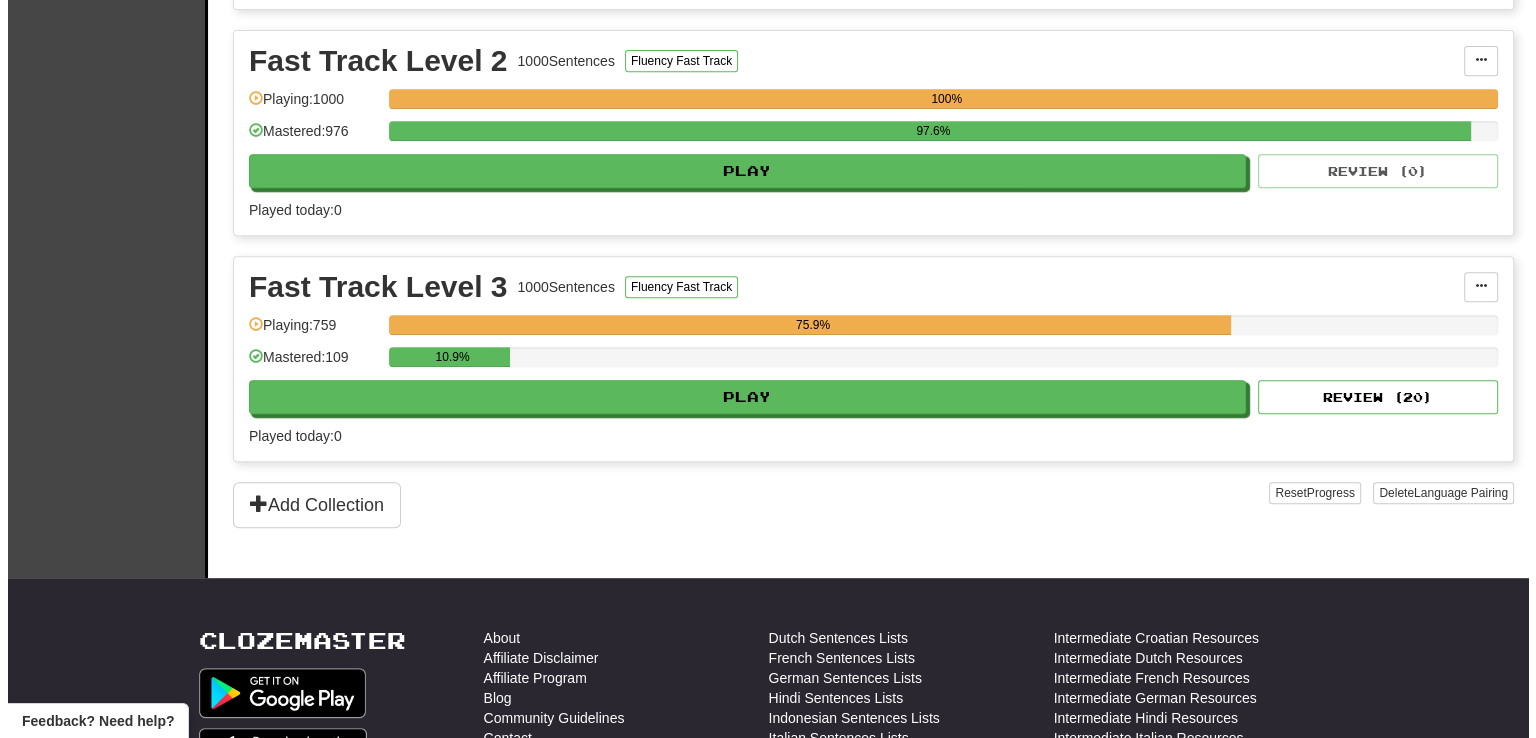 scroll, scrollTop: 884, scrollLeft: 0, axis: vertical 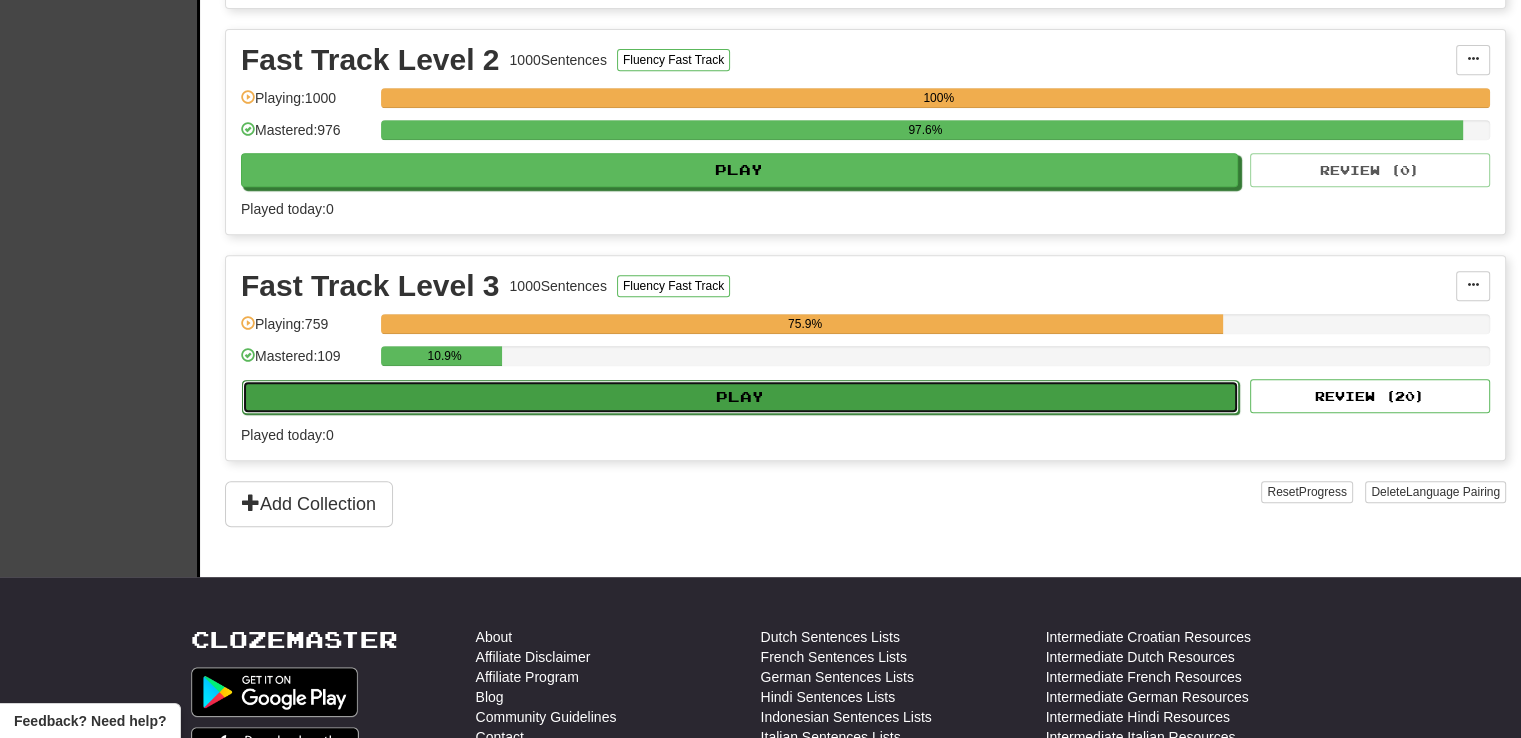 click on "Play" at bounding box center [740, 397] 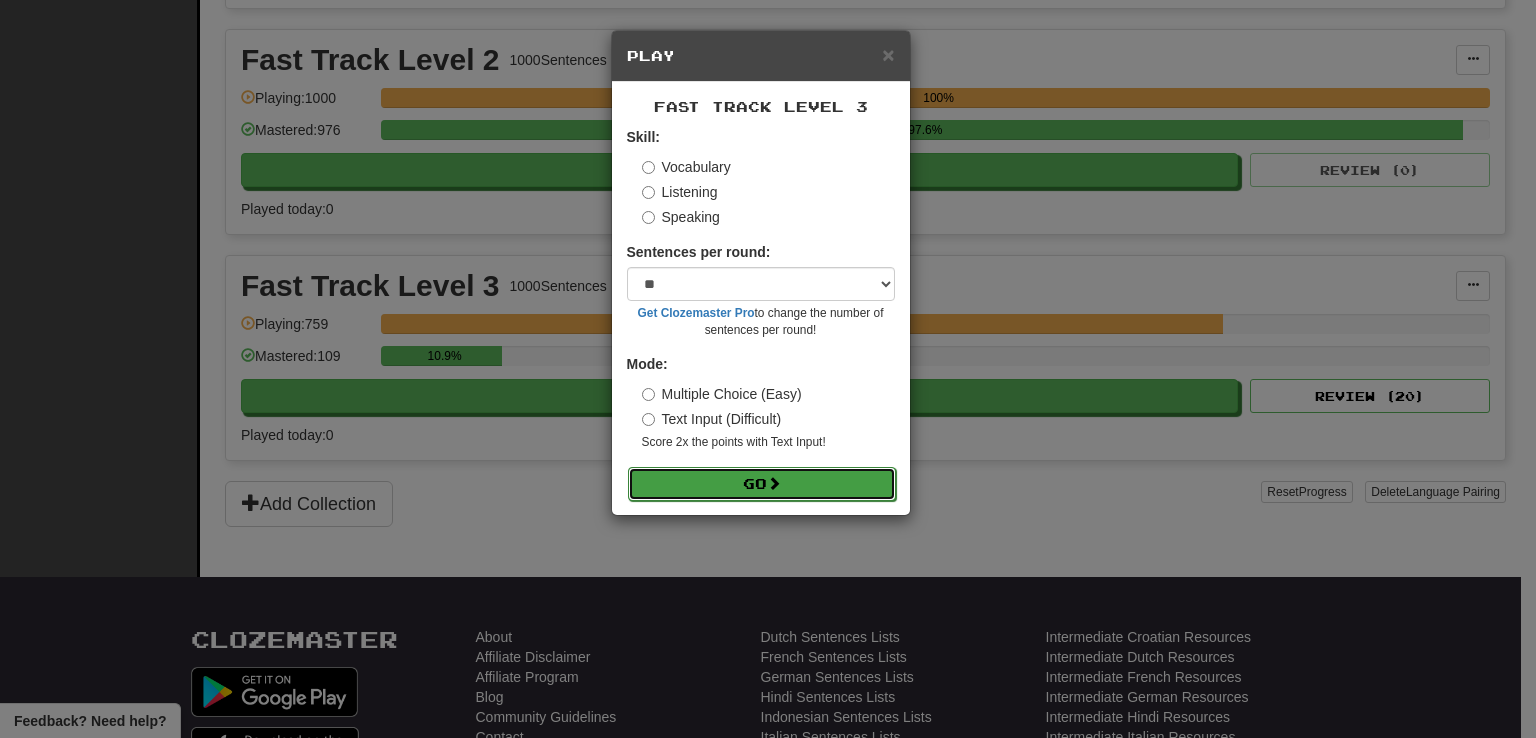 click on "Go" at bounding box center (762, 484) 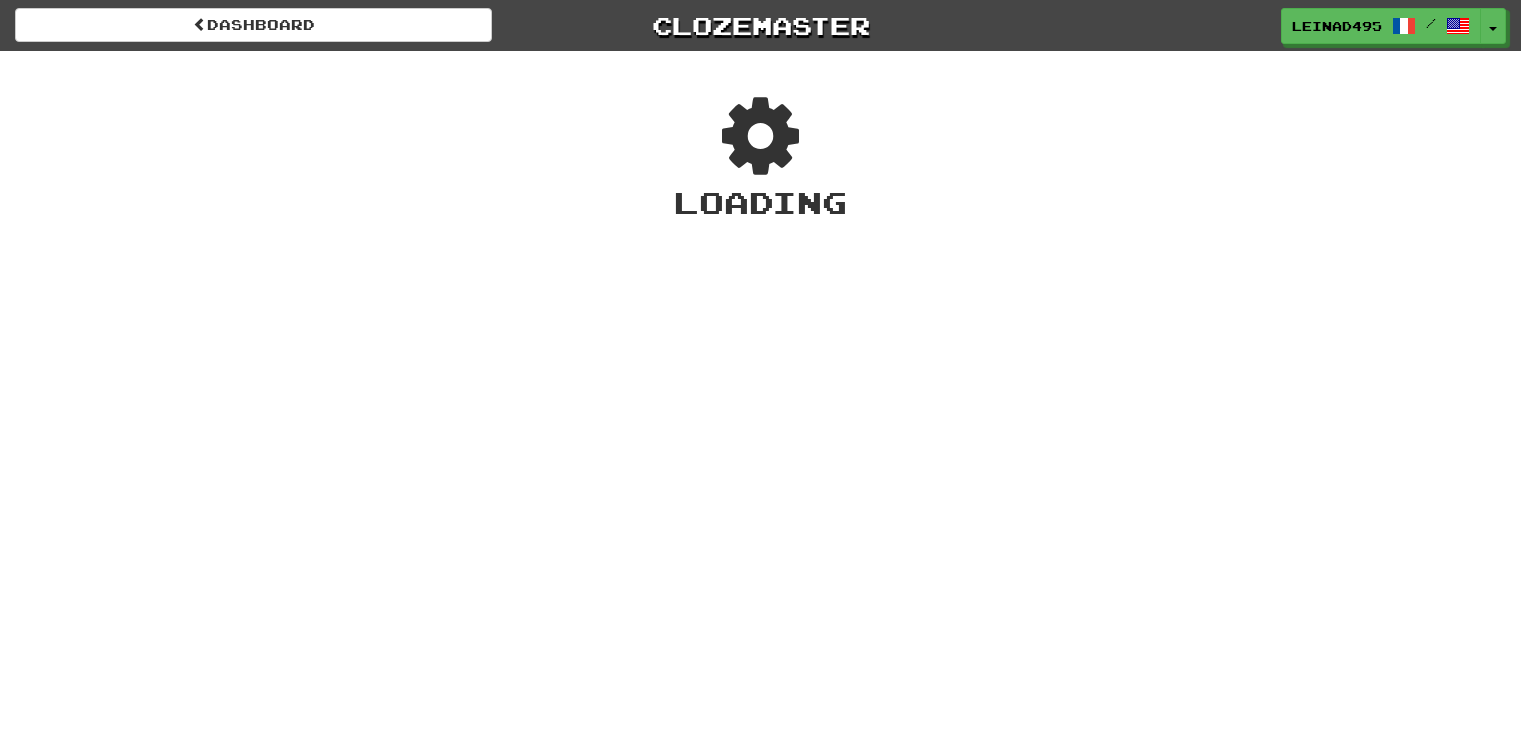 scroll, scrollTop: 0, scrollLeft: 0, axis: both 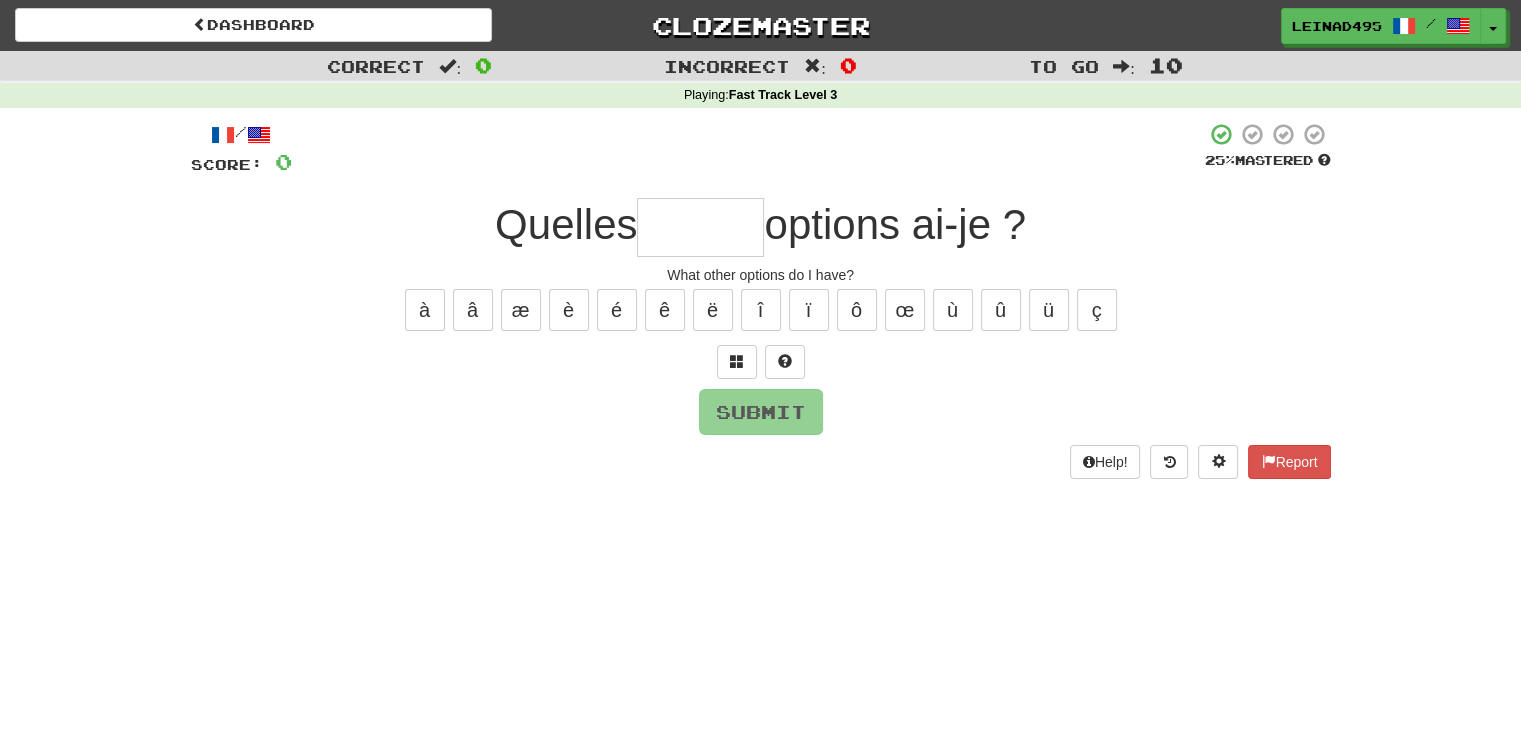 click at bounding box center (700, 227) 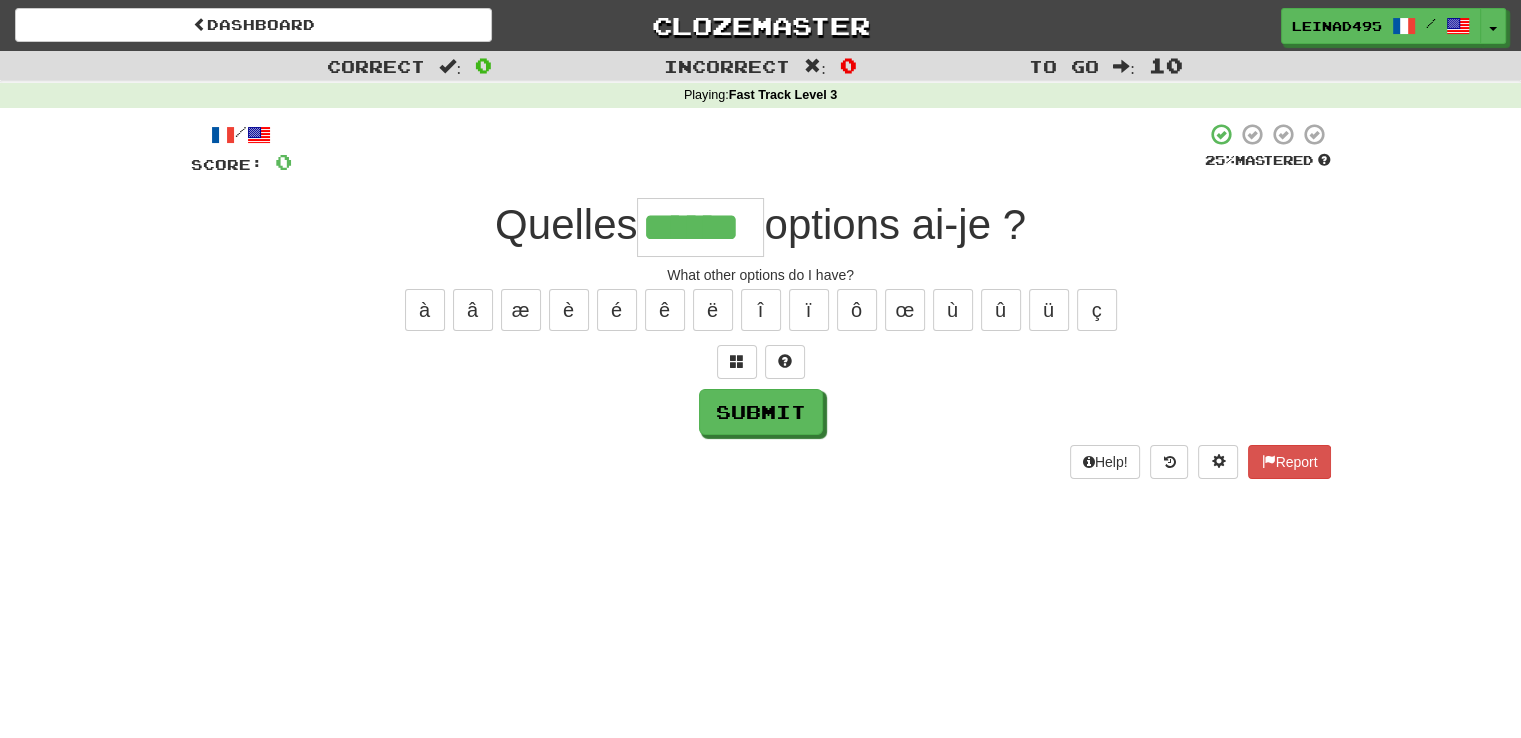 type on "******" 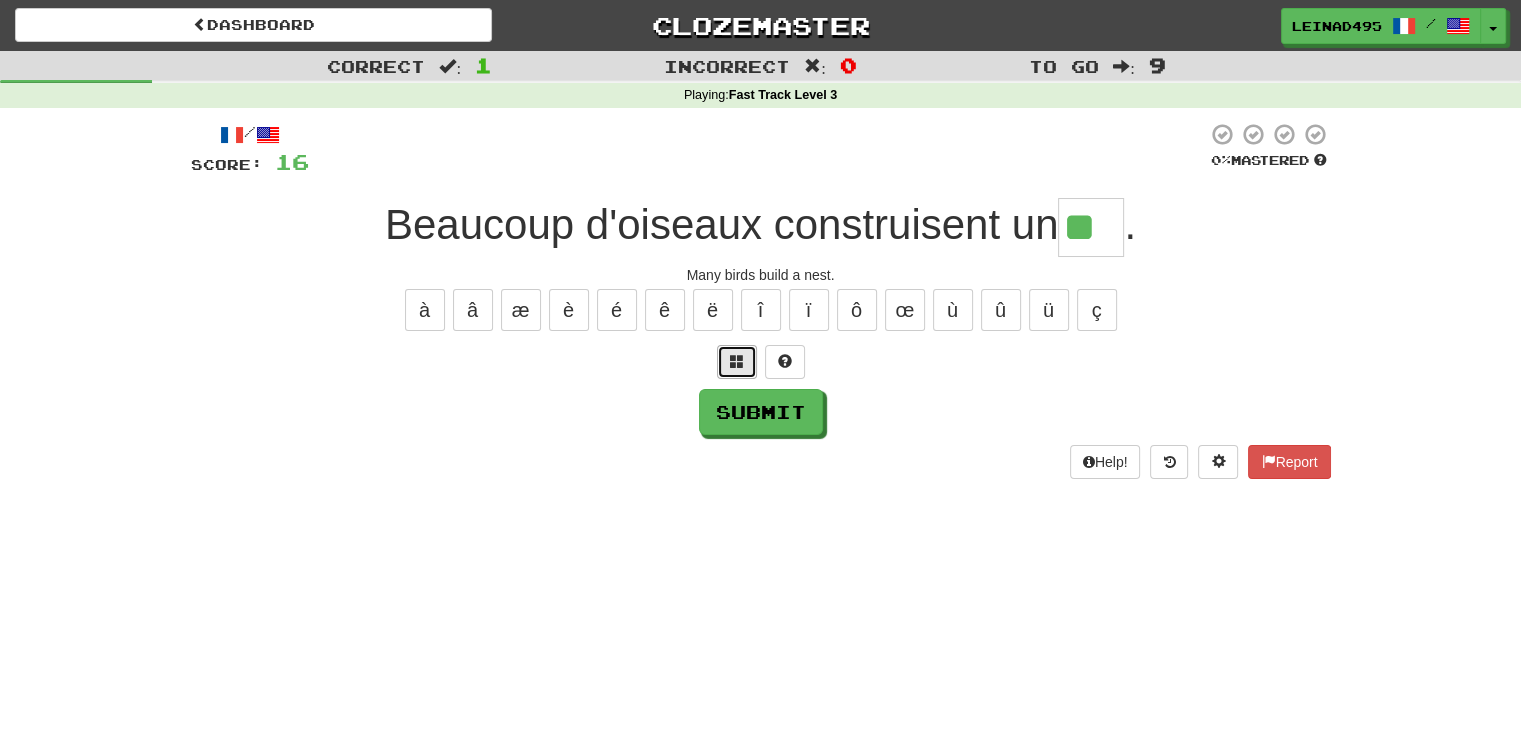 click at bounding box center (737, 361) 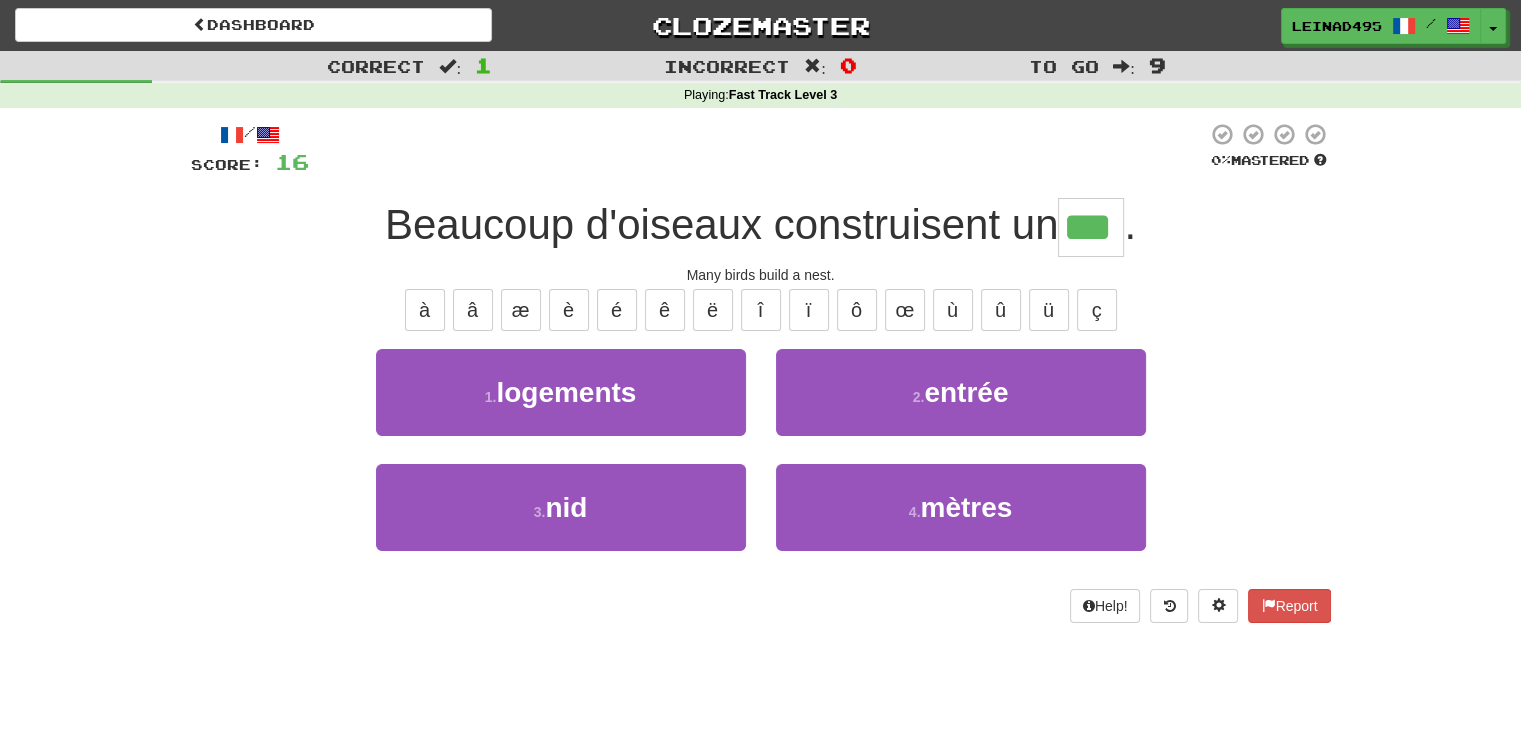 type on "***" 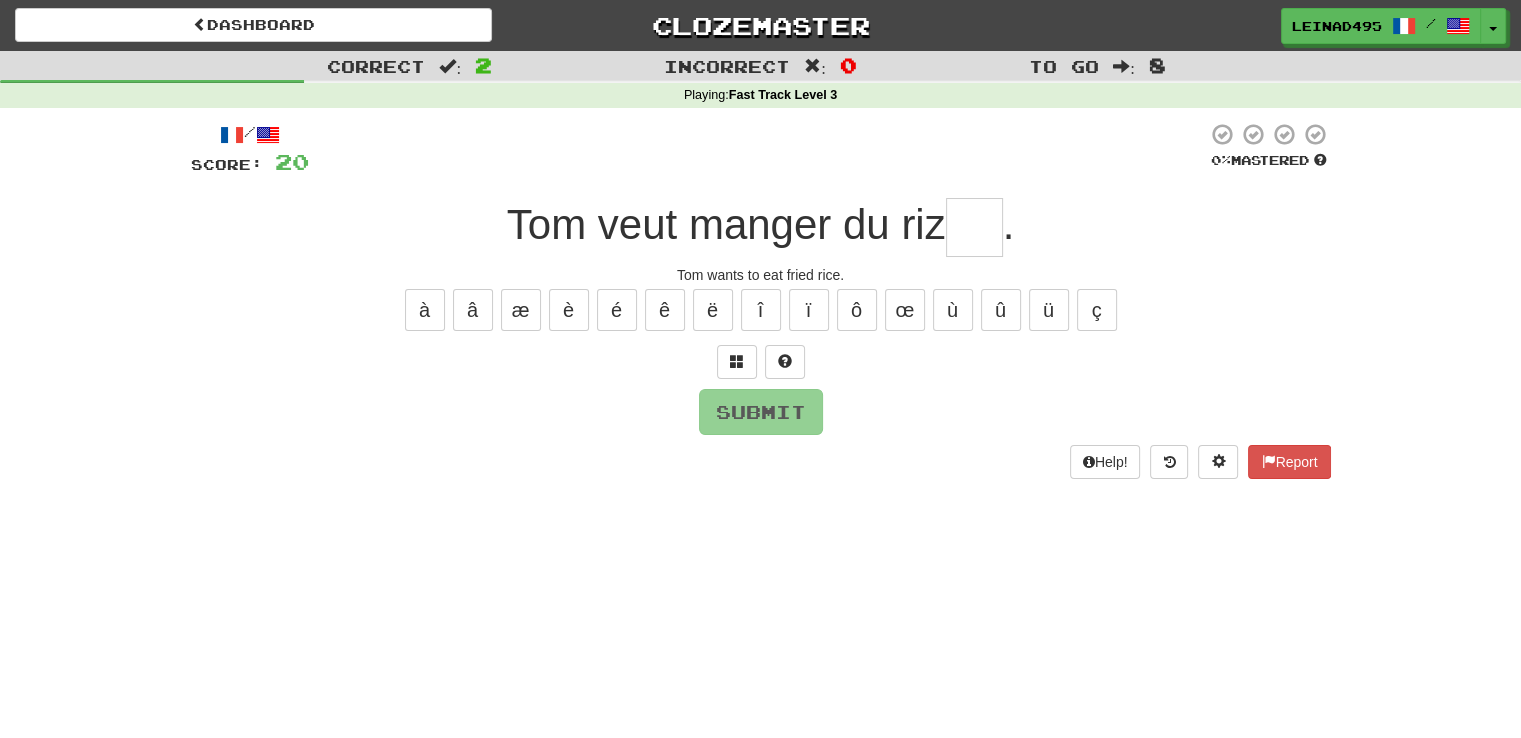 type on "*" 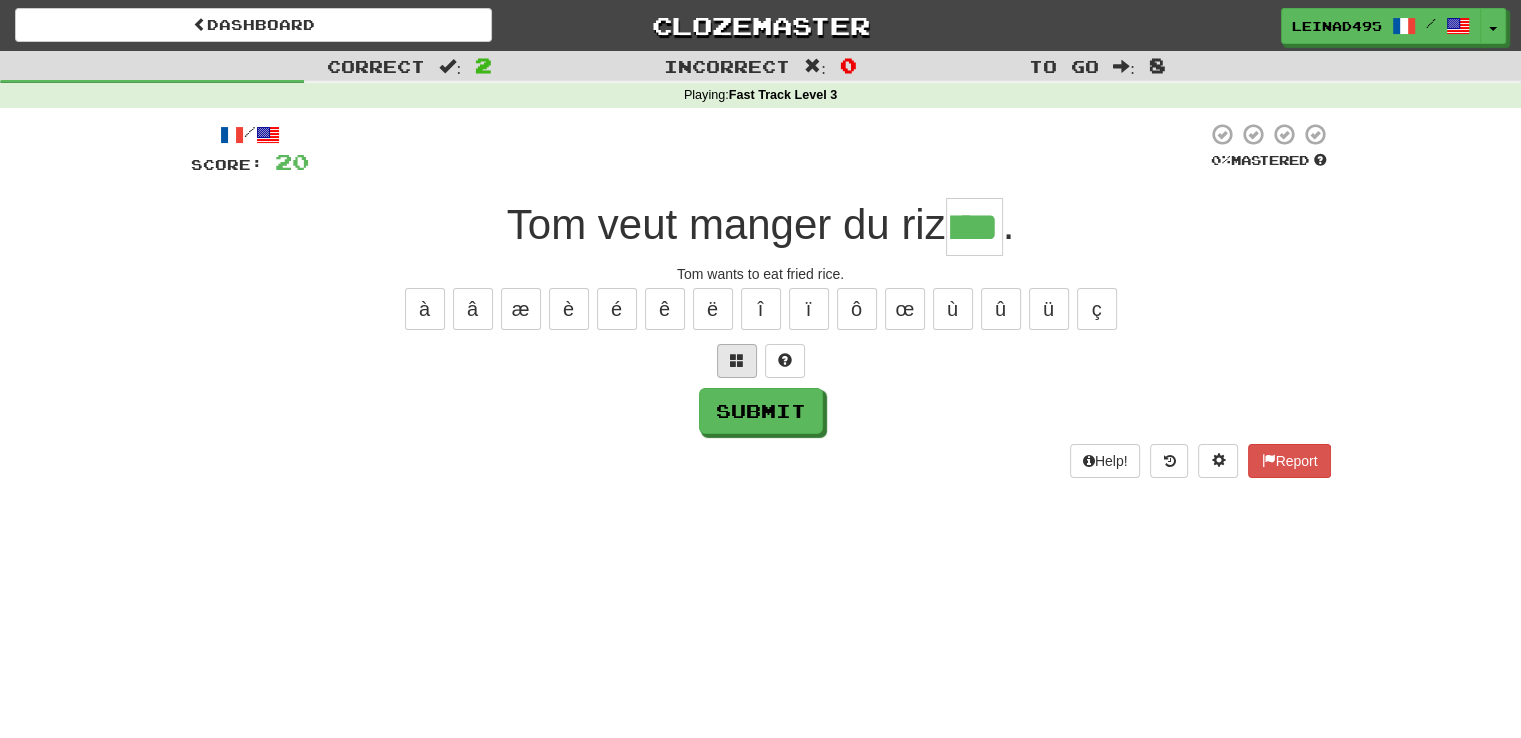 scroll, scrollTop: 0, scrollLeft: 0, axis: both 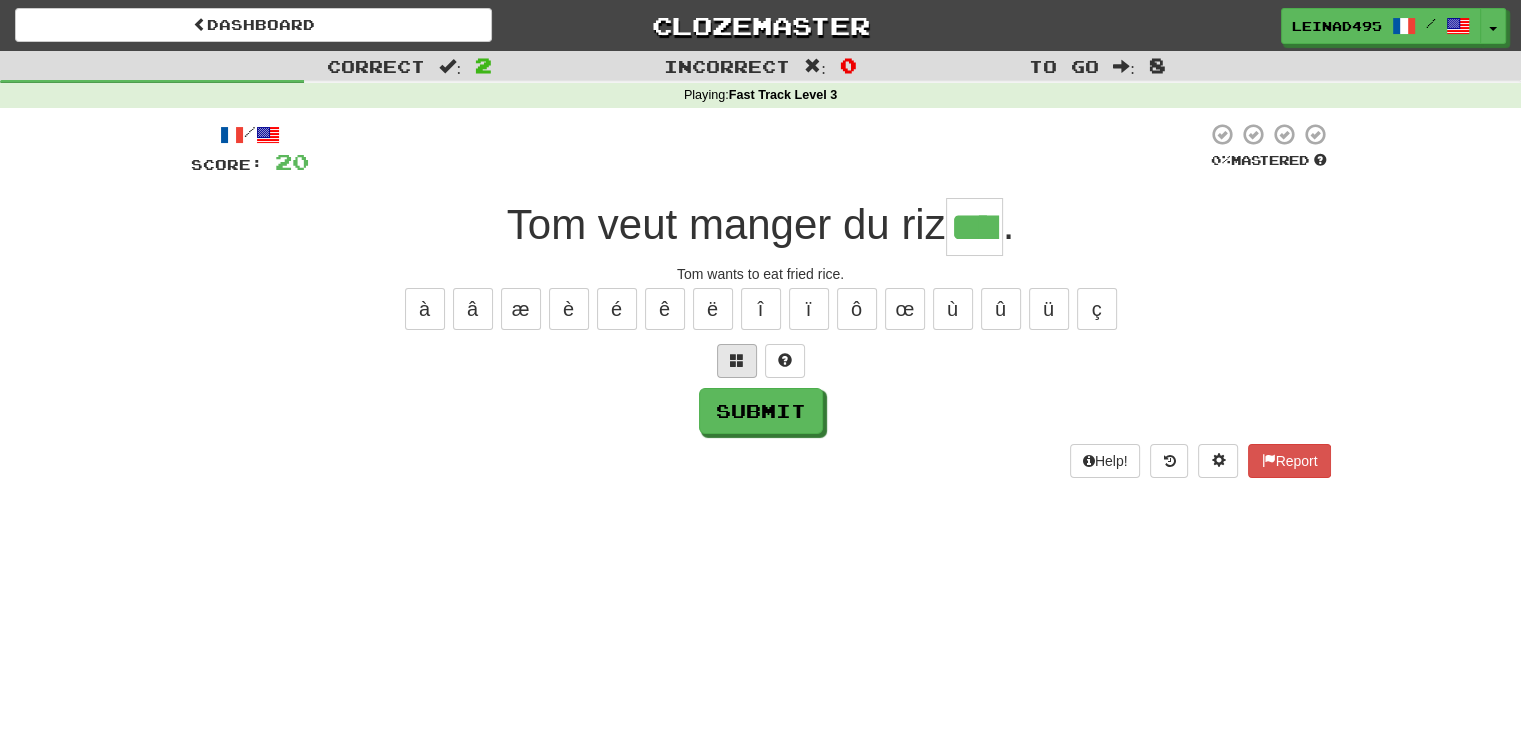 type on "****" 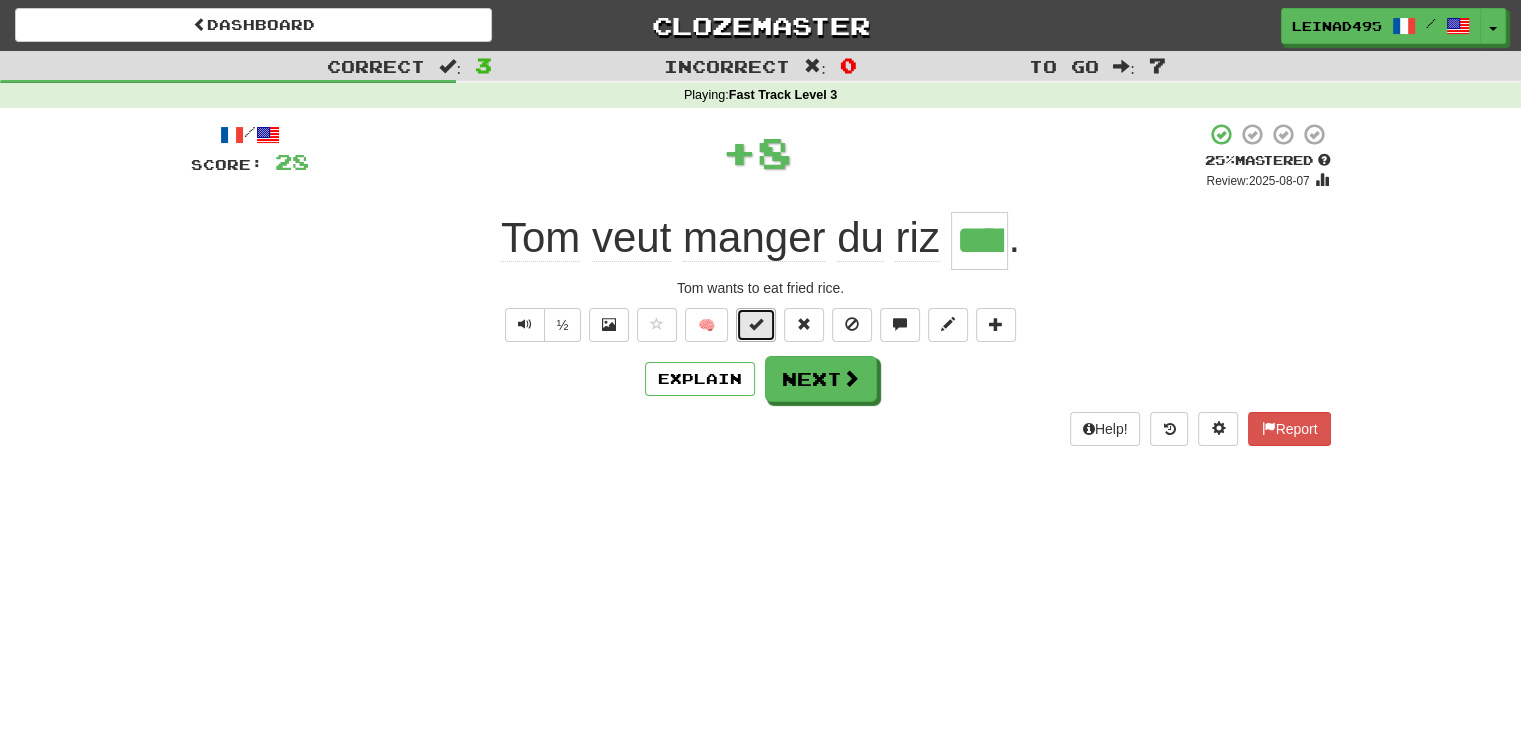 click at bounding box center (756, 325) 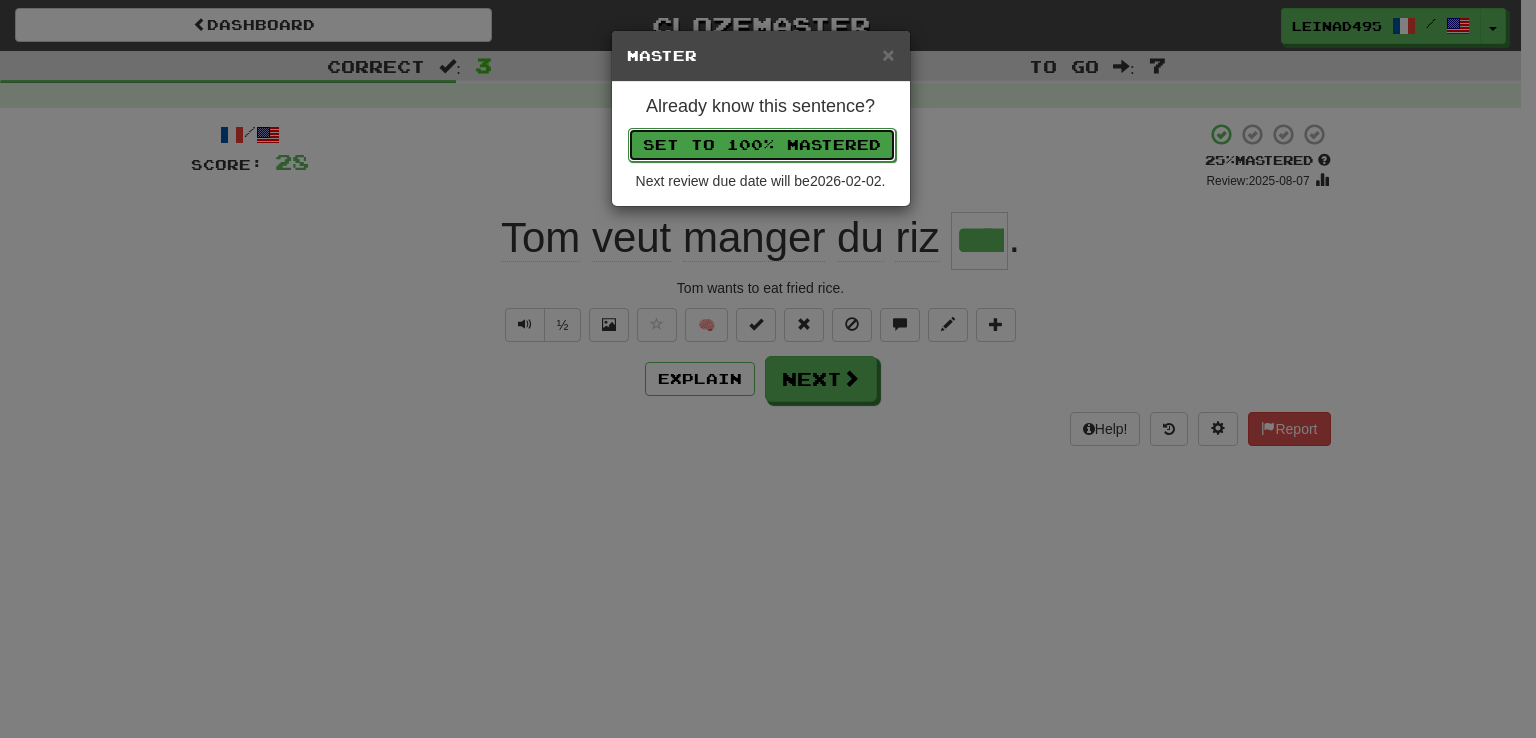 click on "Set to 100% Mastered" at bounding box center [762, 145] 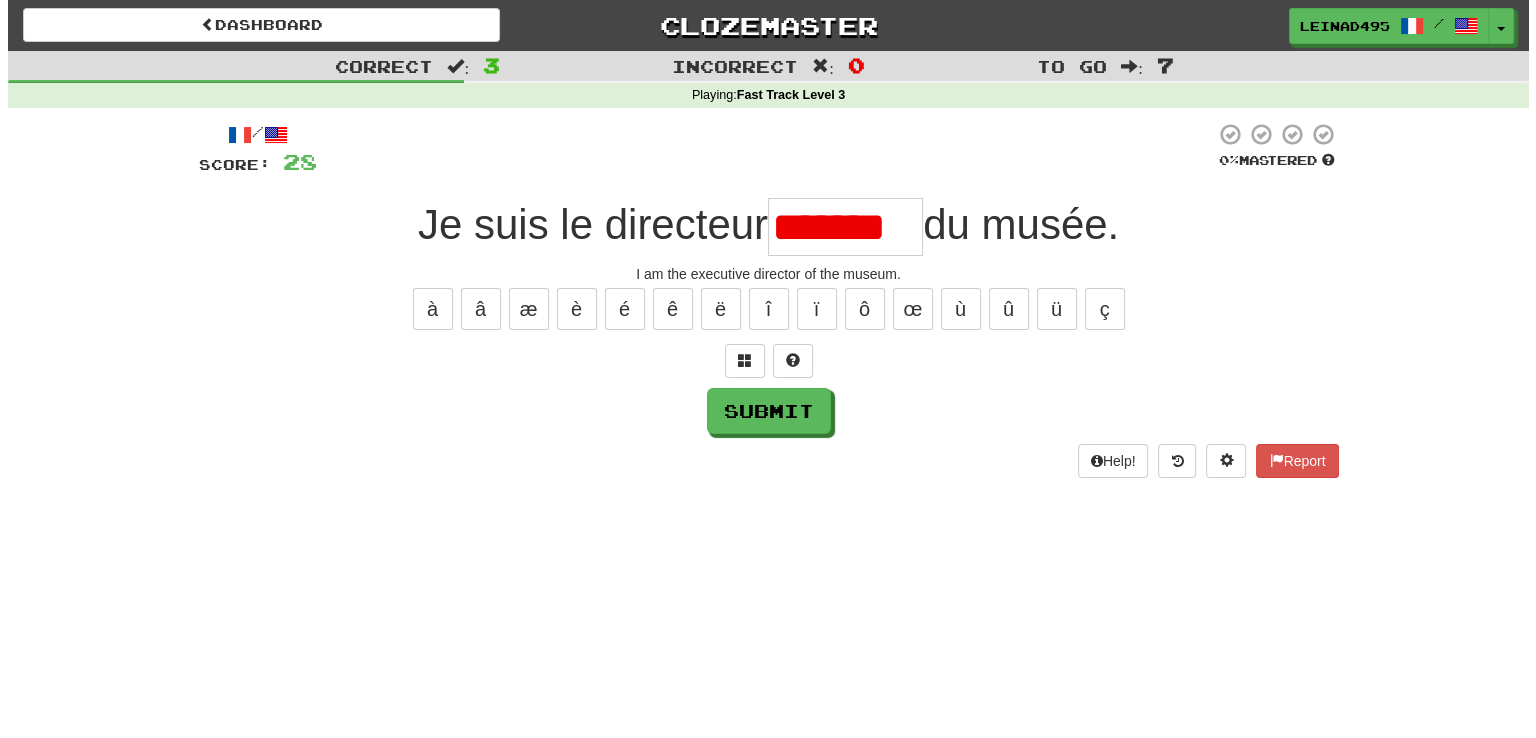 scroll, scrollTop: 0, scrollLeft: 0, axis: both 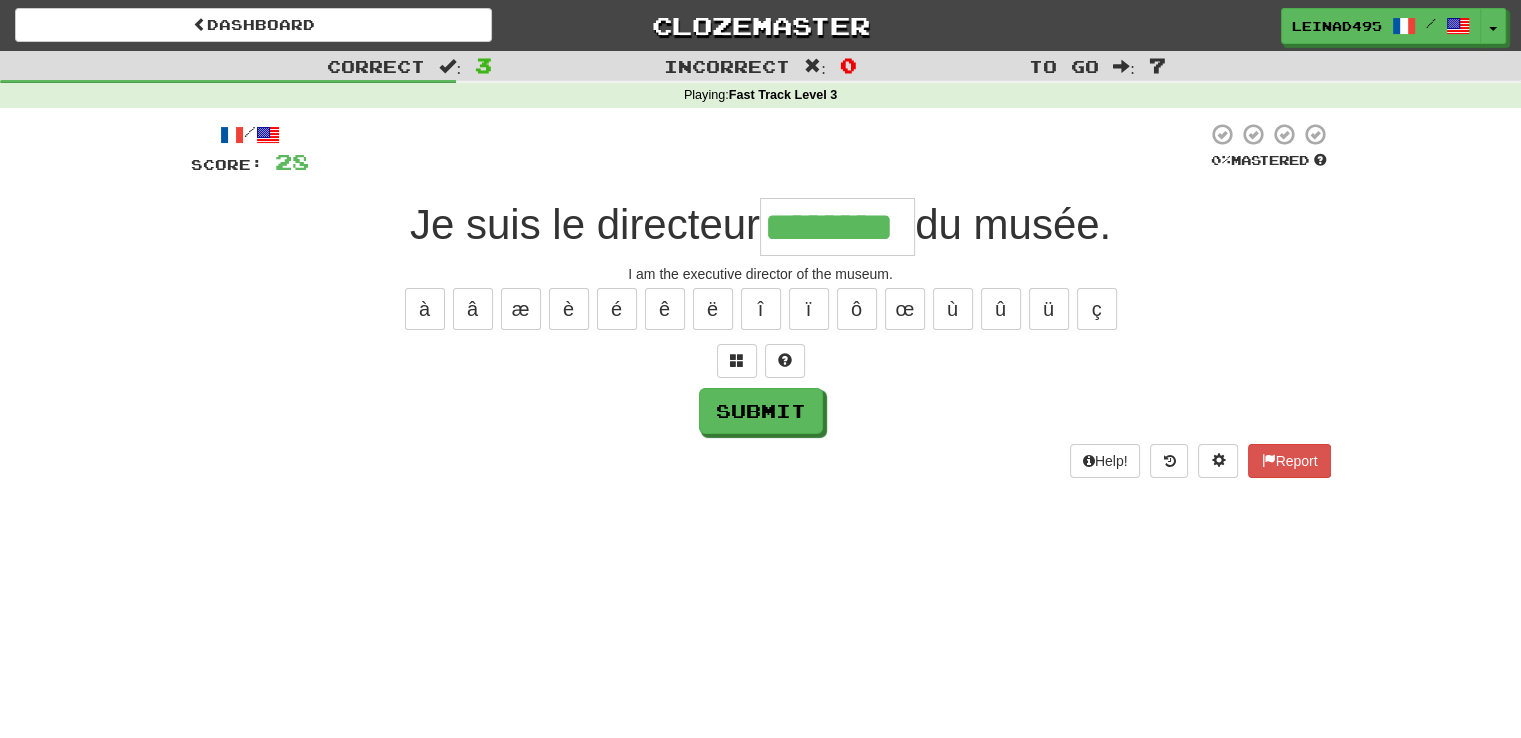 type on "********" 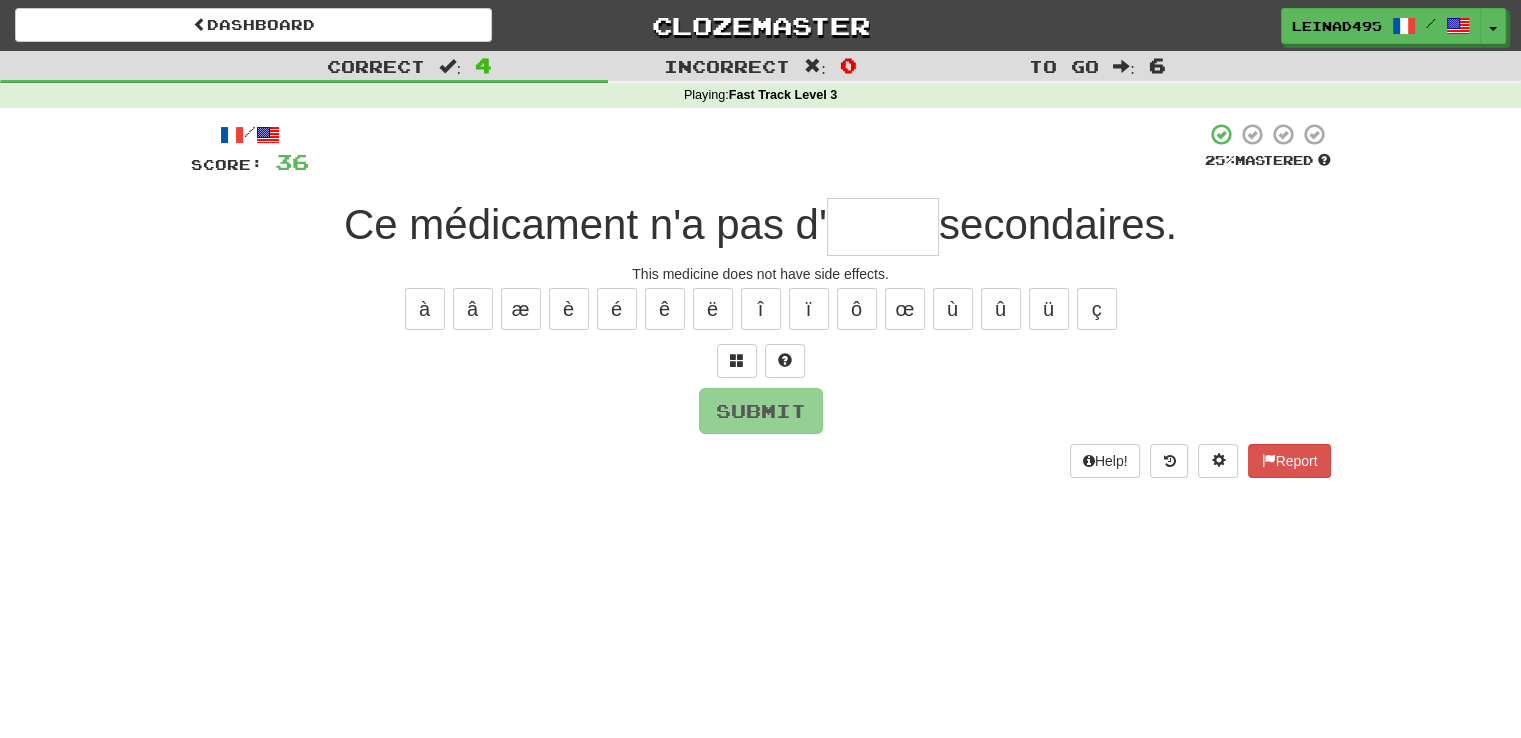 type on "*" 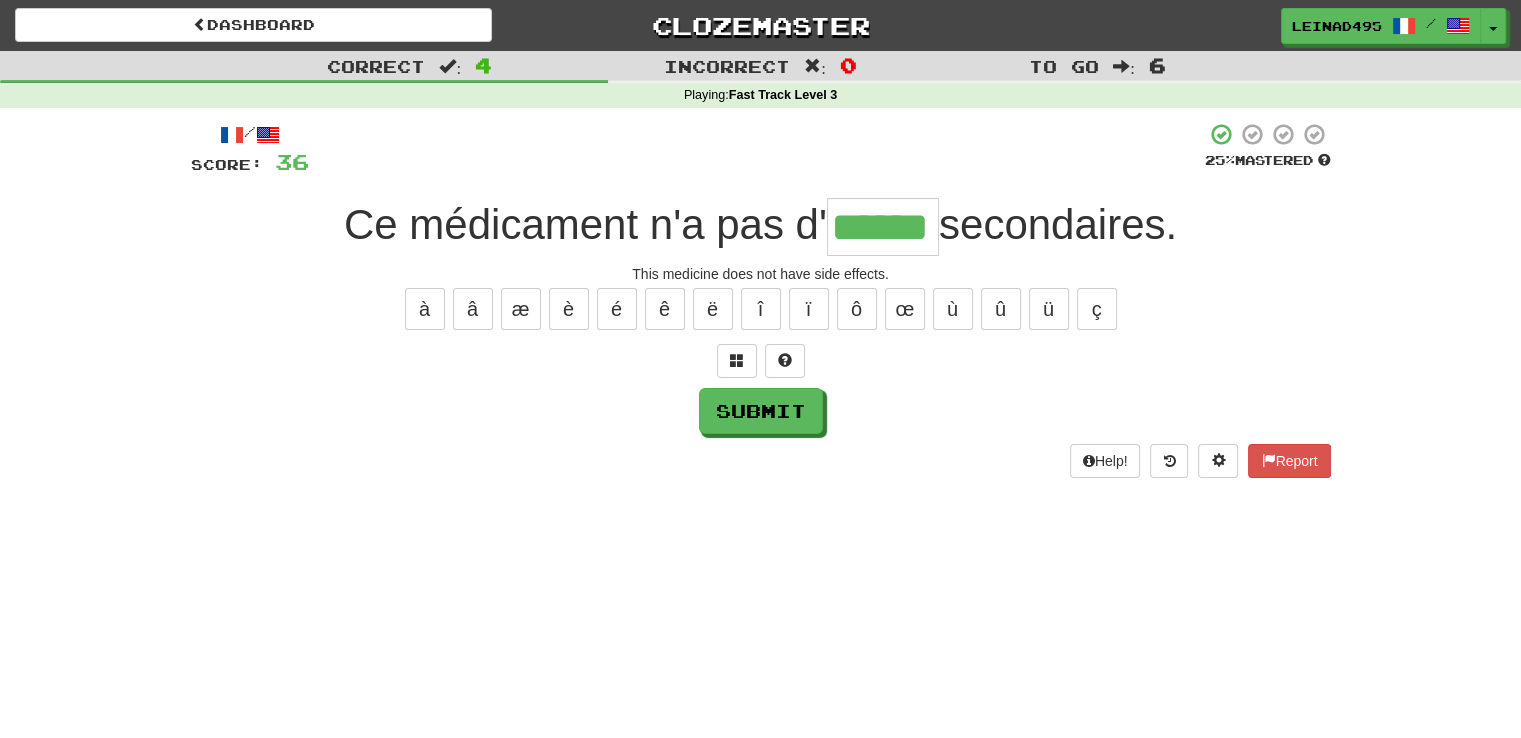 type on "******" 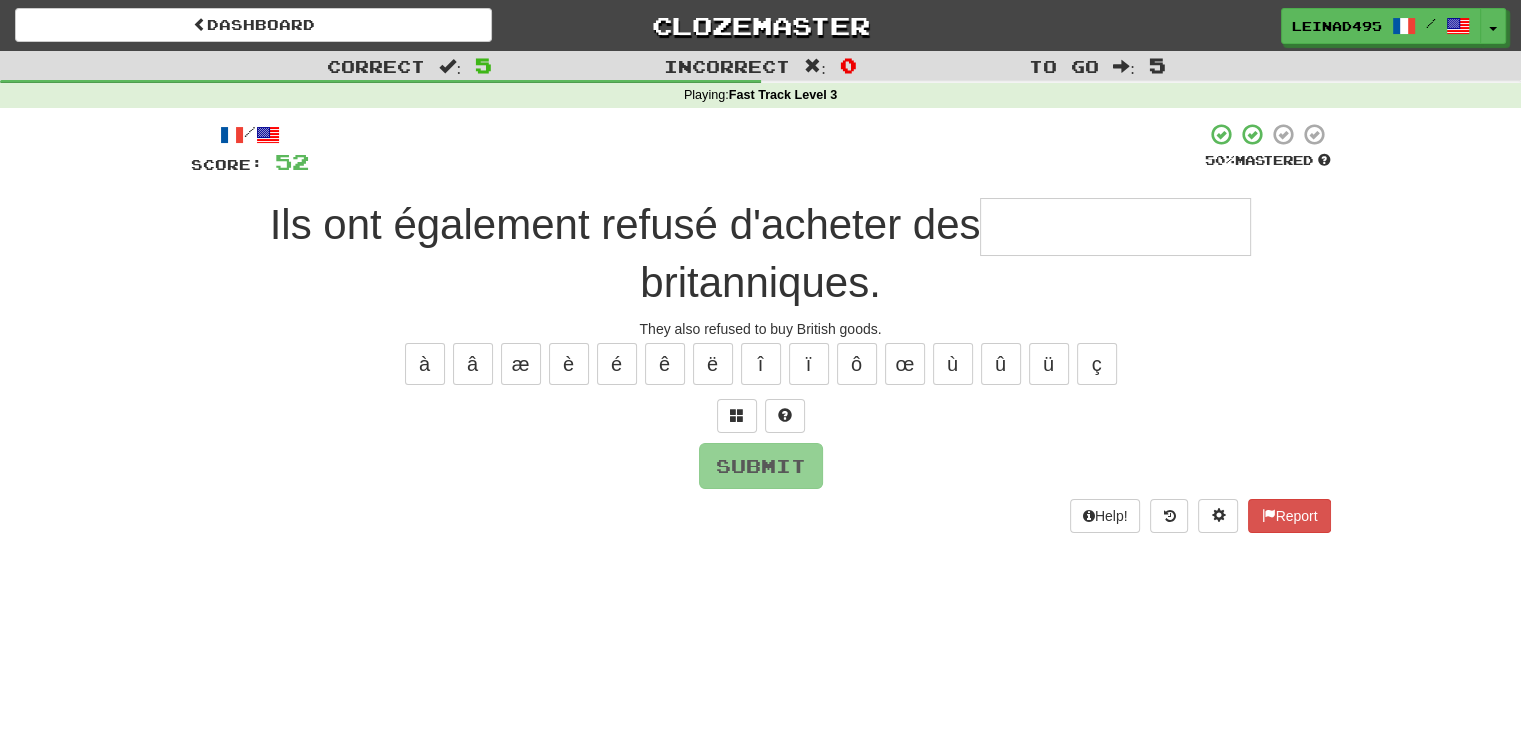 type on "*" 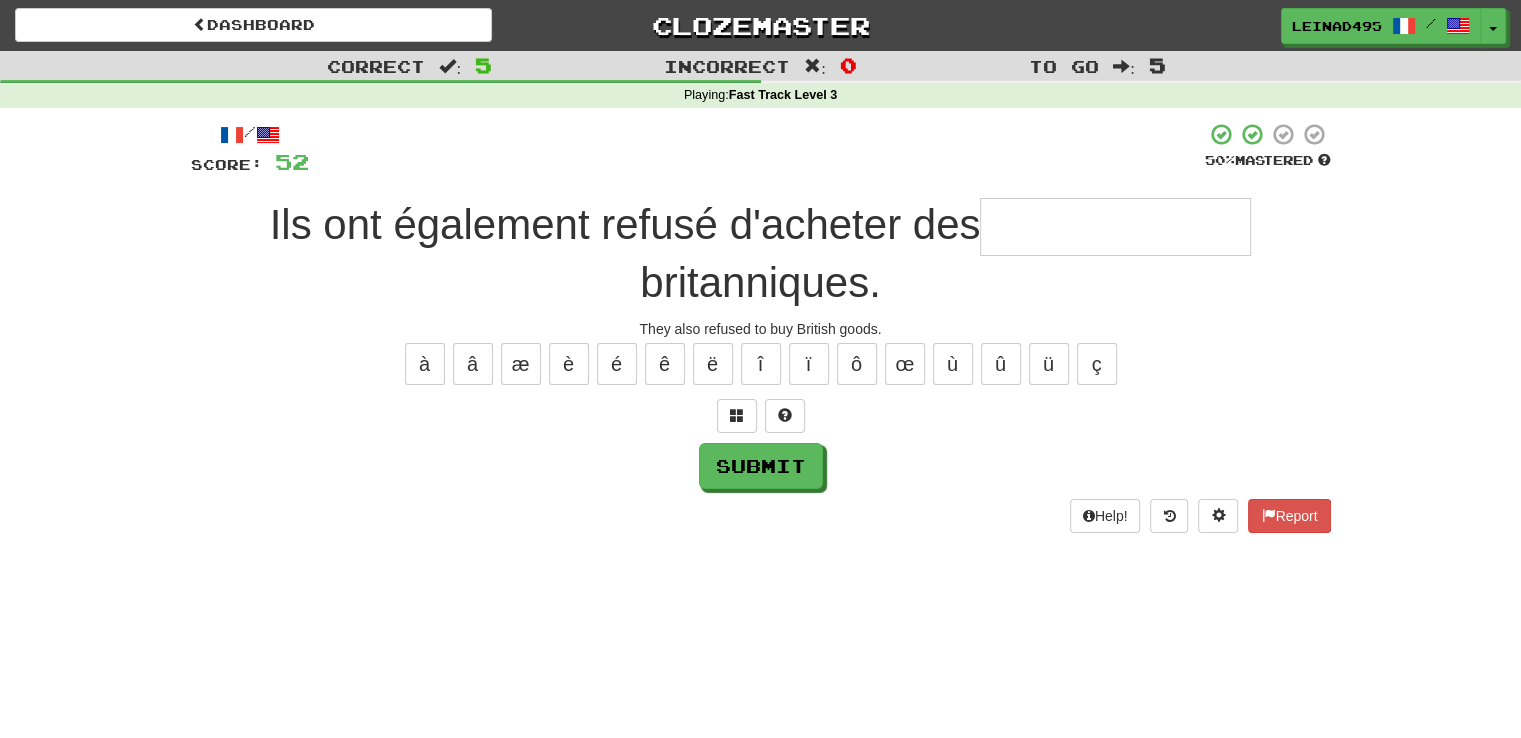 type on "*" 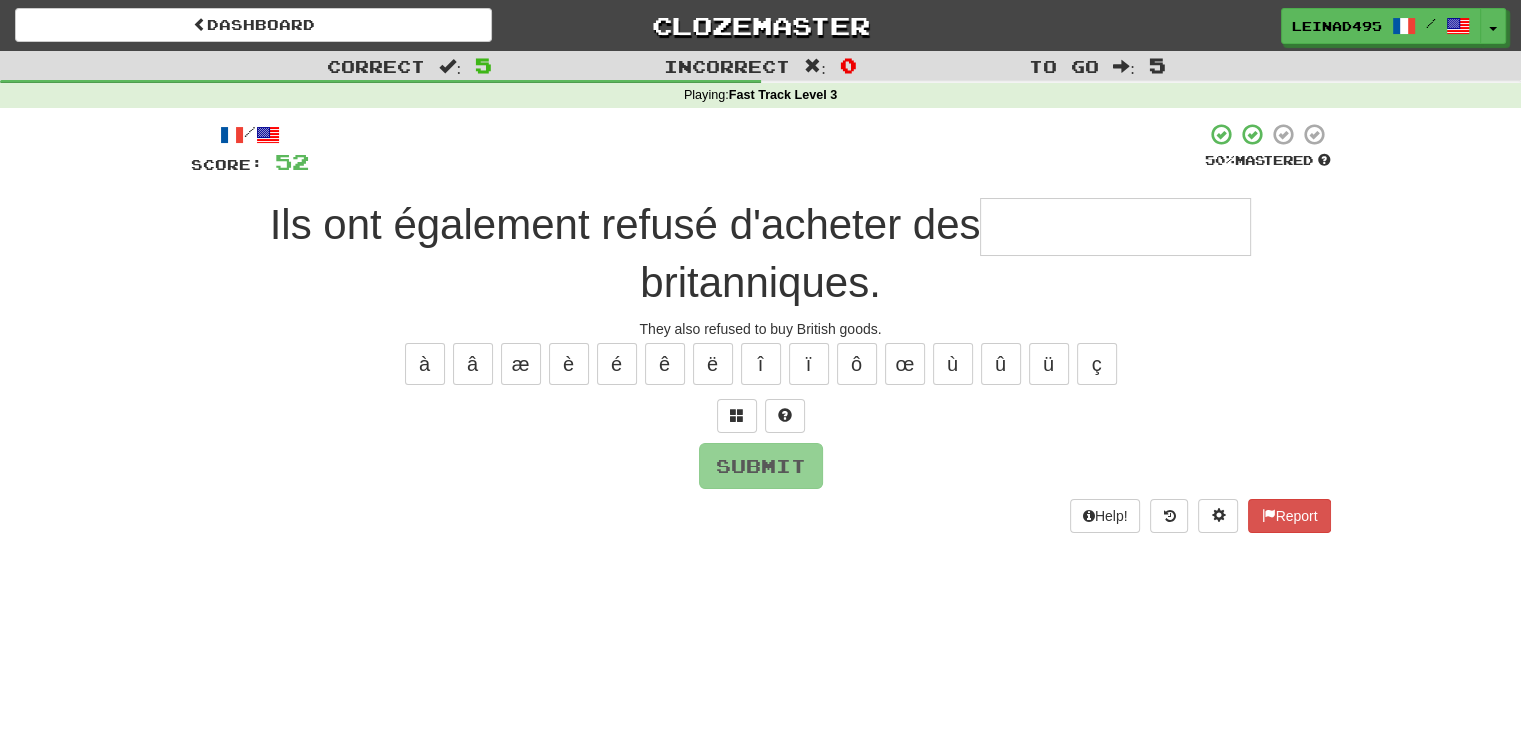 type on "*" 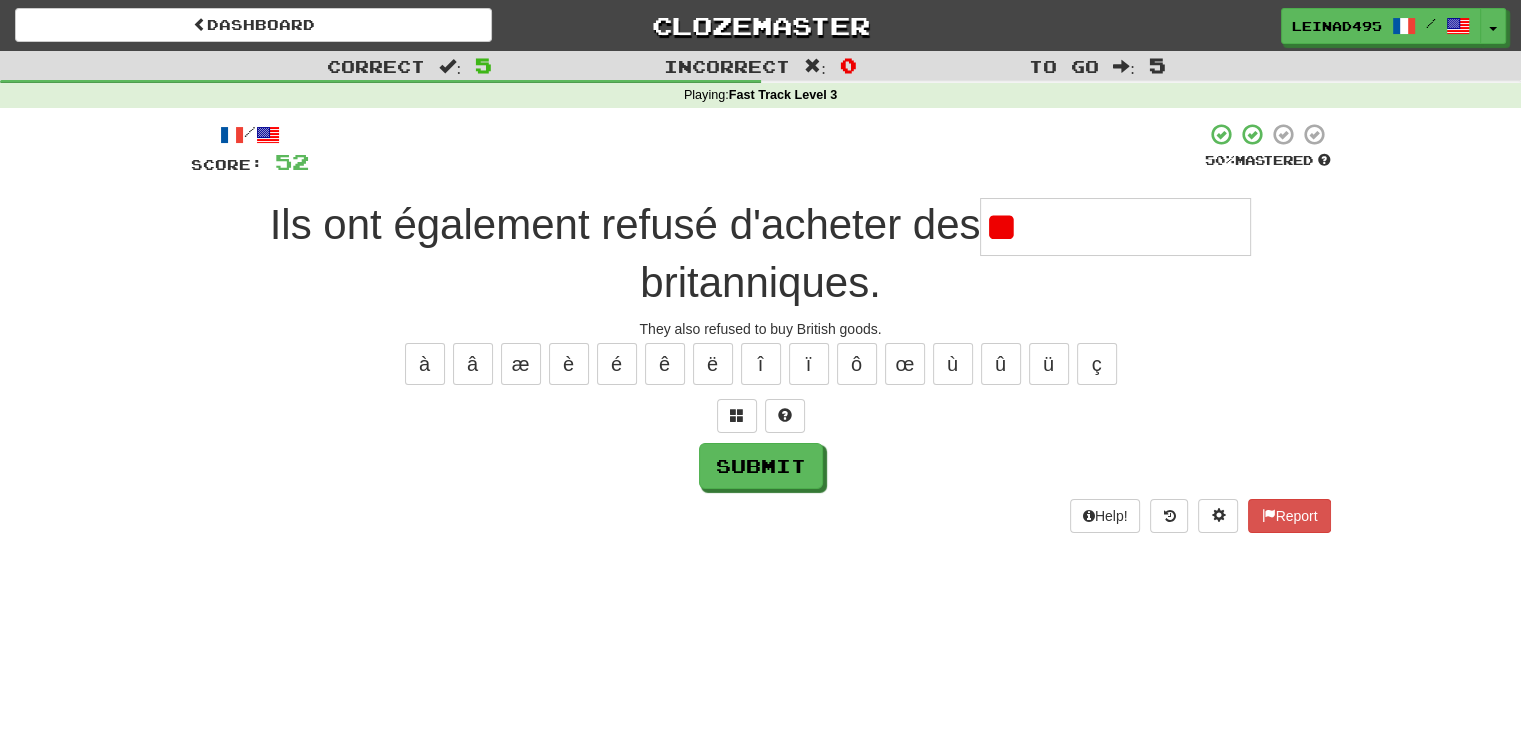 type on "*" 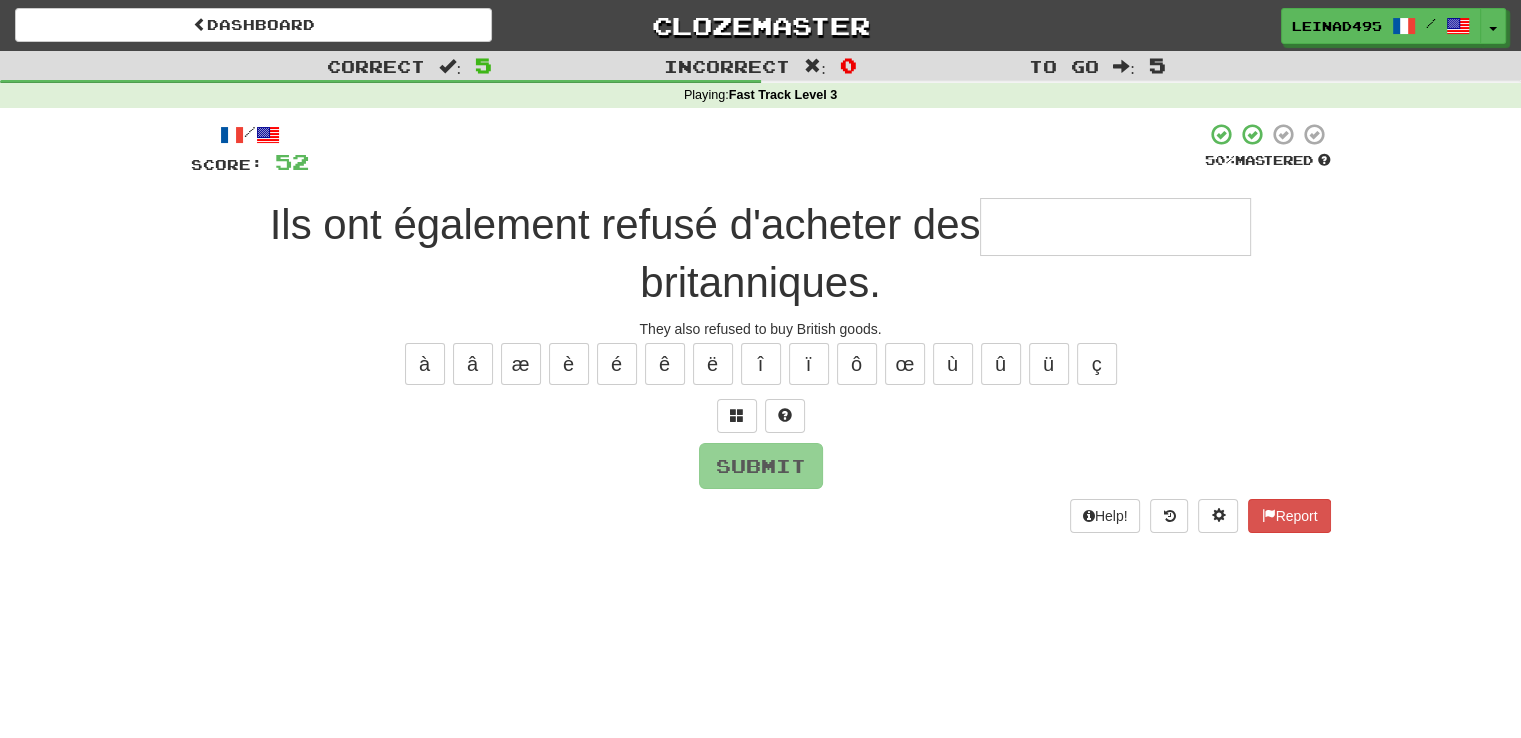 type on "*" 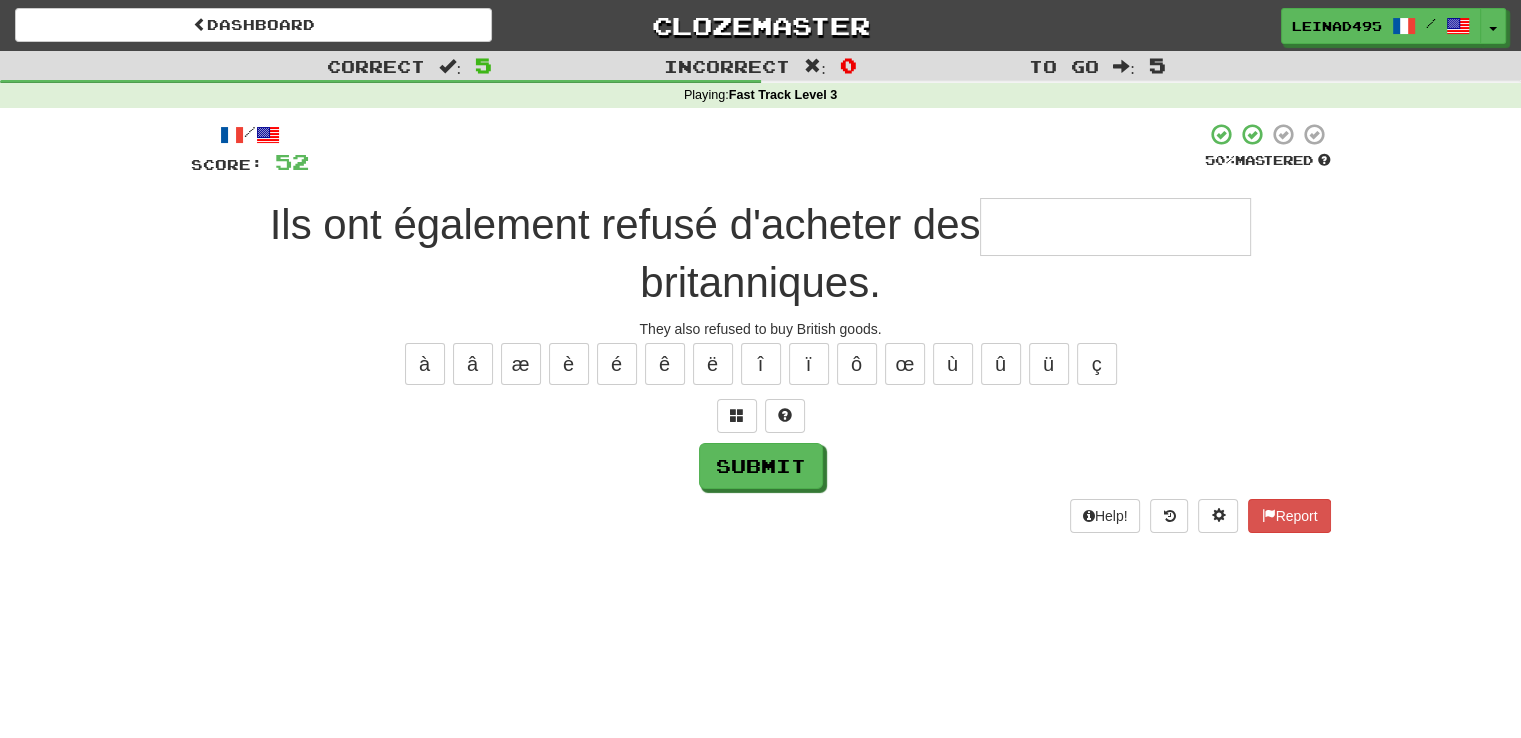 type on "*" 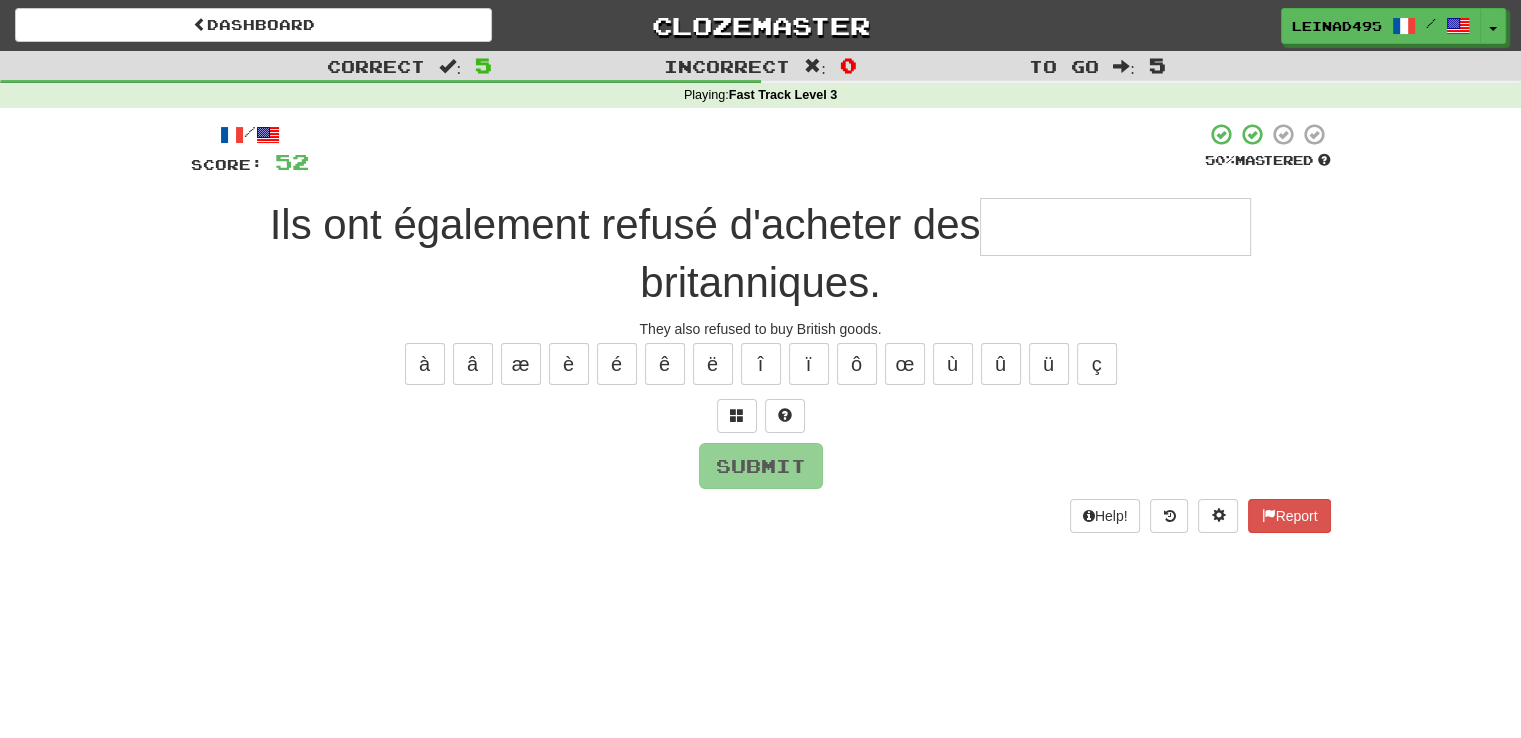 type on "*" 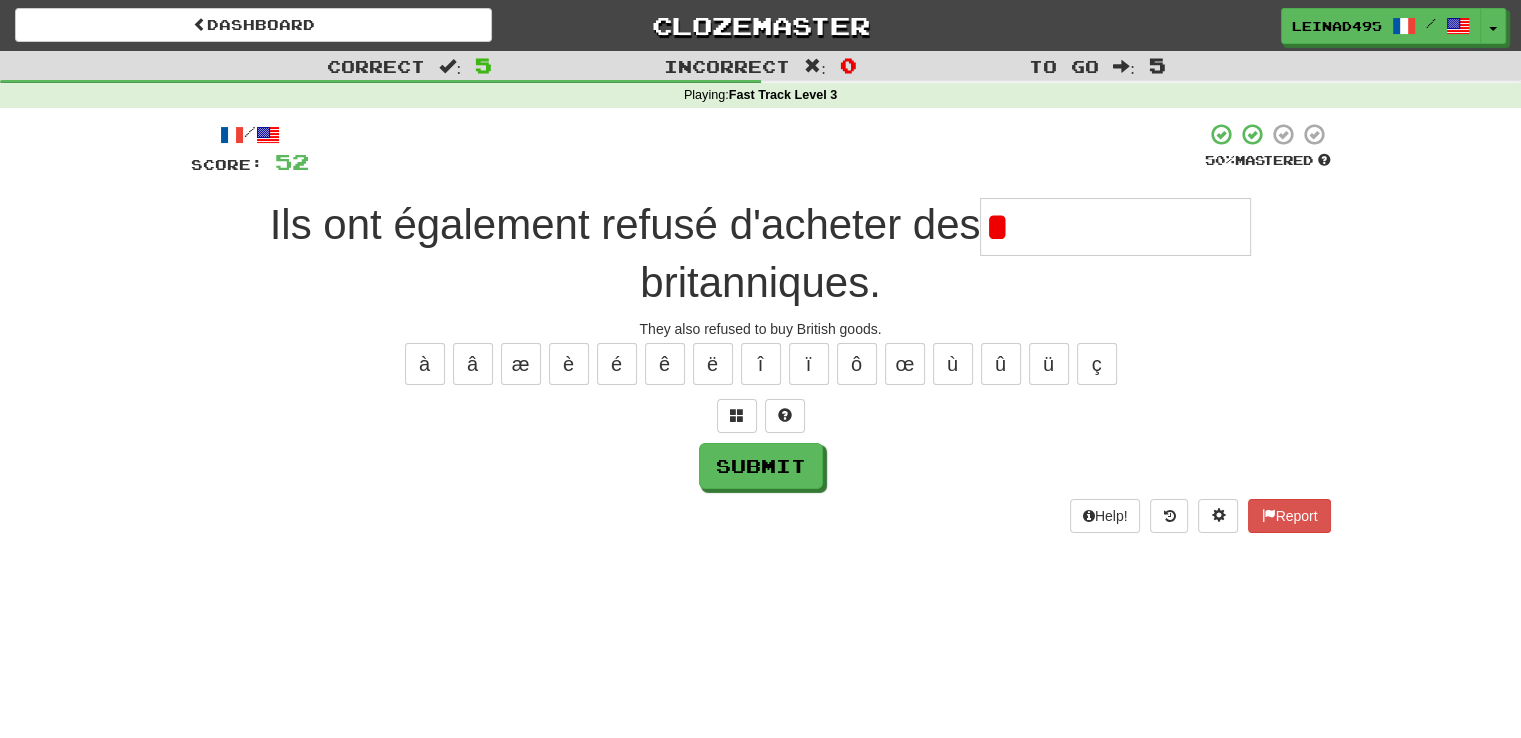 type 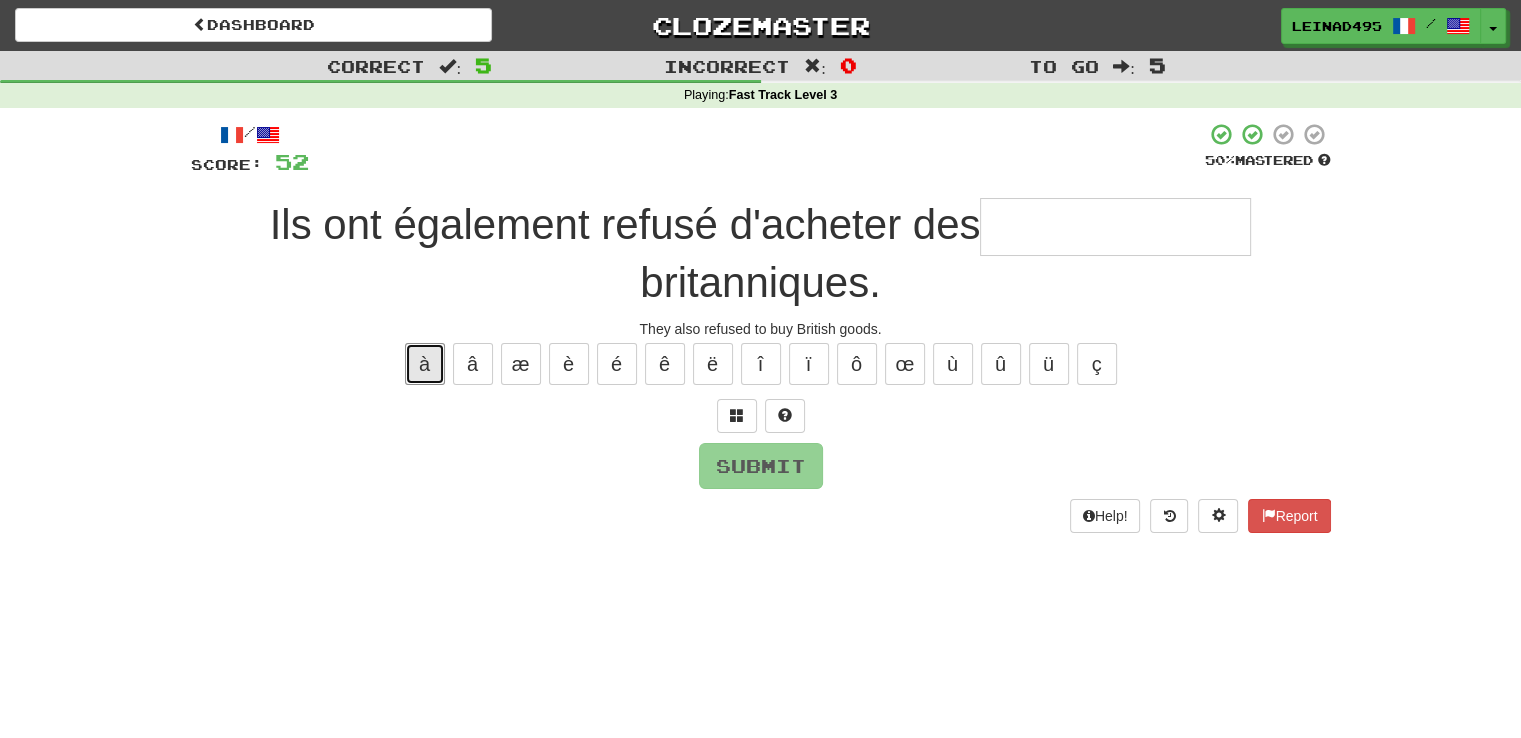 type 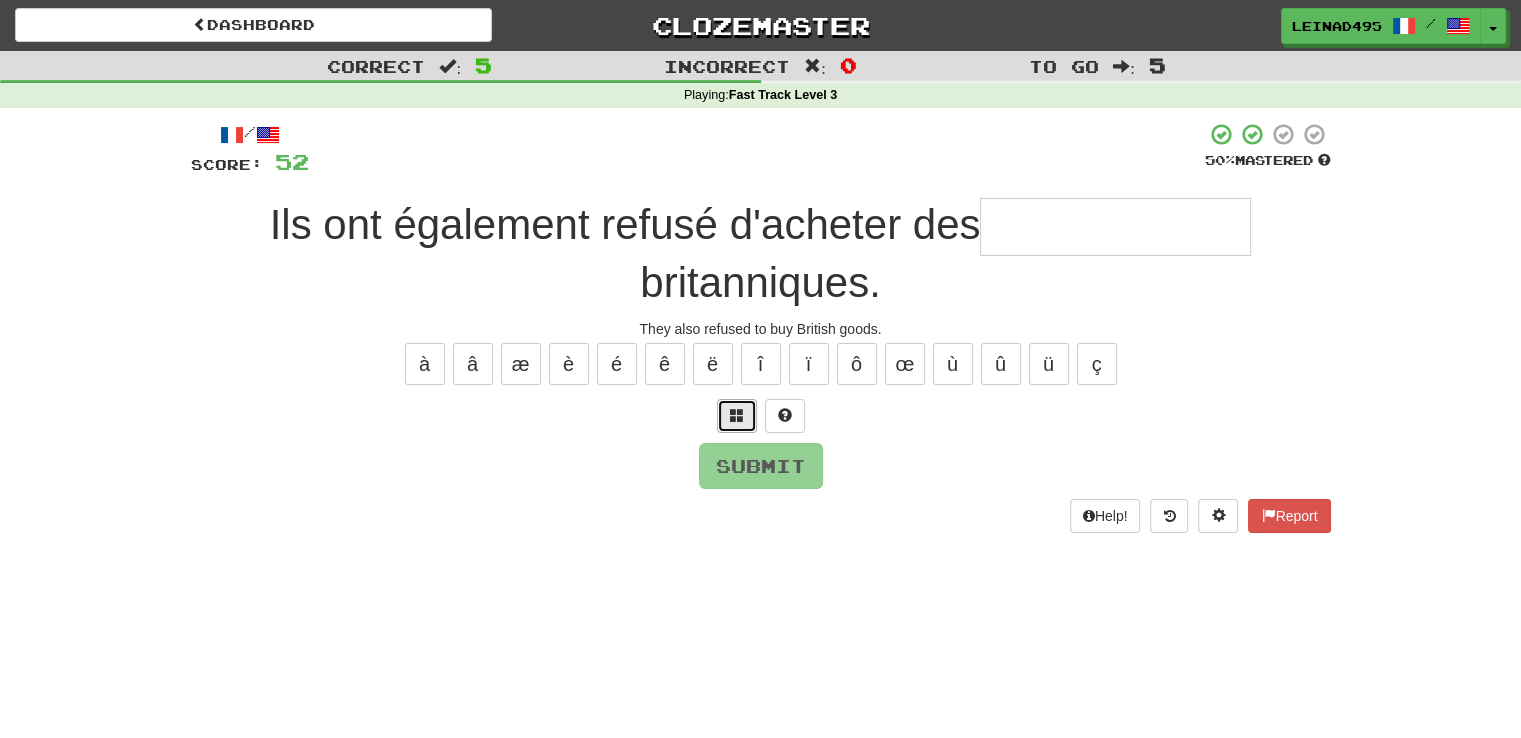 click at bounding box center (737, 415) 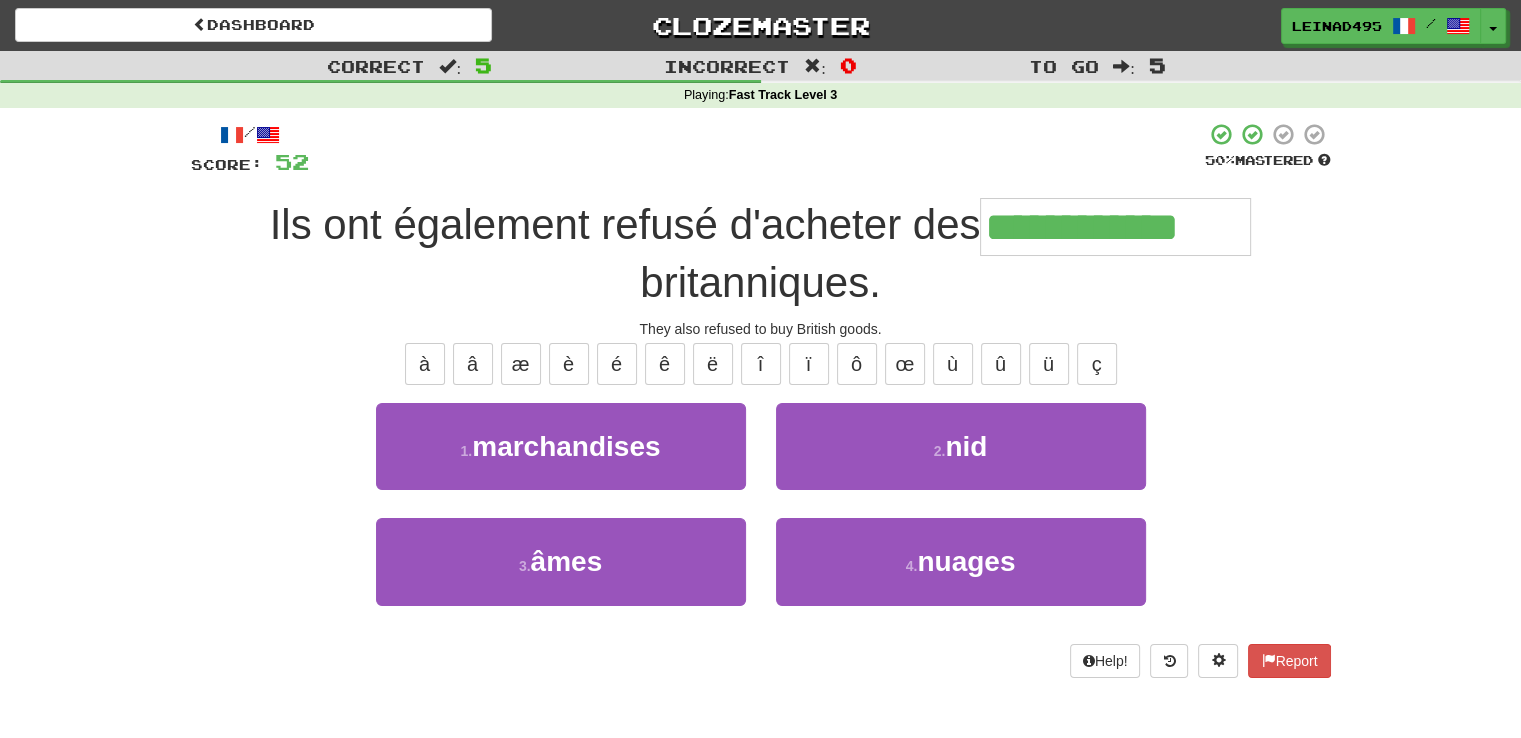 type on "**********" 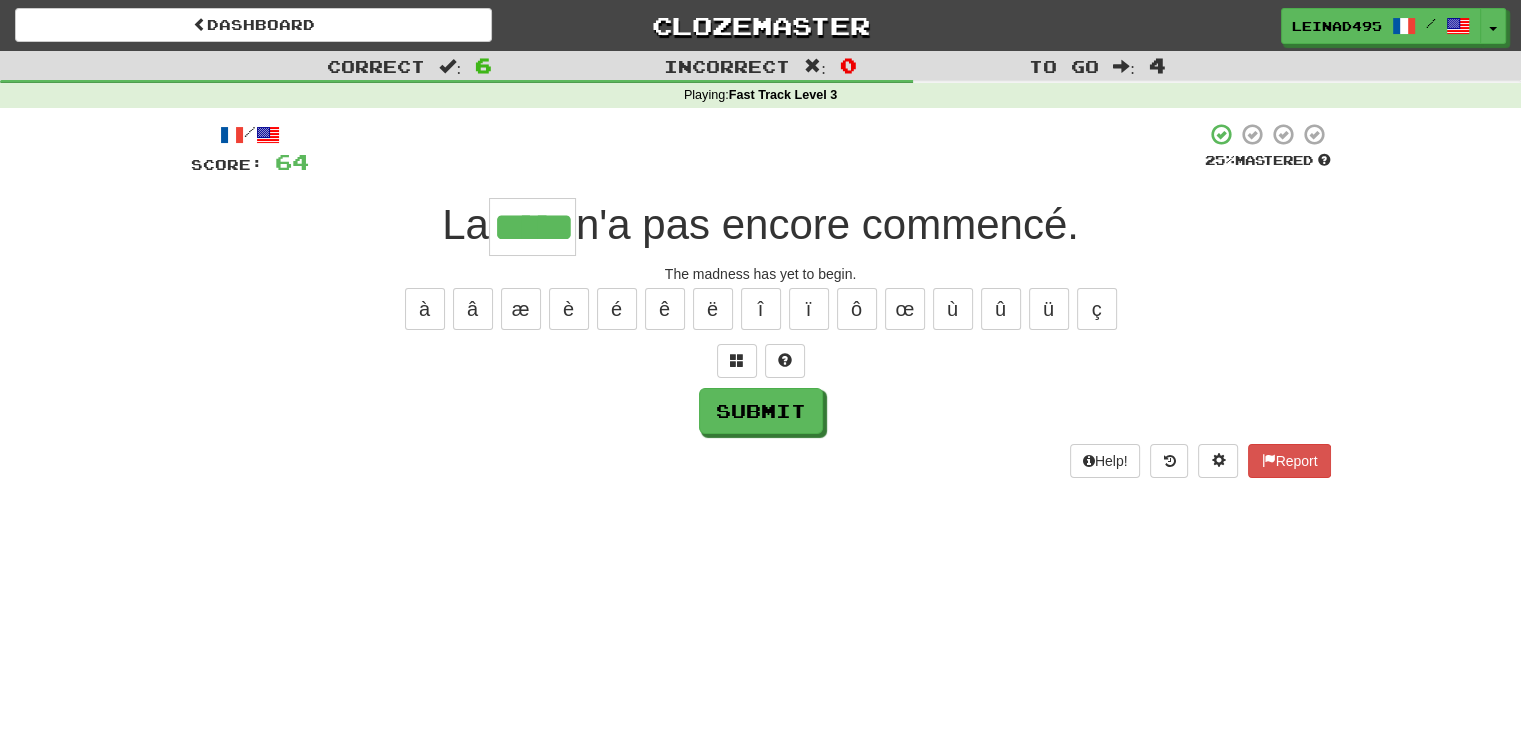 type on "*****" 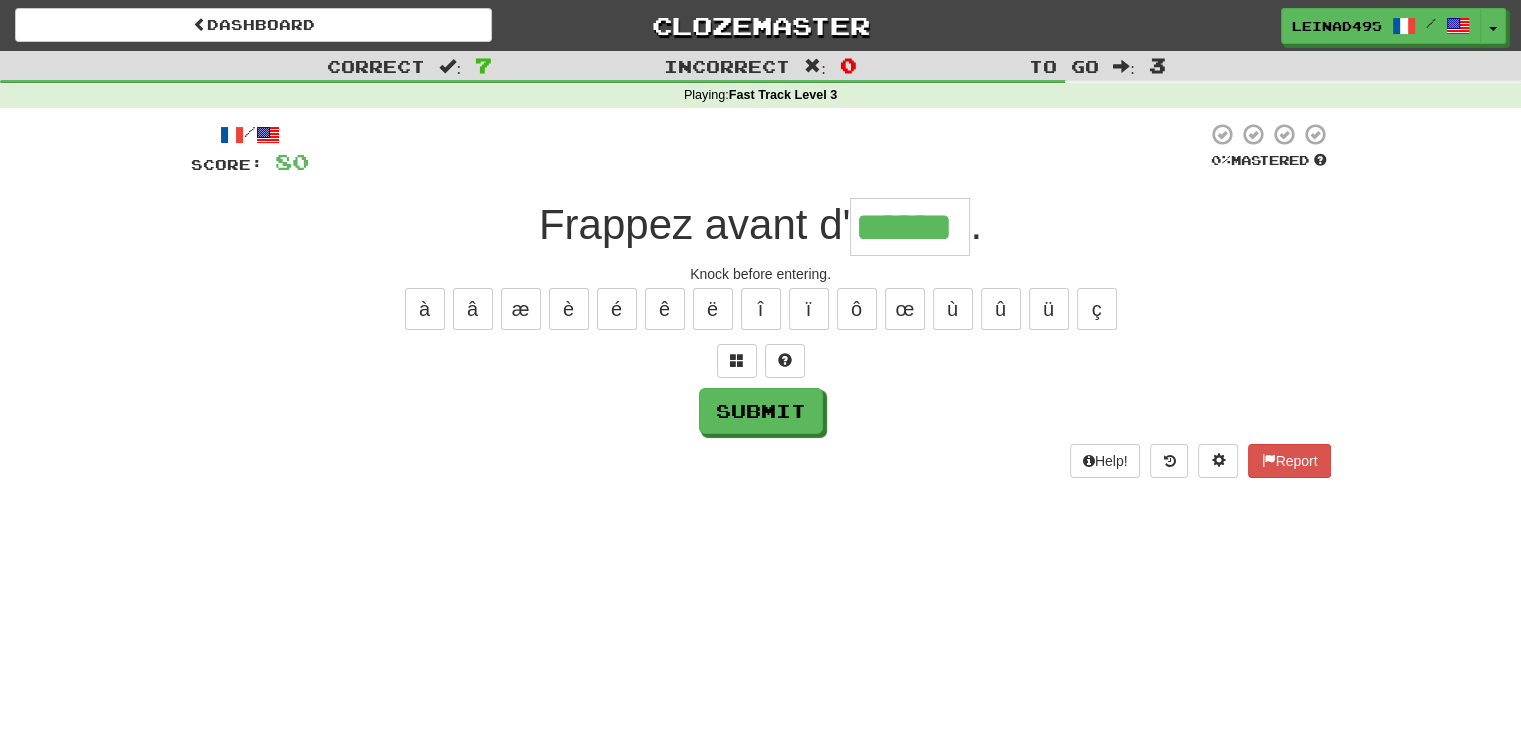 type on "******" 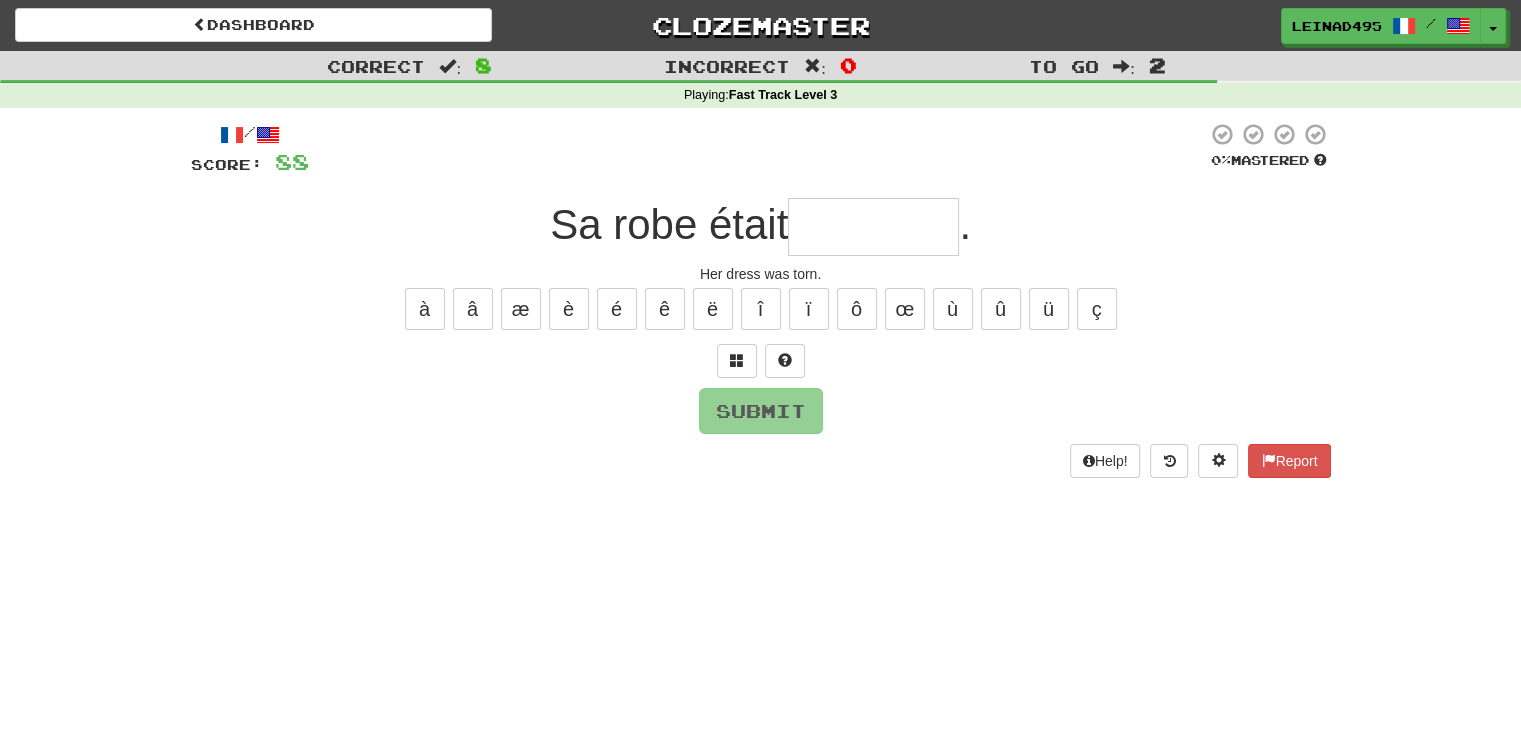 type on "*" 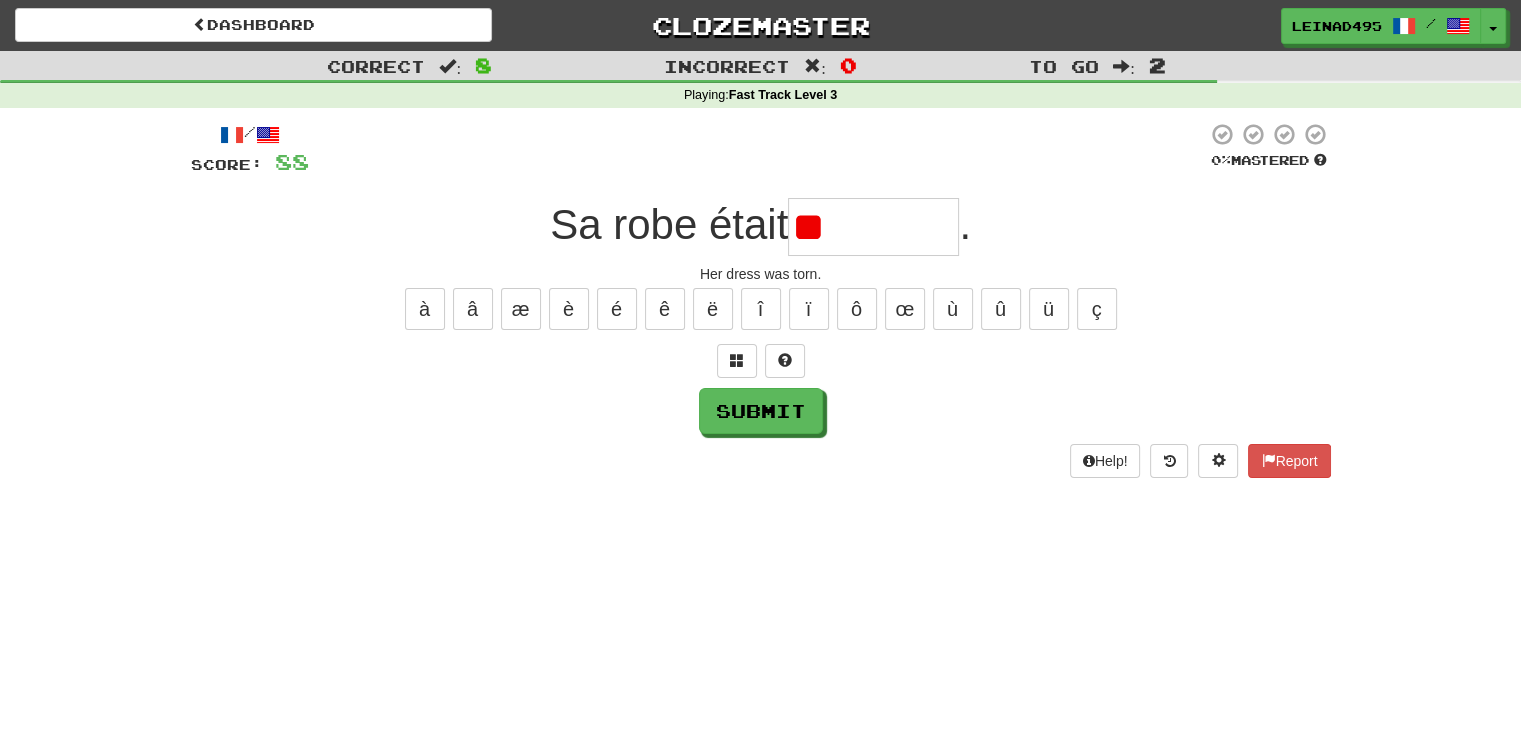 type on "*" 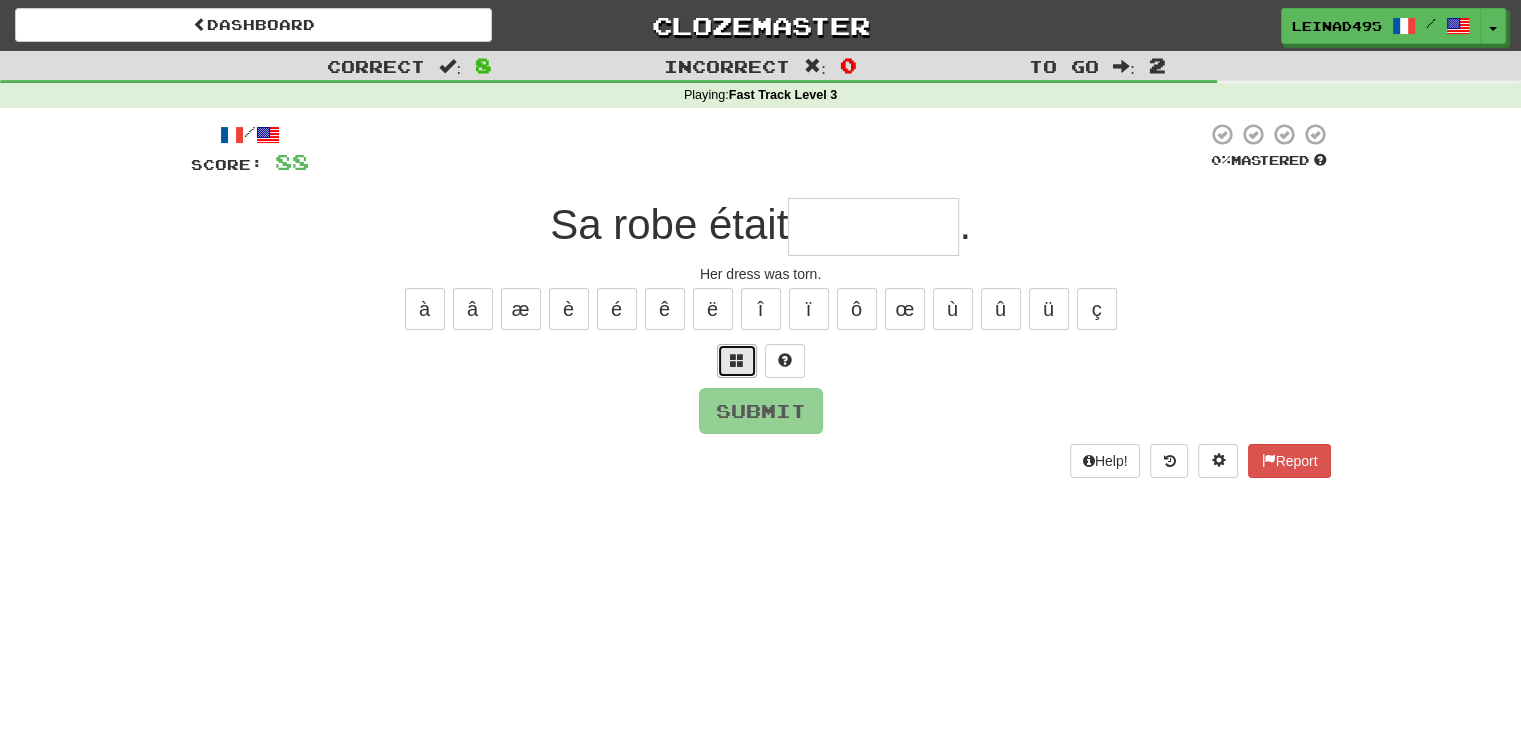 click at bounding box center (737, 361) 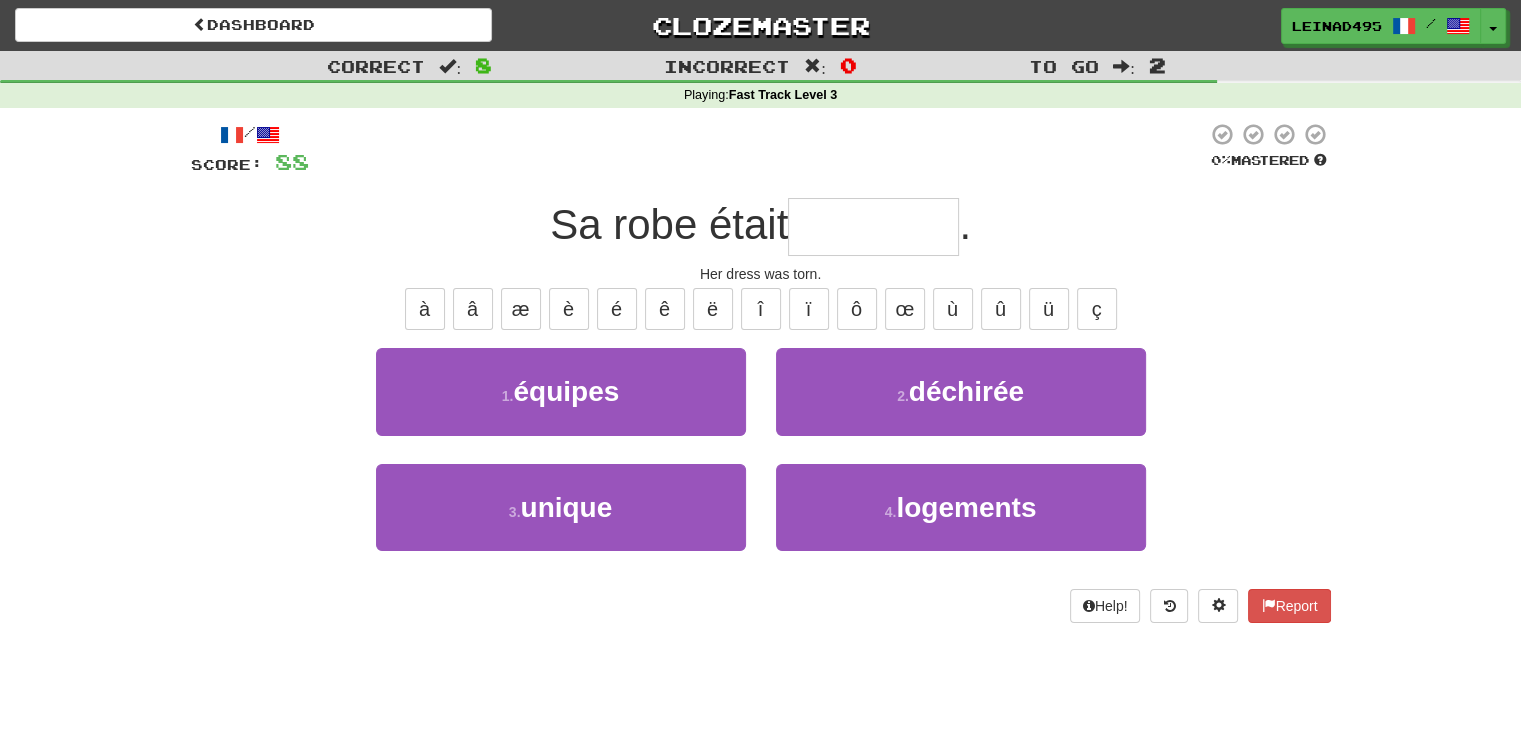 click on "1 .  équipes 2 .  déchirée" at bounding box center [761, 405] 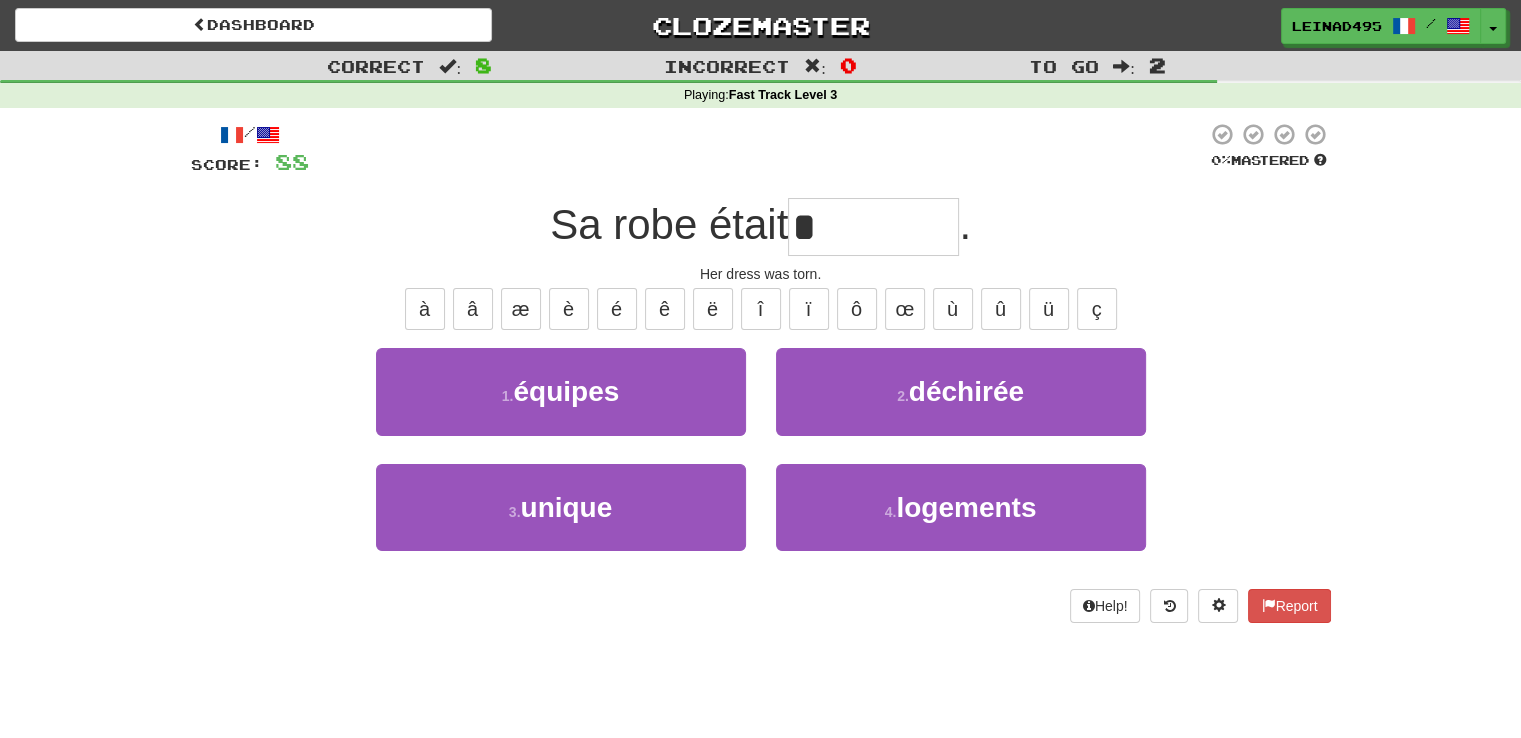 click on "*" at bounding box center [873, 227] 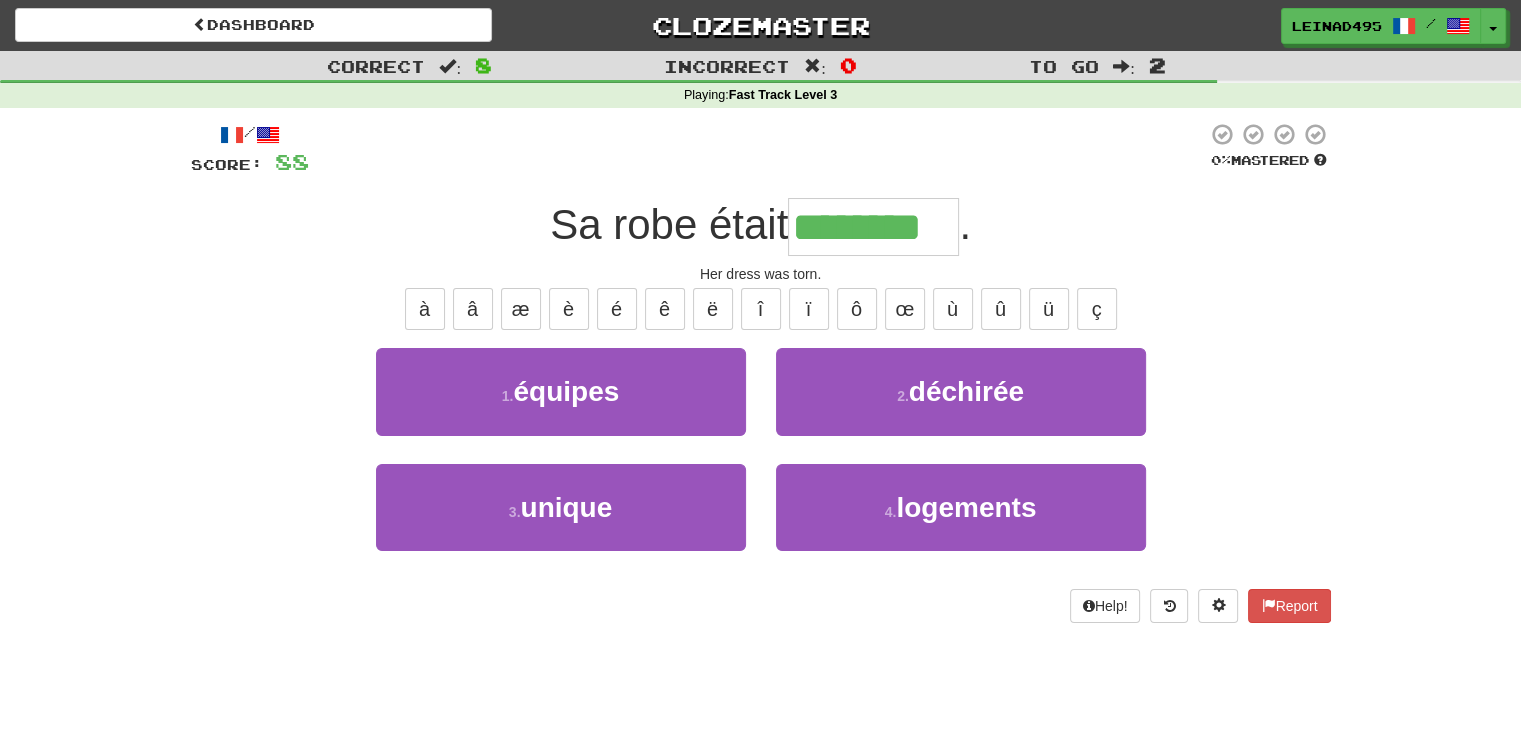type on "********" 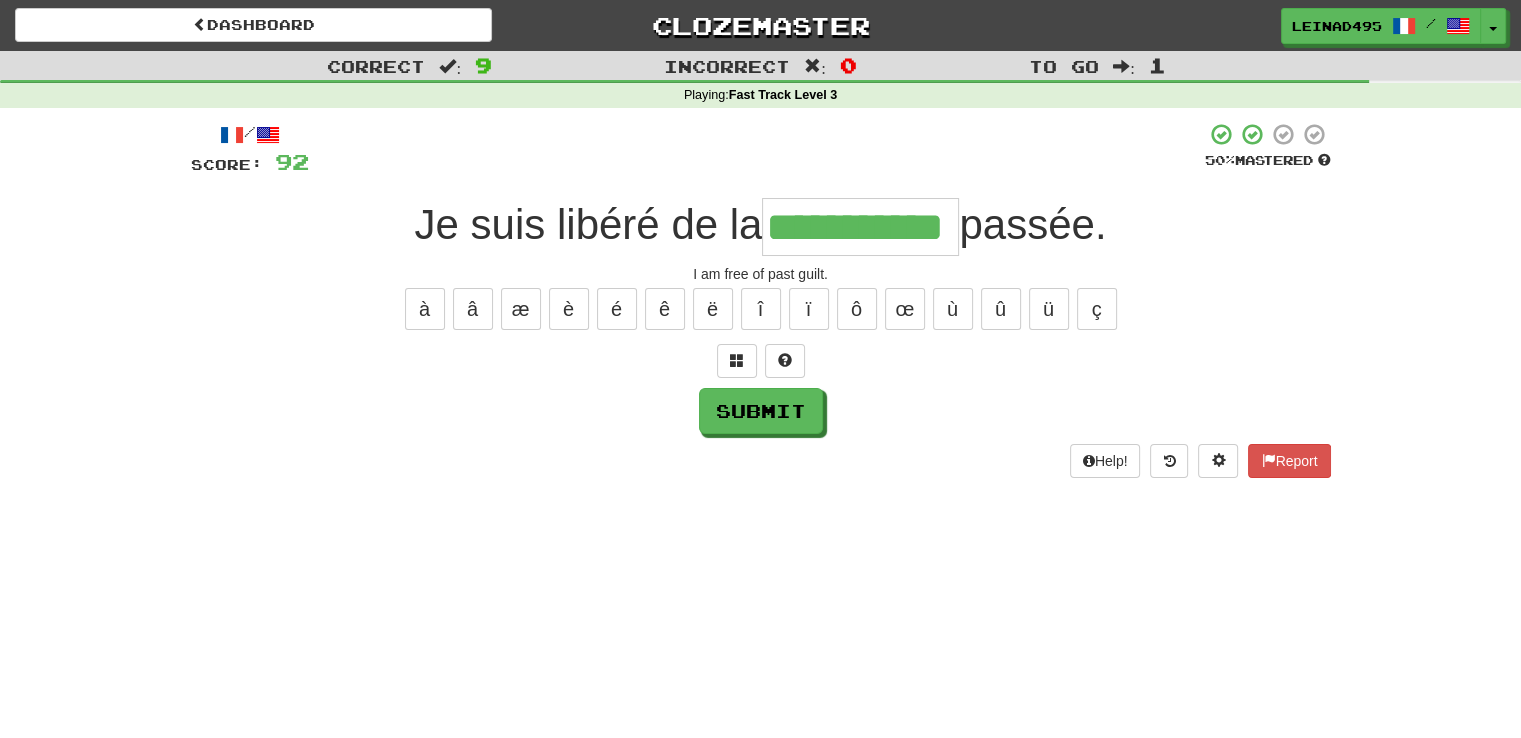 type on "**********" 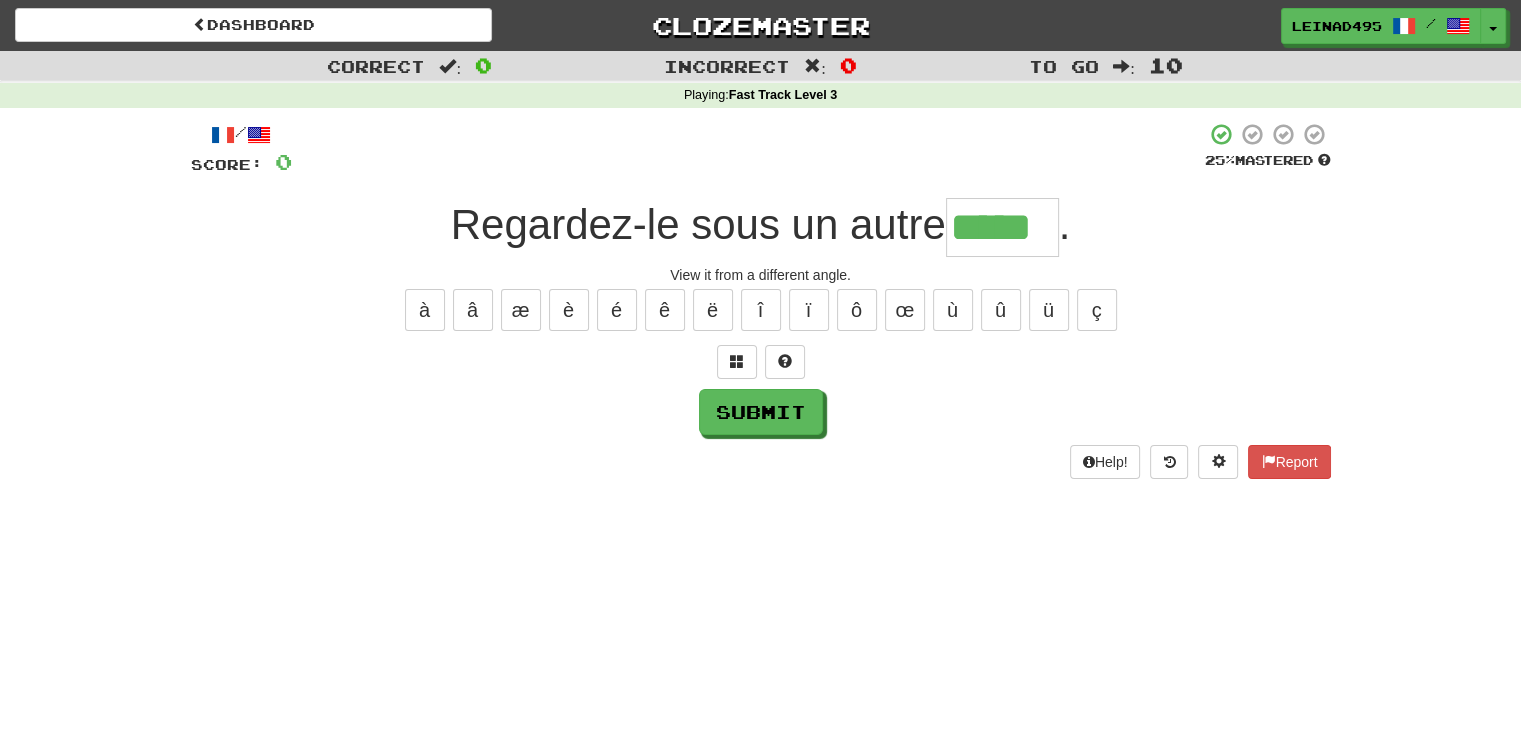 type on "*****" 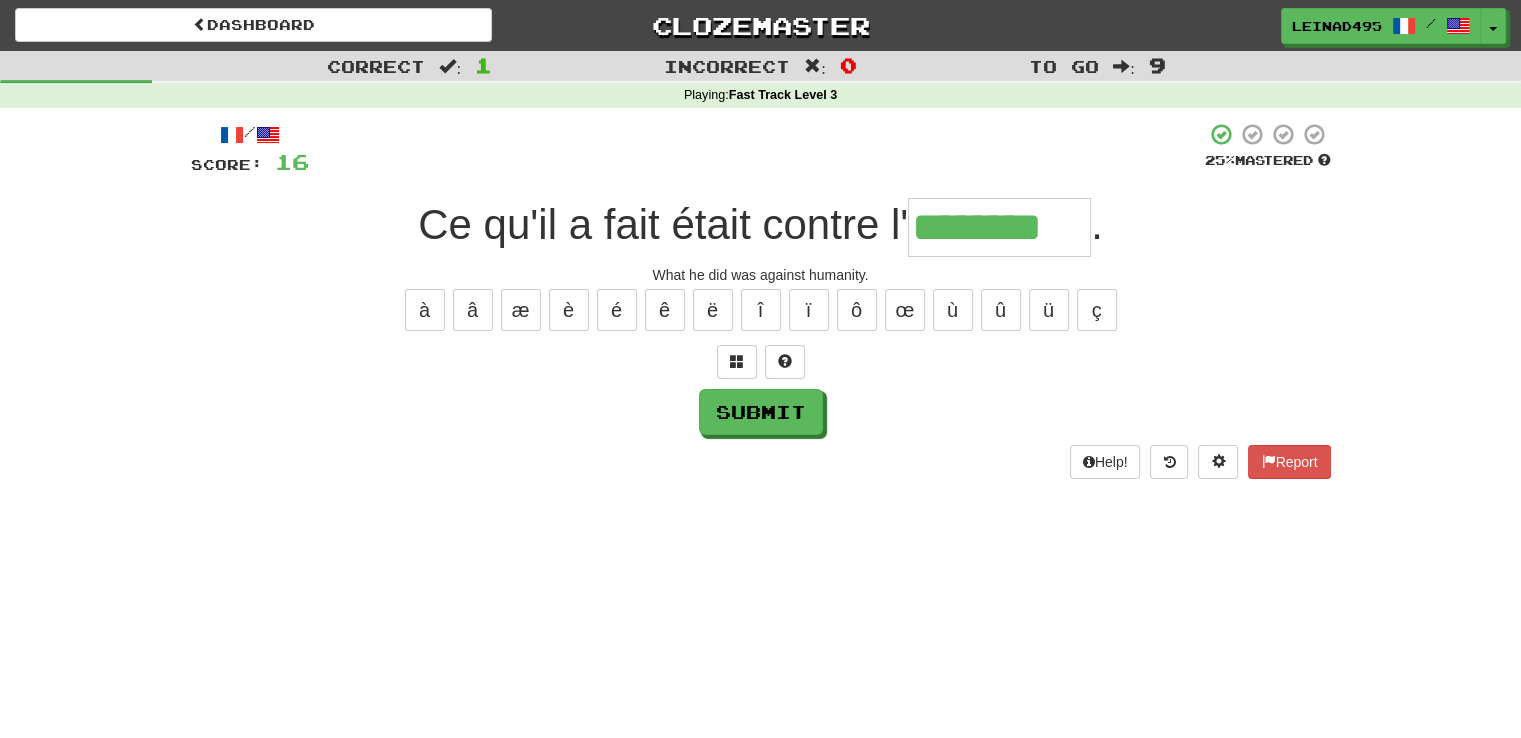 type on "********" 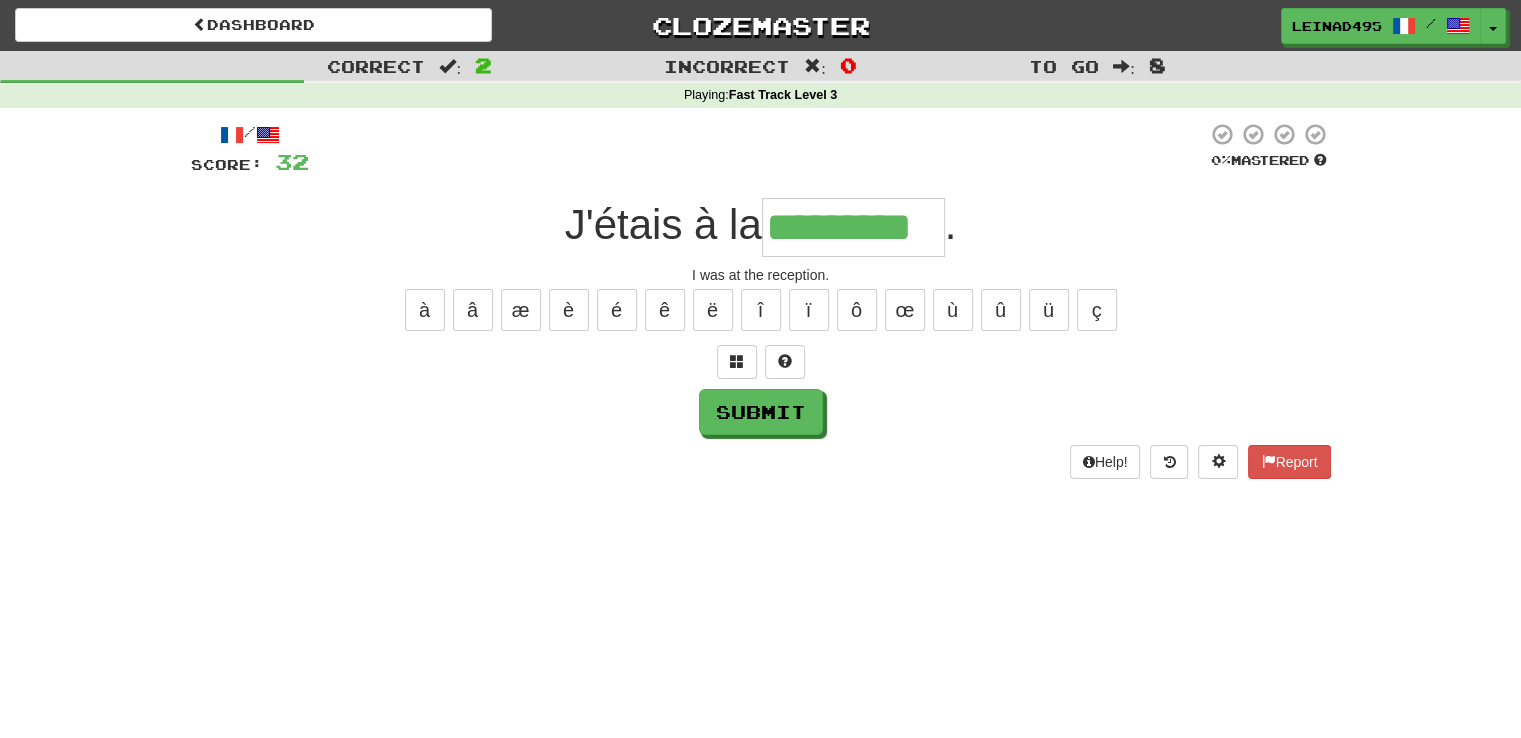 type on "*********" 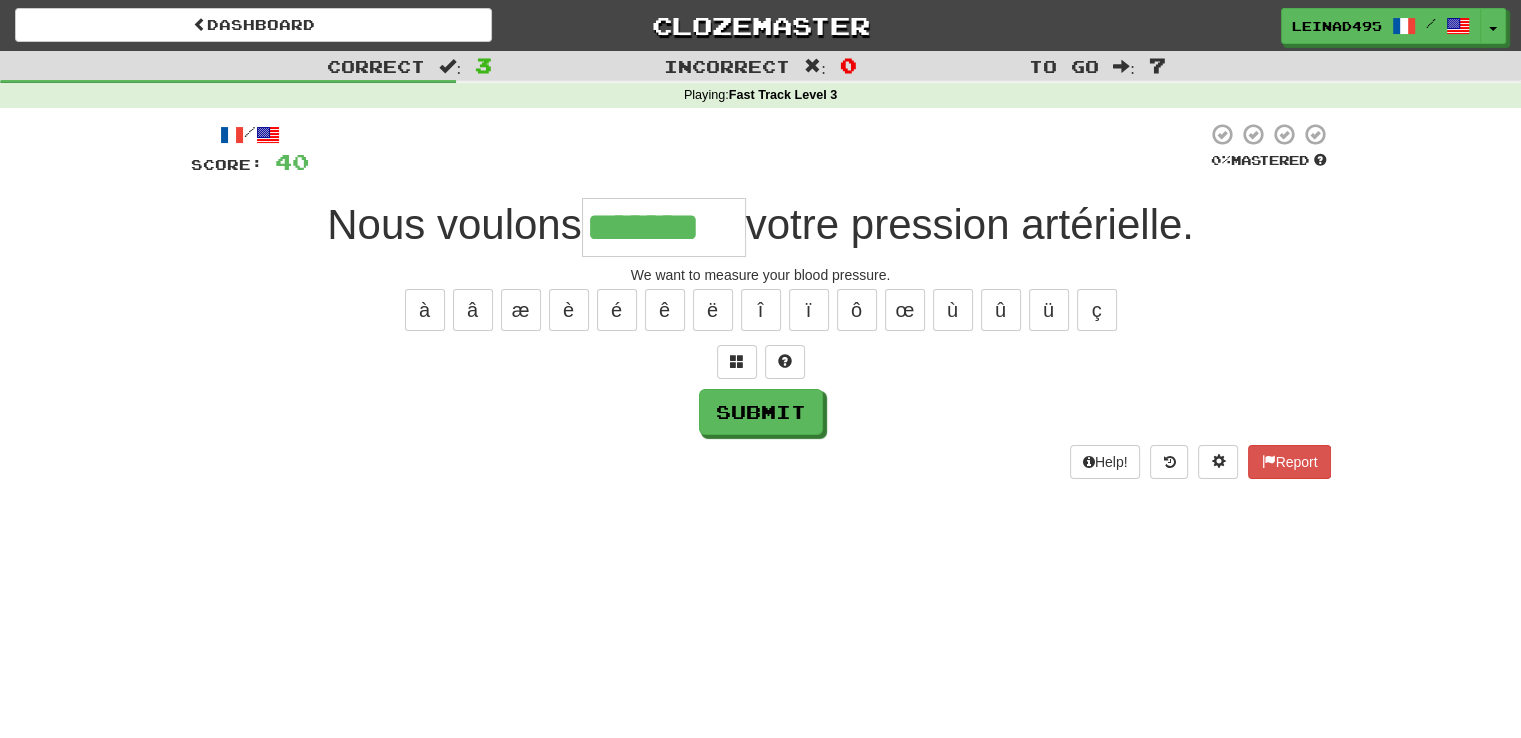 type on "*******" 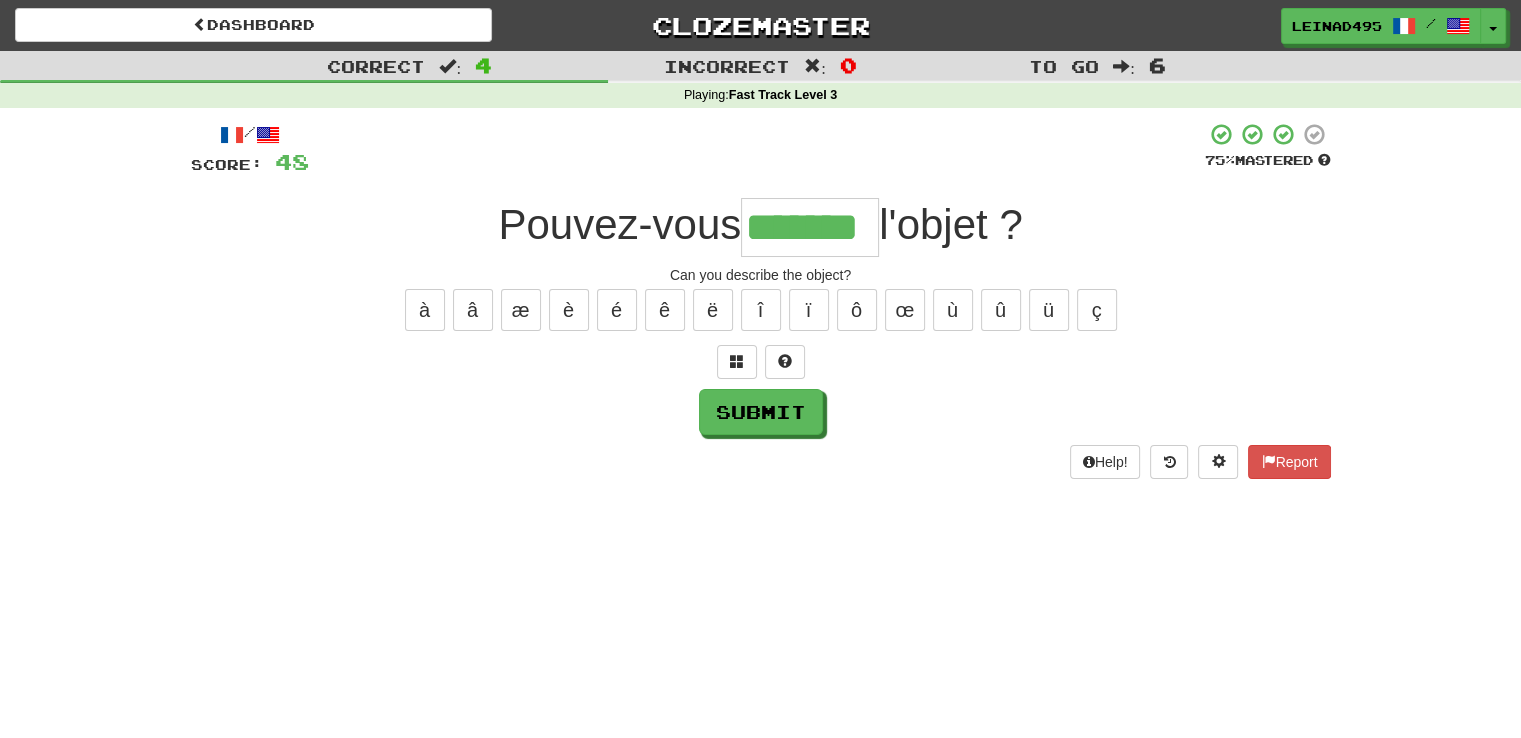 type on "*******" 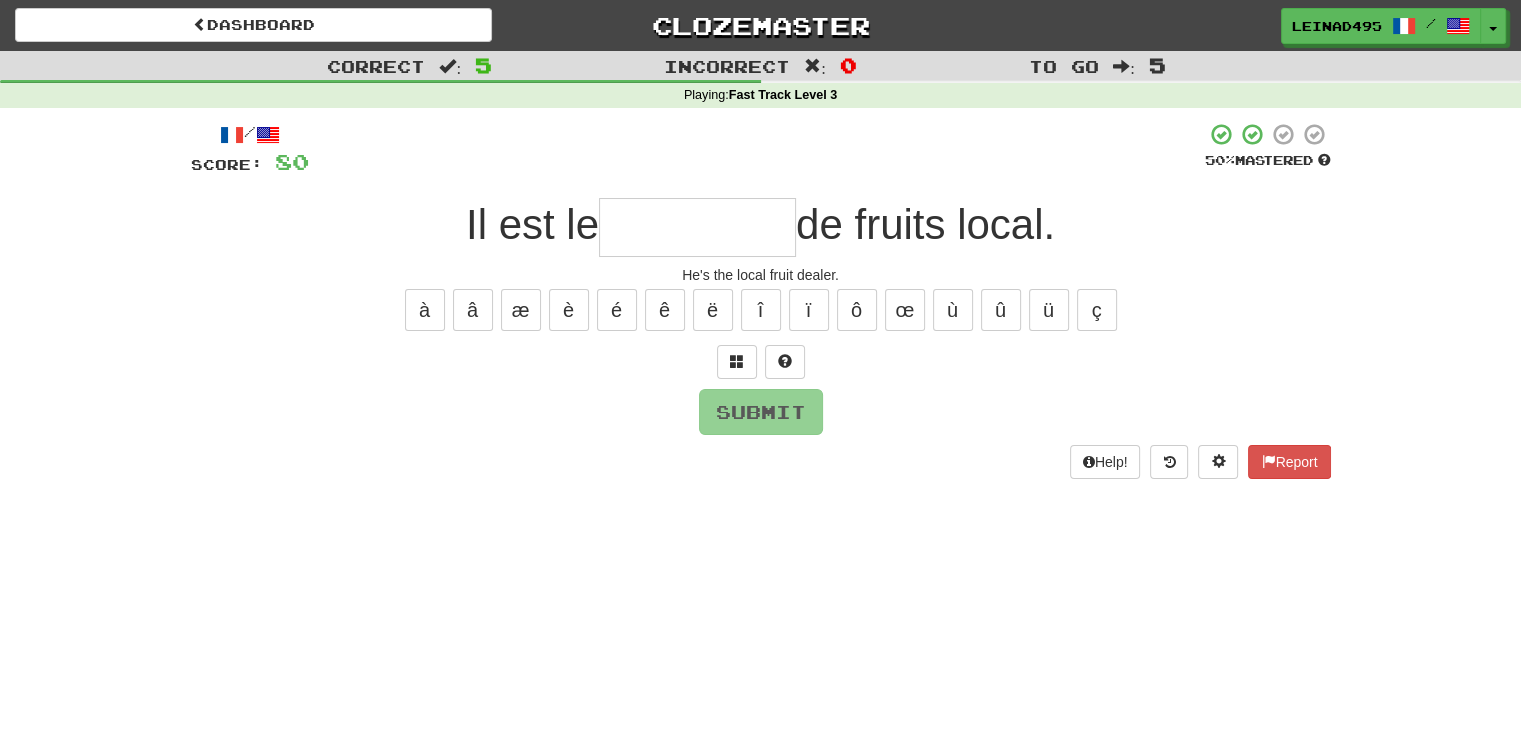 type on "*" 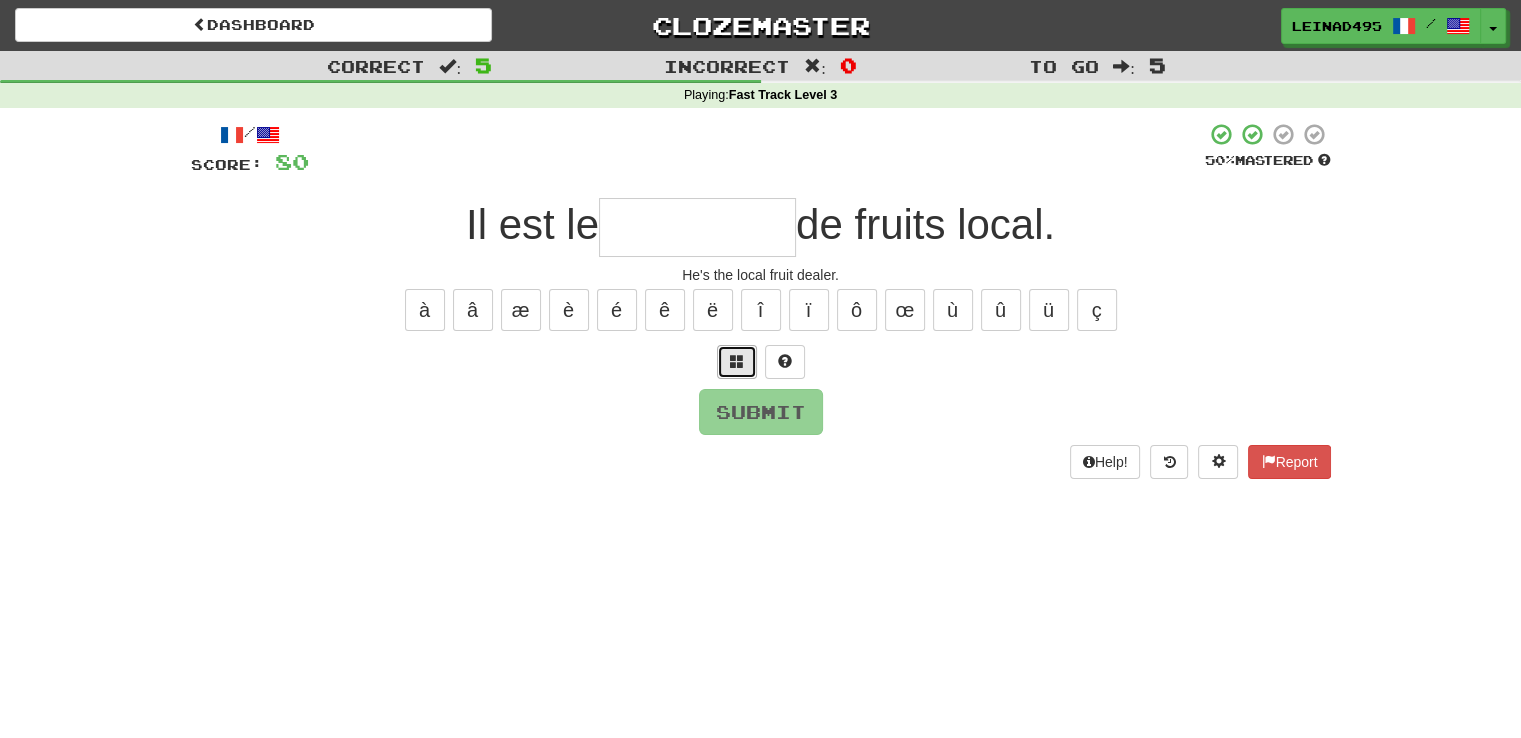 click at bounding box center (737, 362) 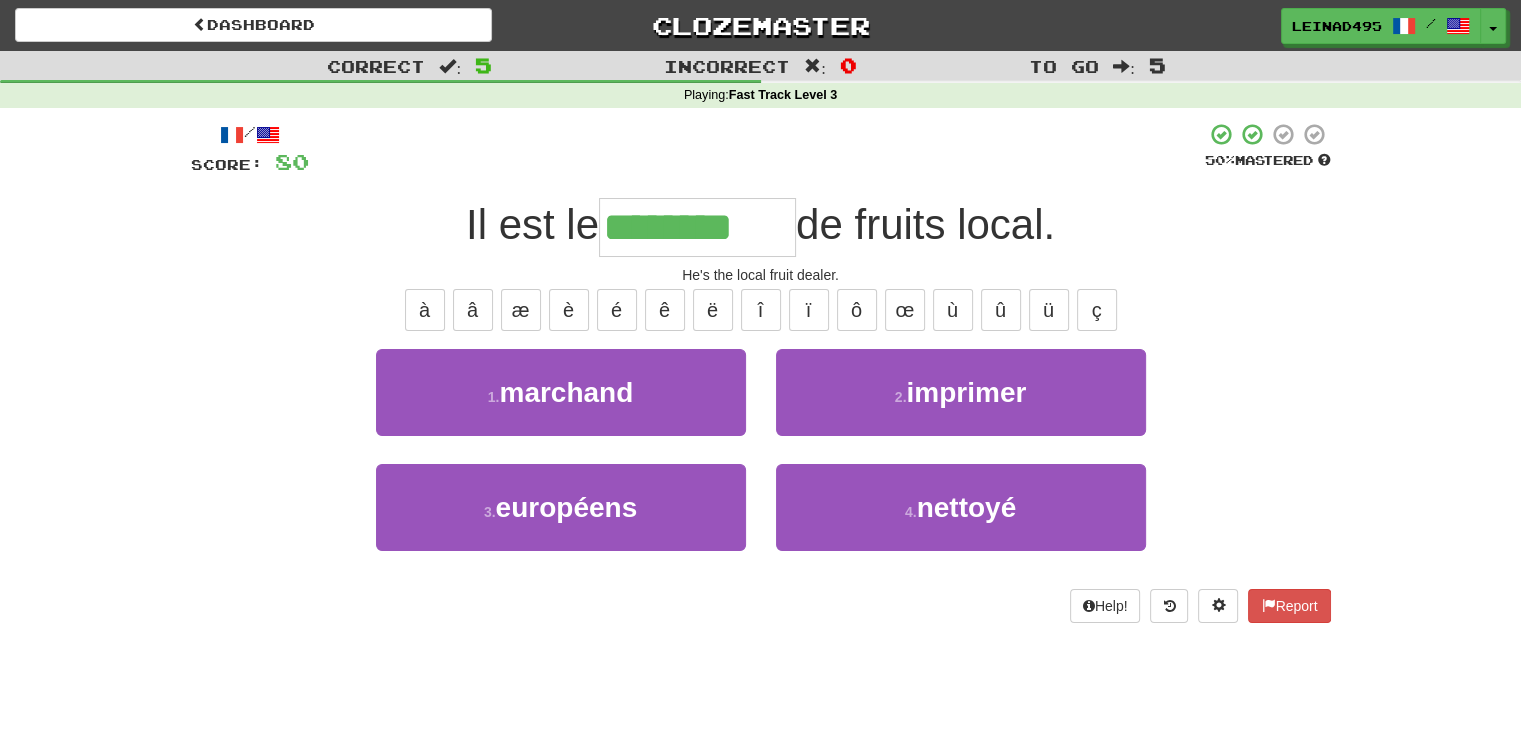 type on "********" 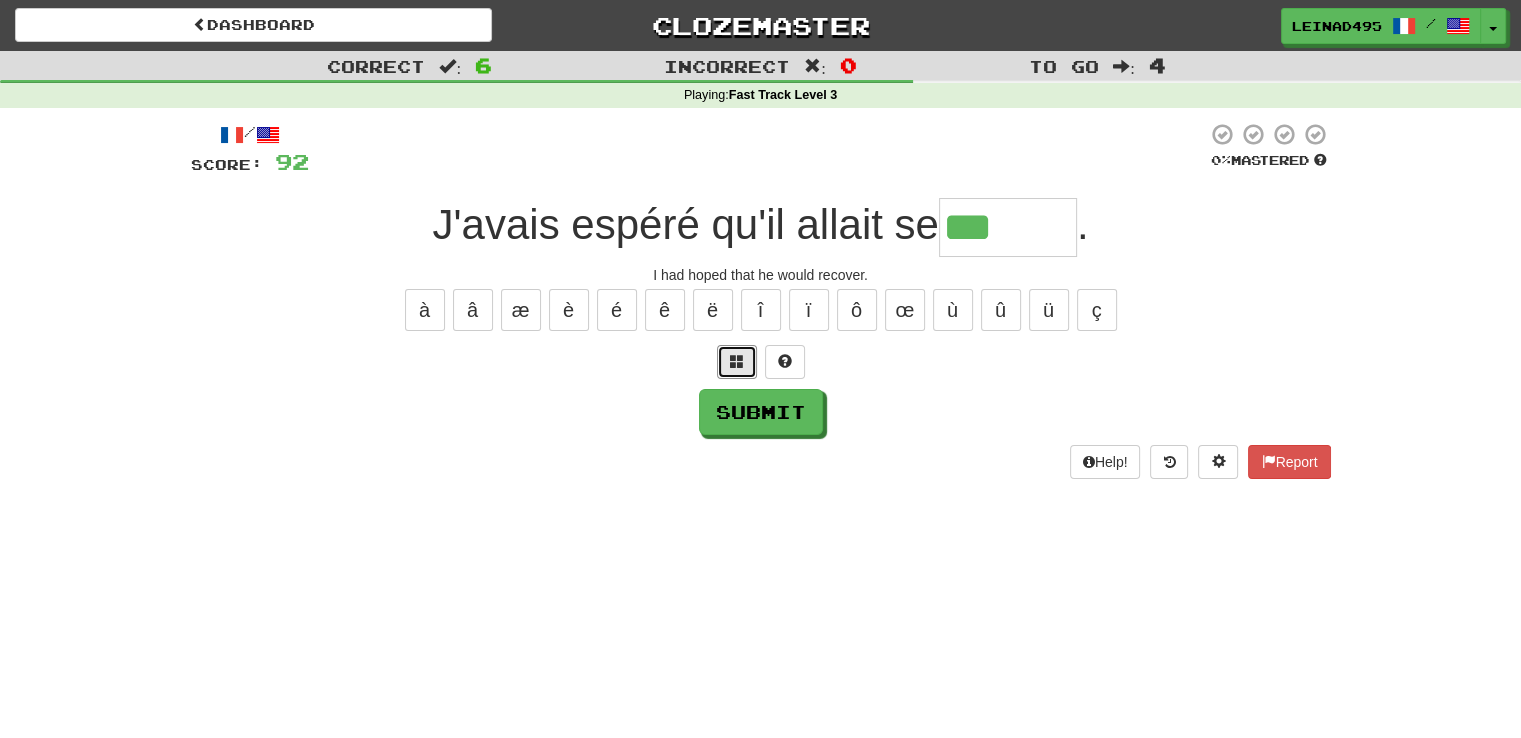 click at bounding box center (737, 362) 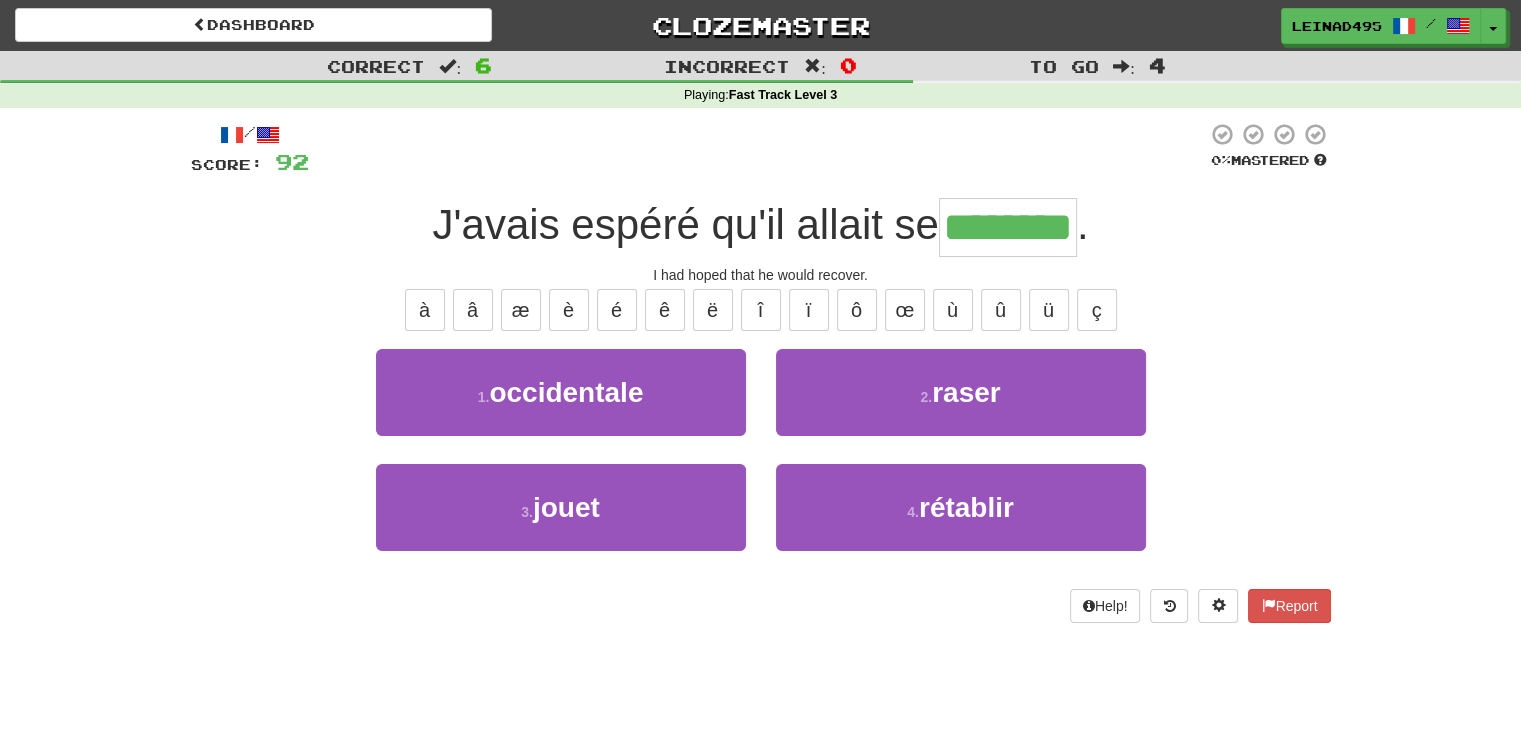 type on "********" 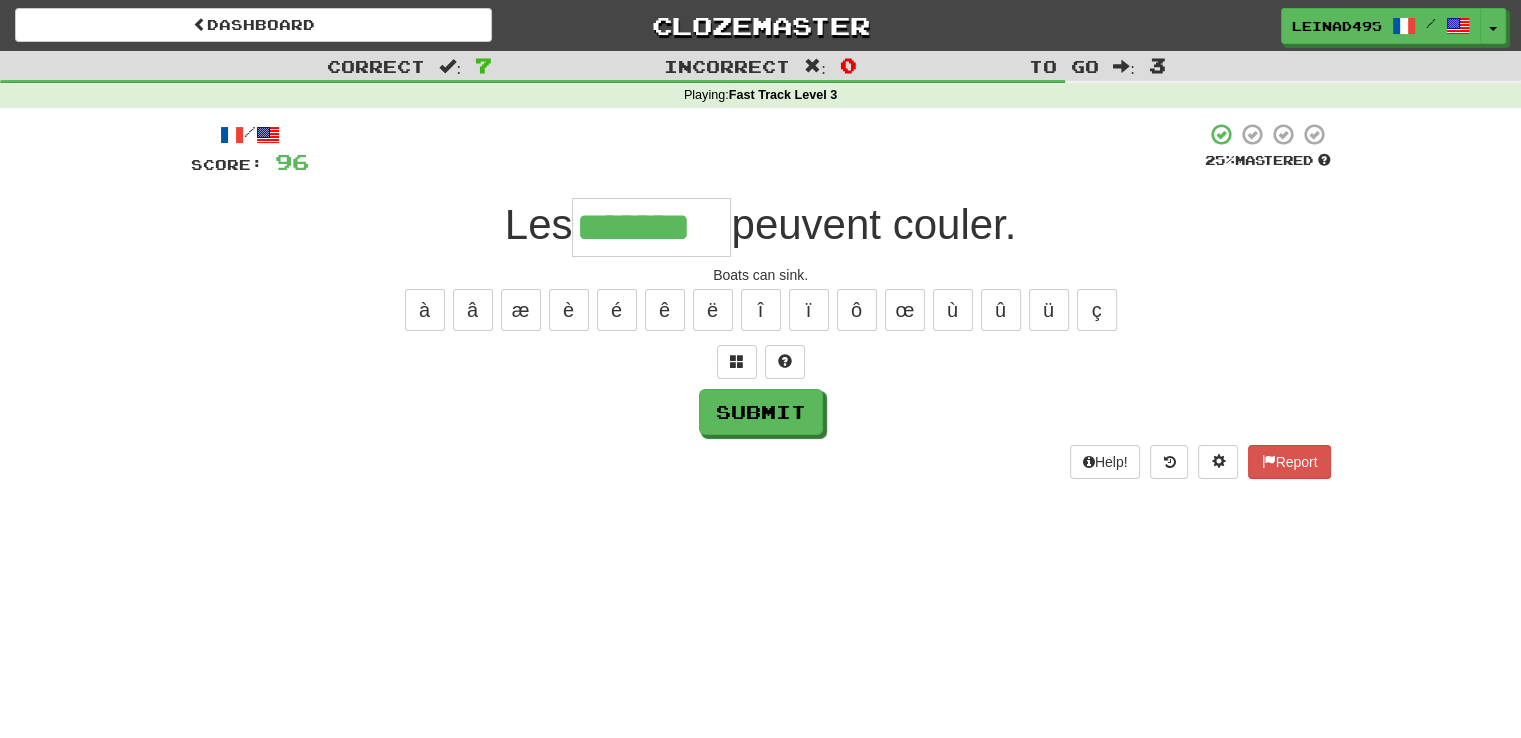 type on "*******" 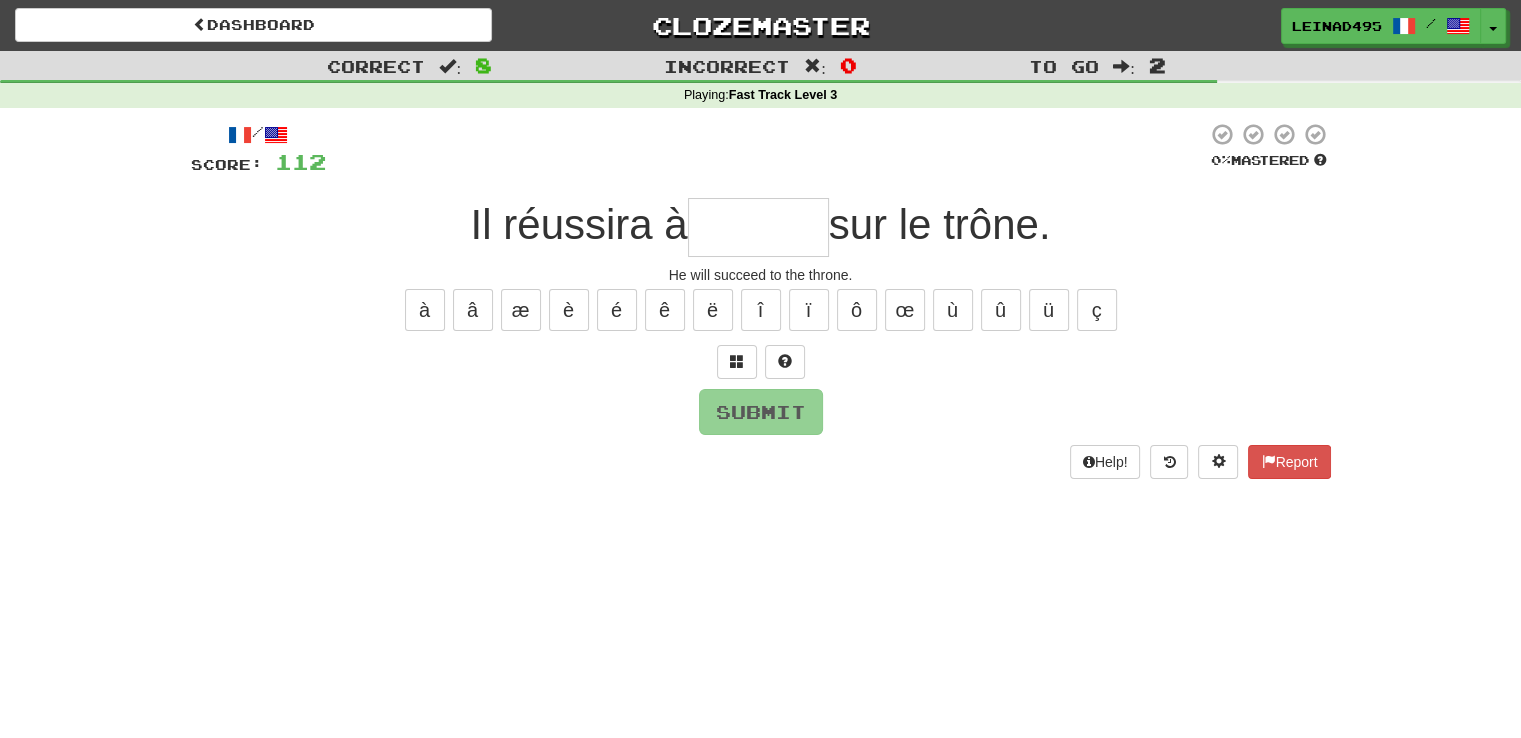 type on "*" 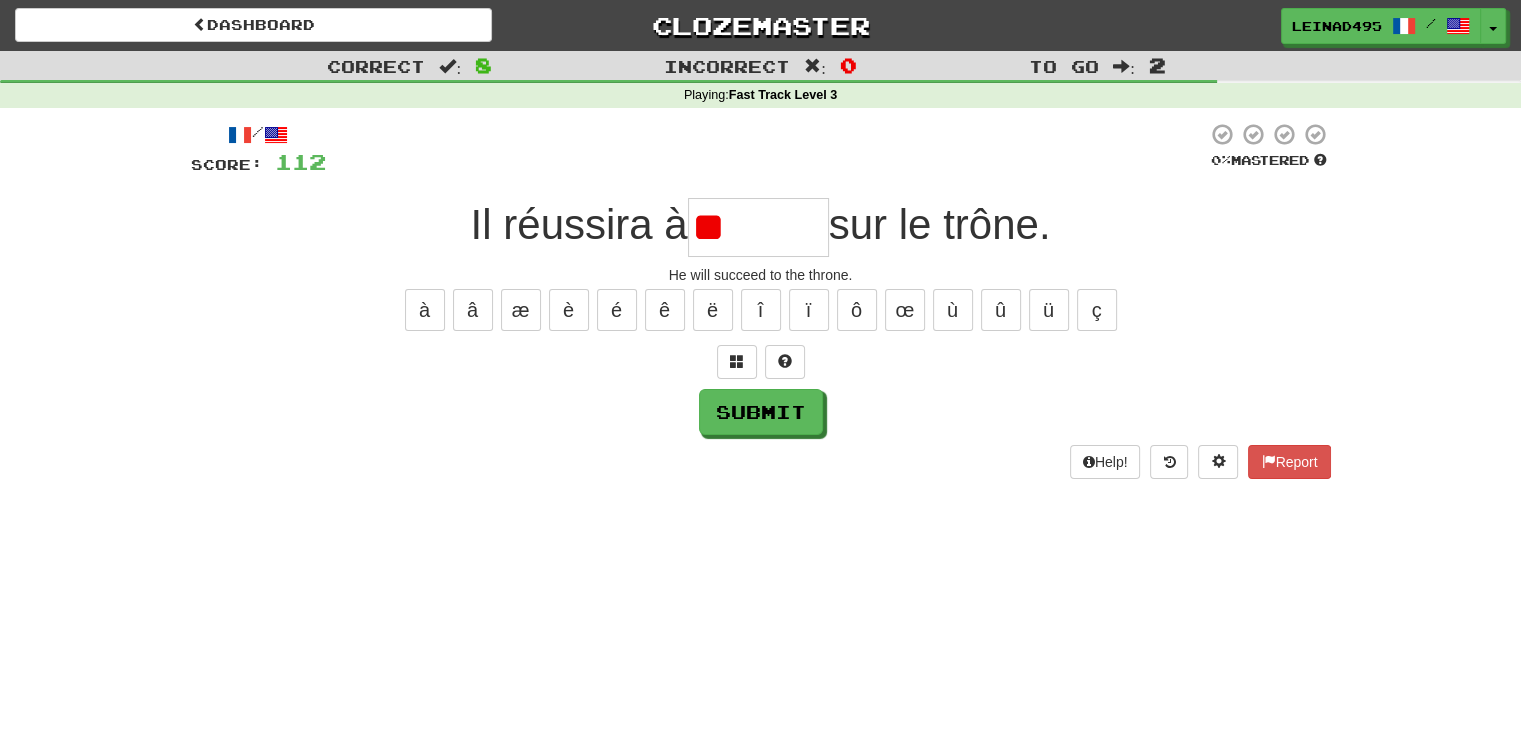 type on "*" 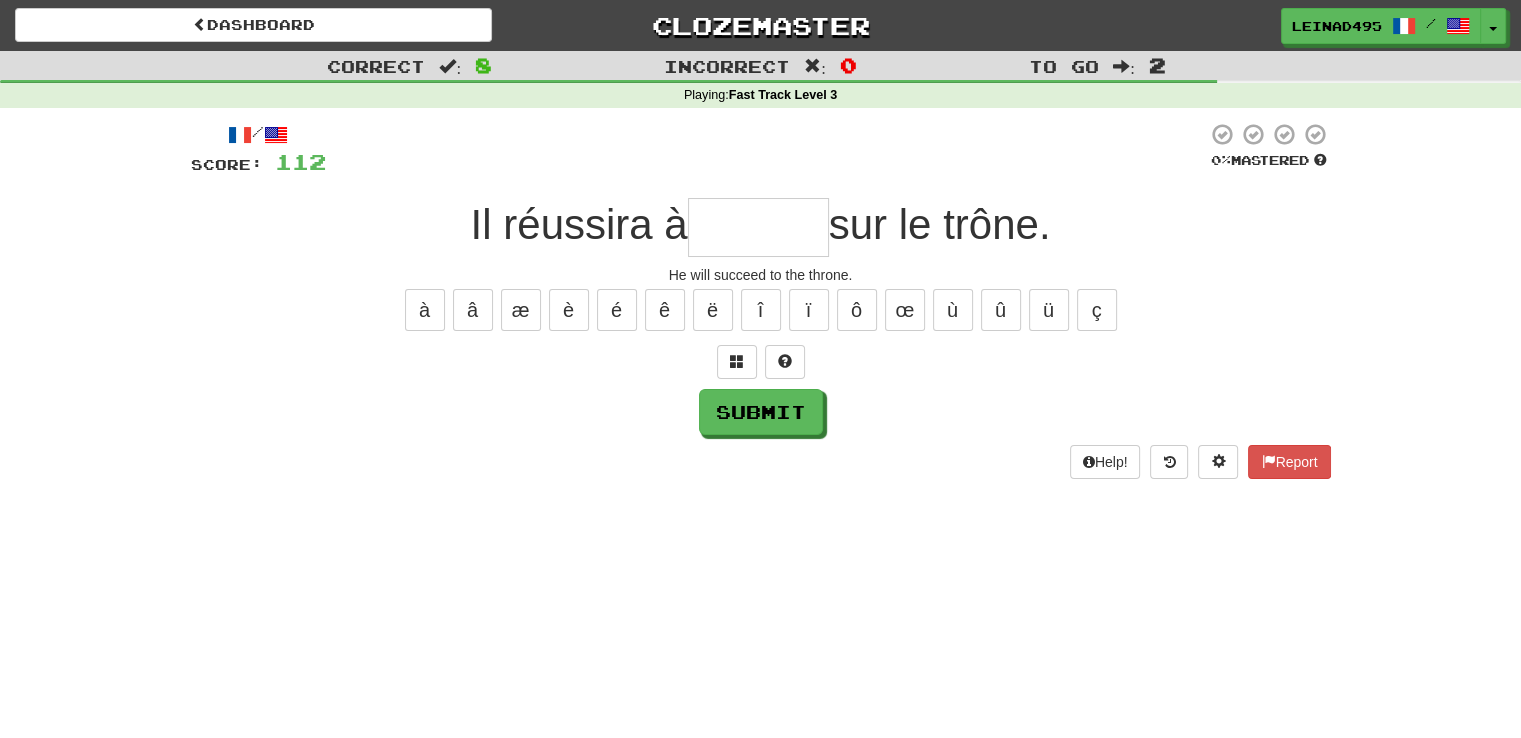 type on "*" 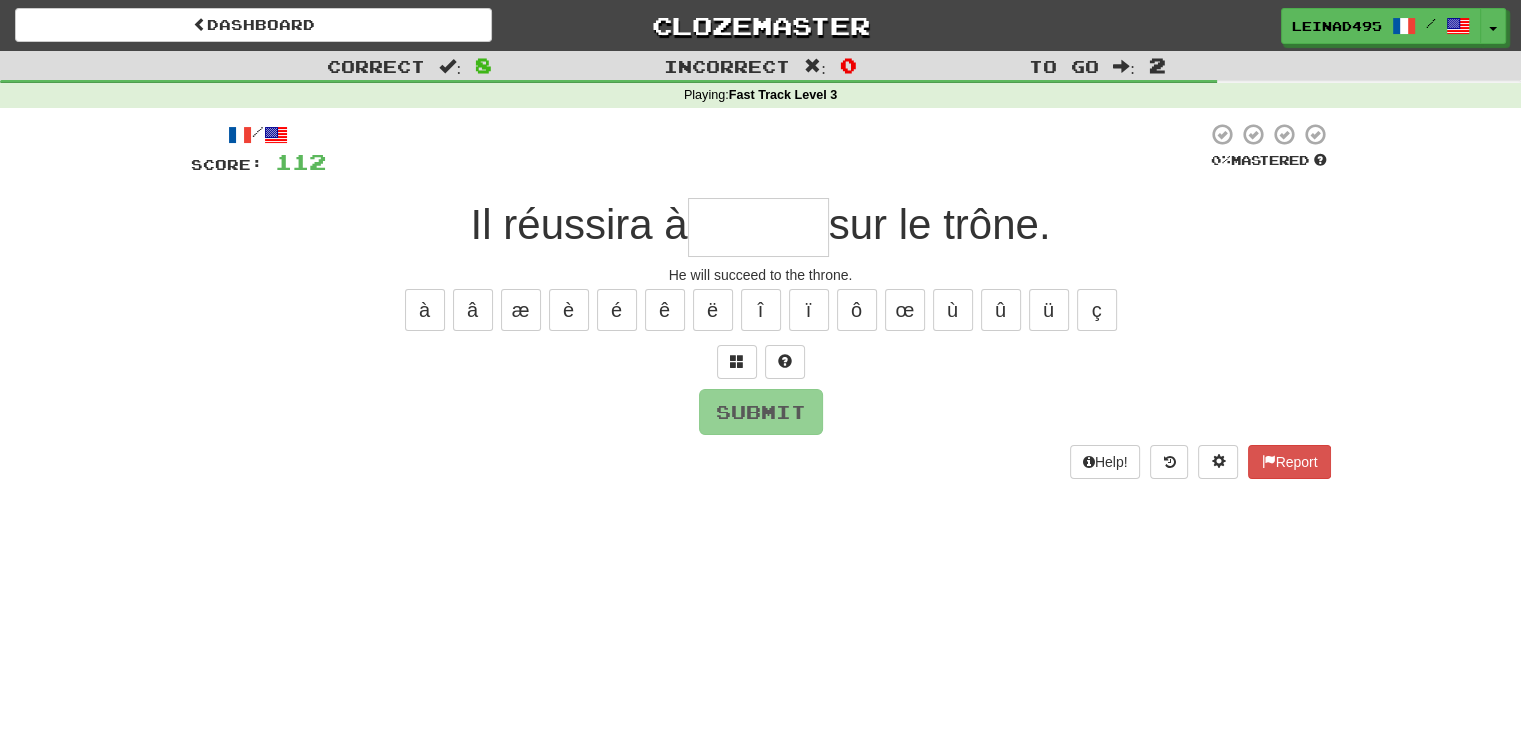 type on "*" 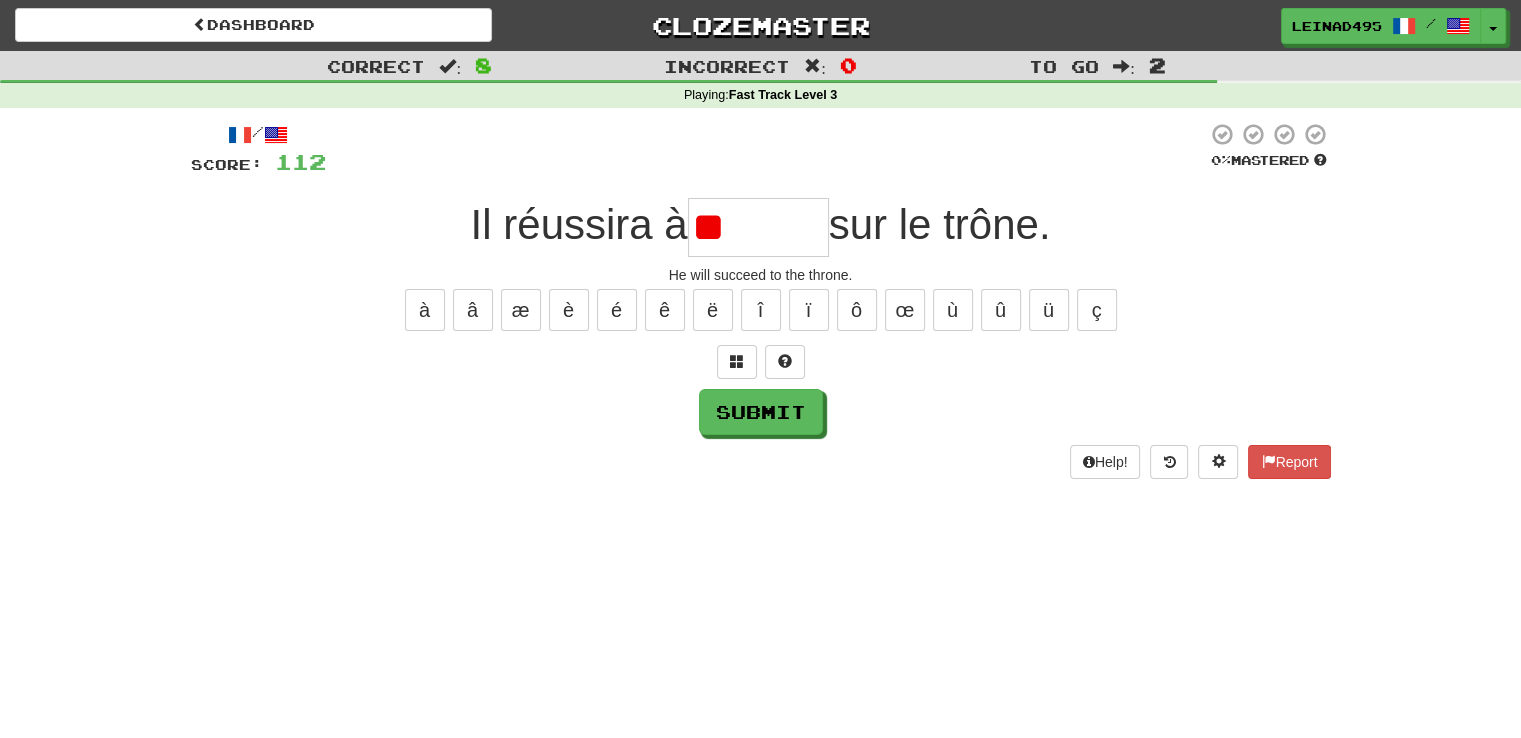 type on "*" 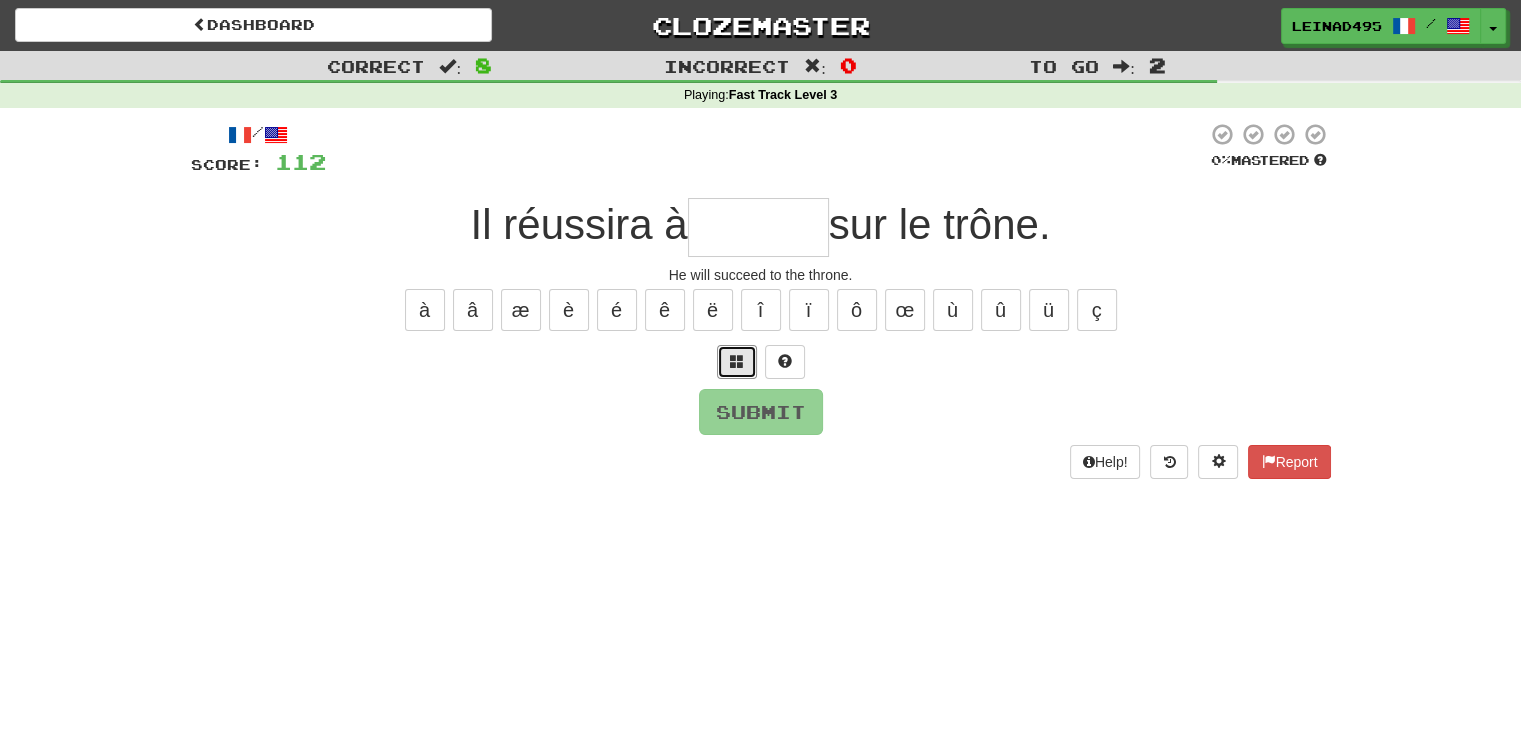 click at bounding box center (737, 362) 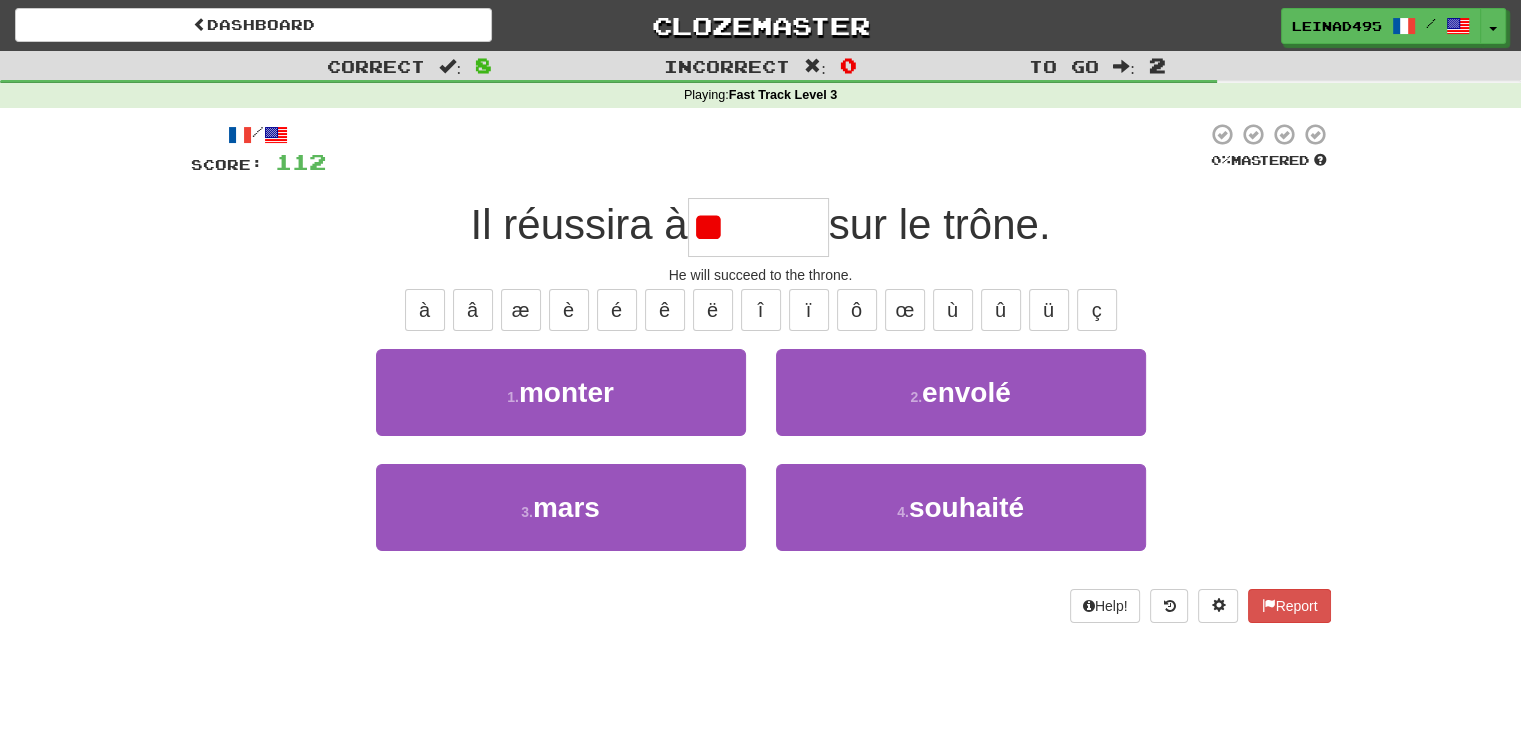 type on "*" 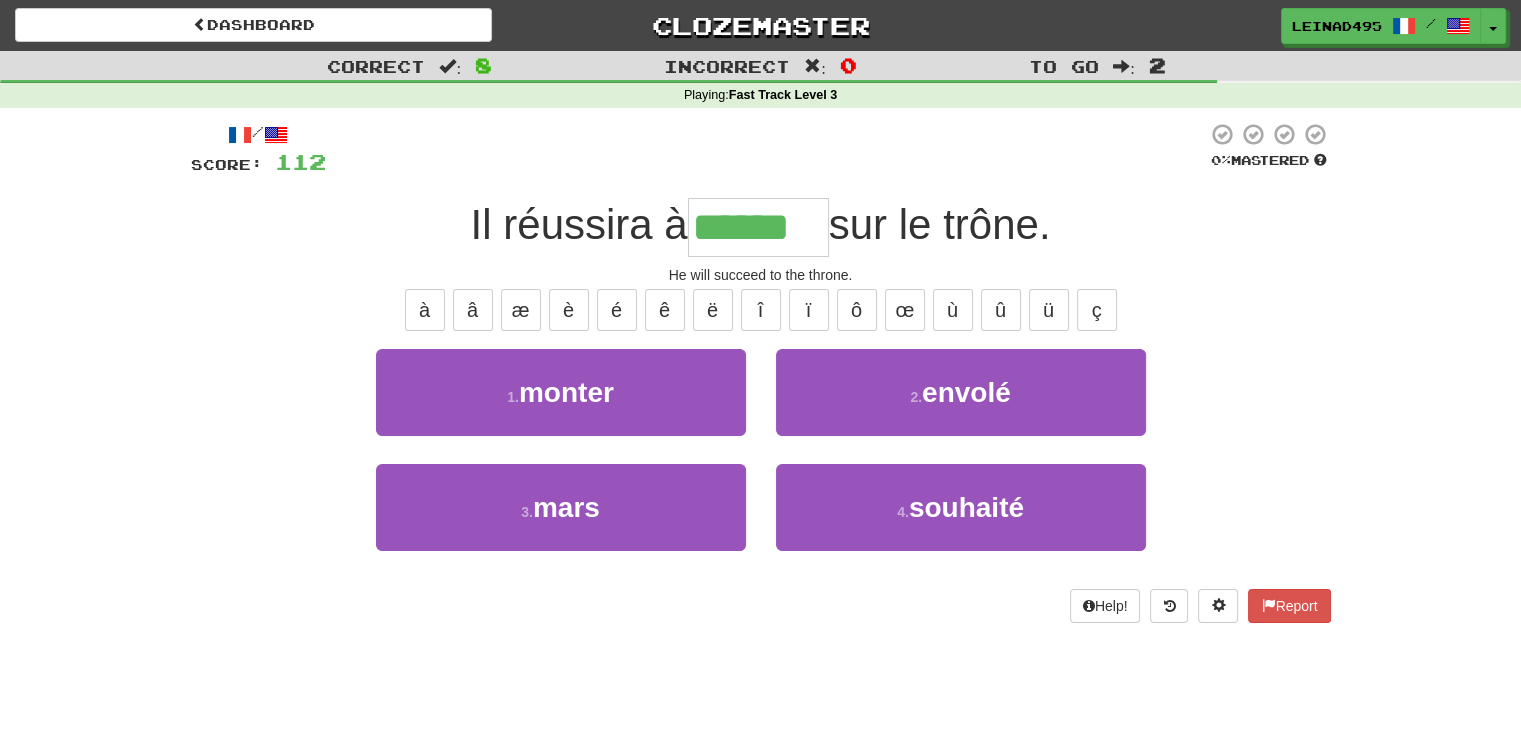 type on "******" 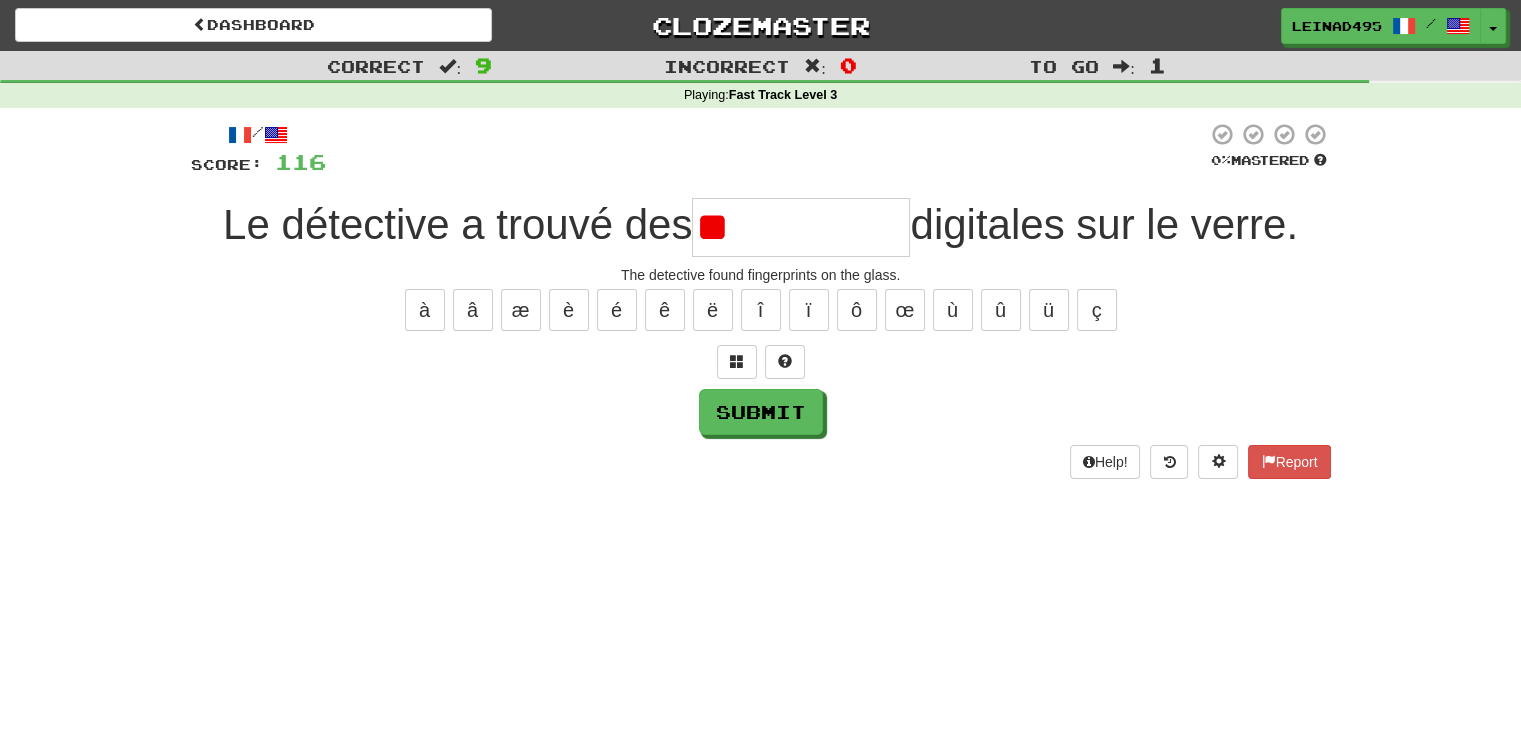 type on "*" 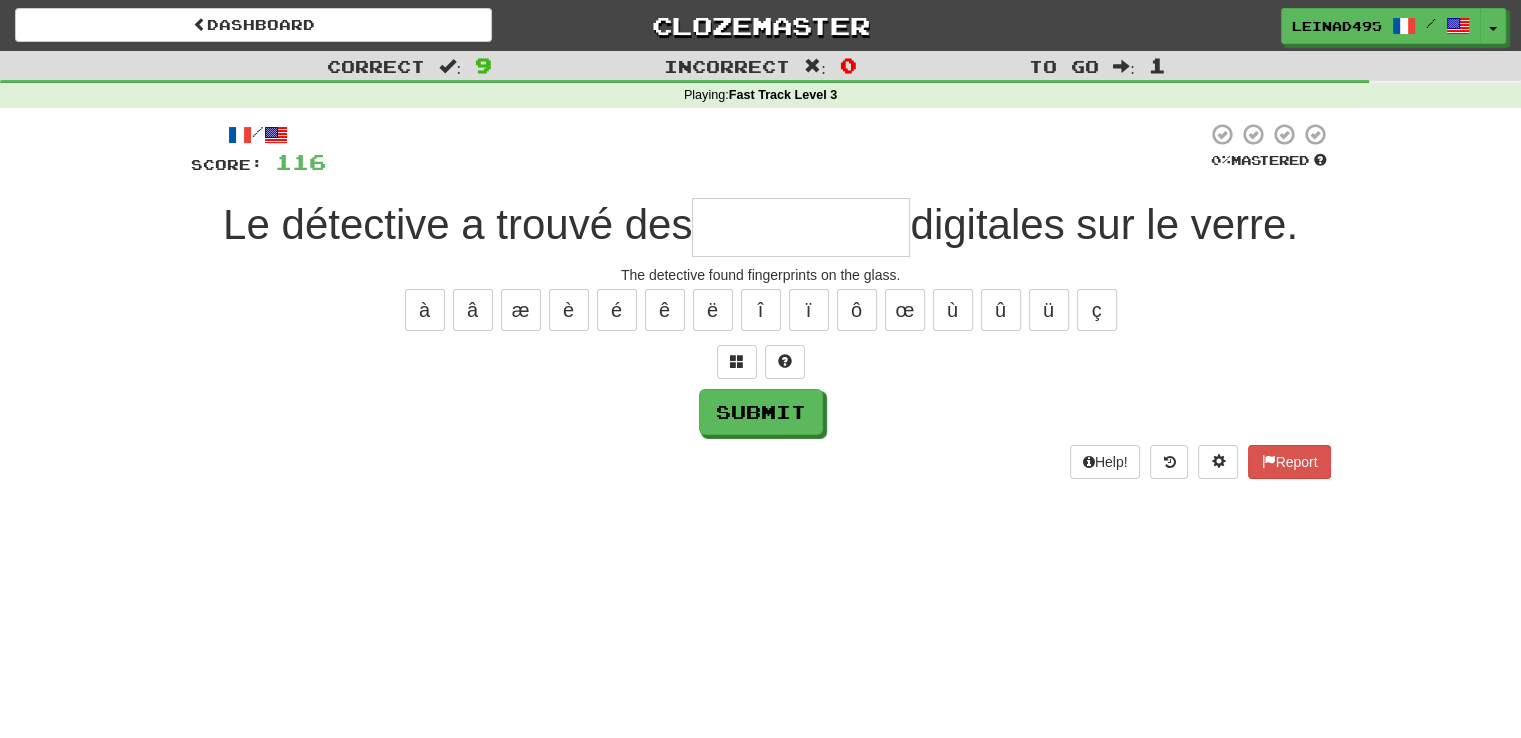 type on "*" 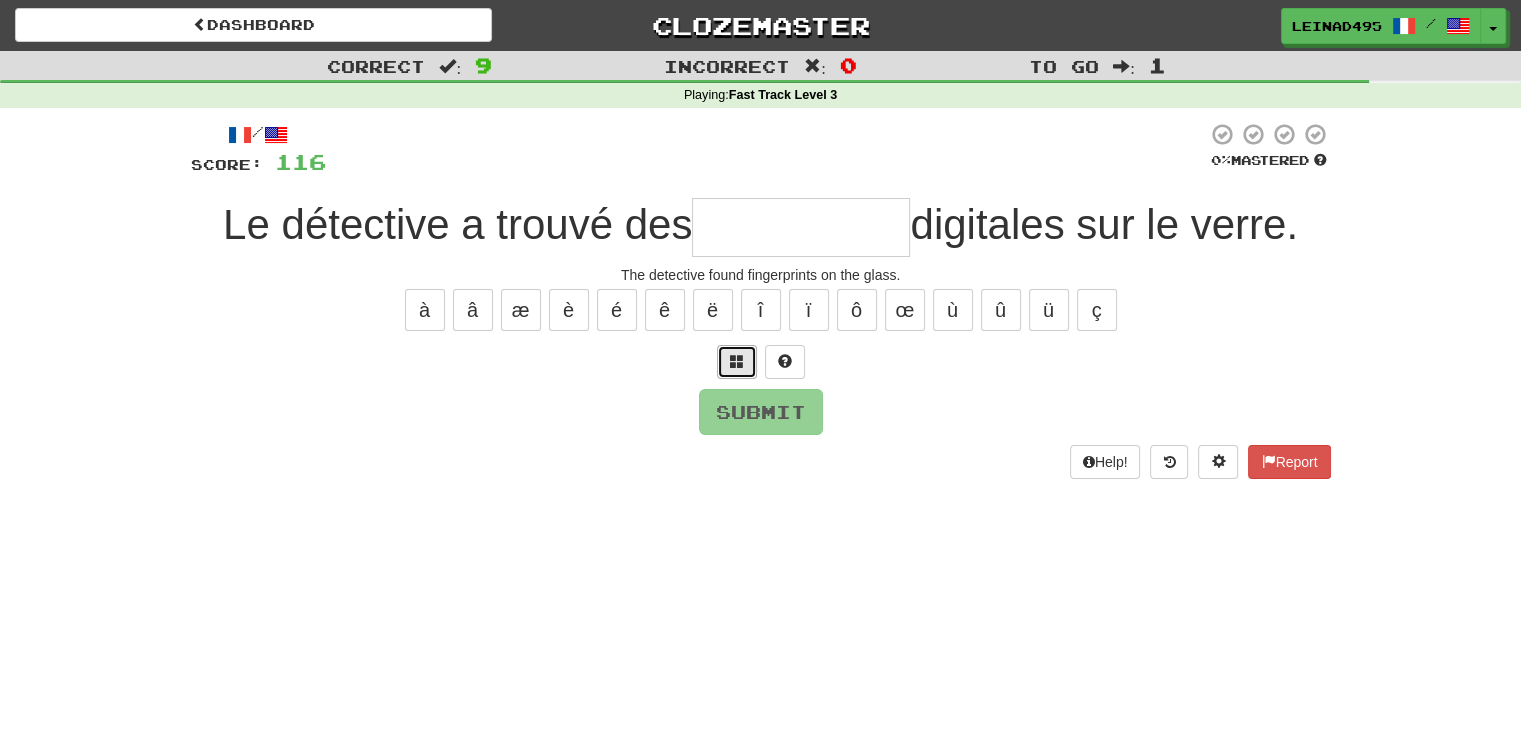 click at bounding box center (737, 362) 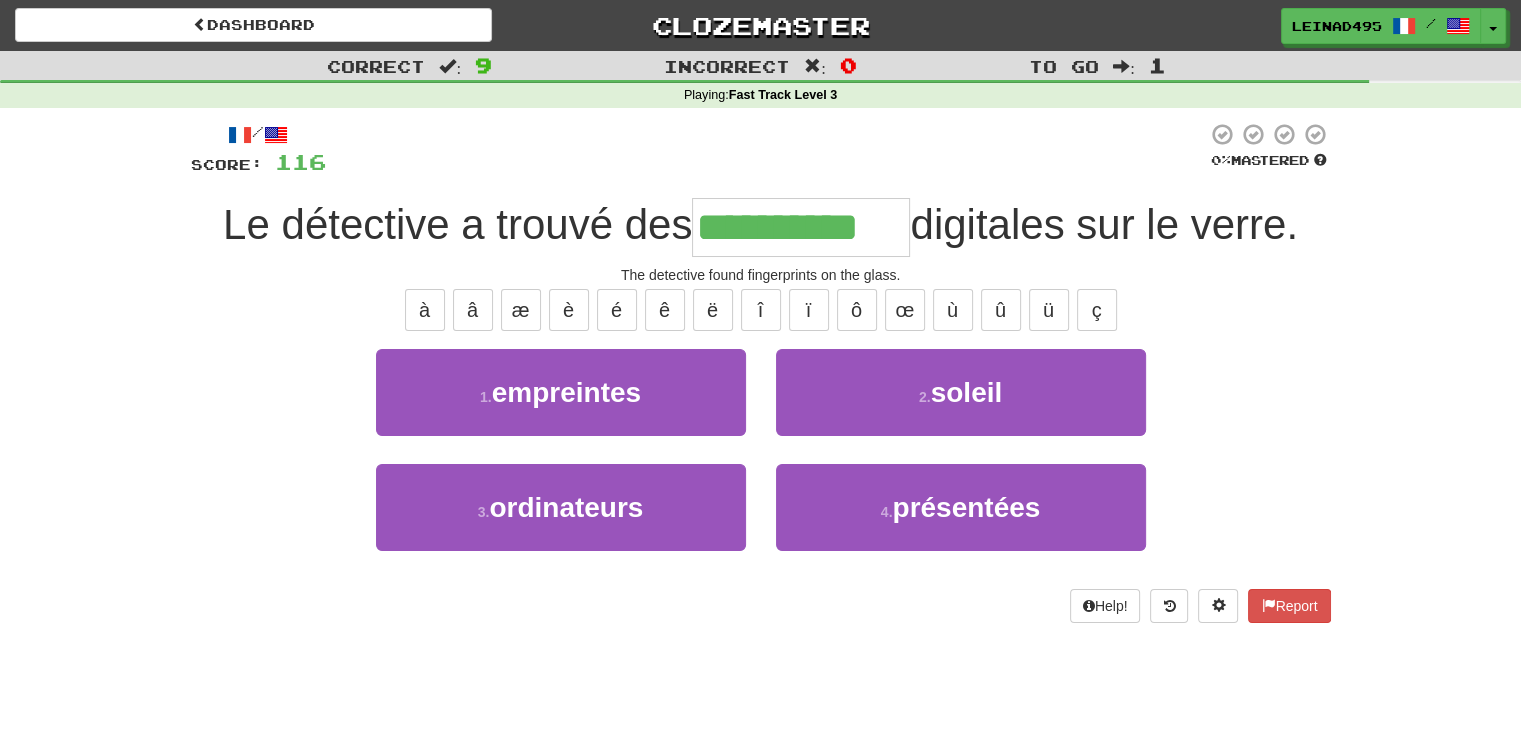 type on "**********" 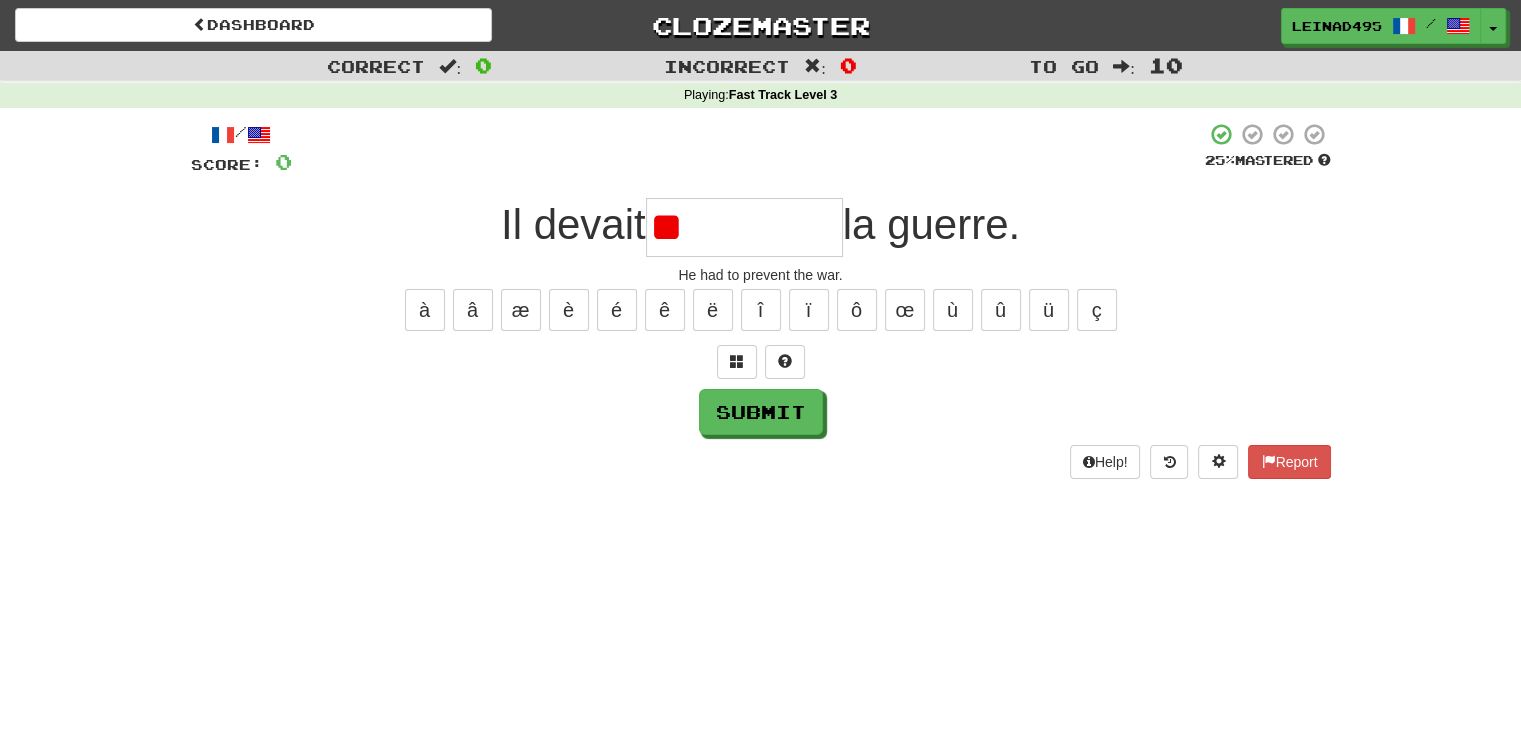 type on "*" 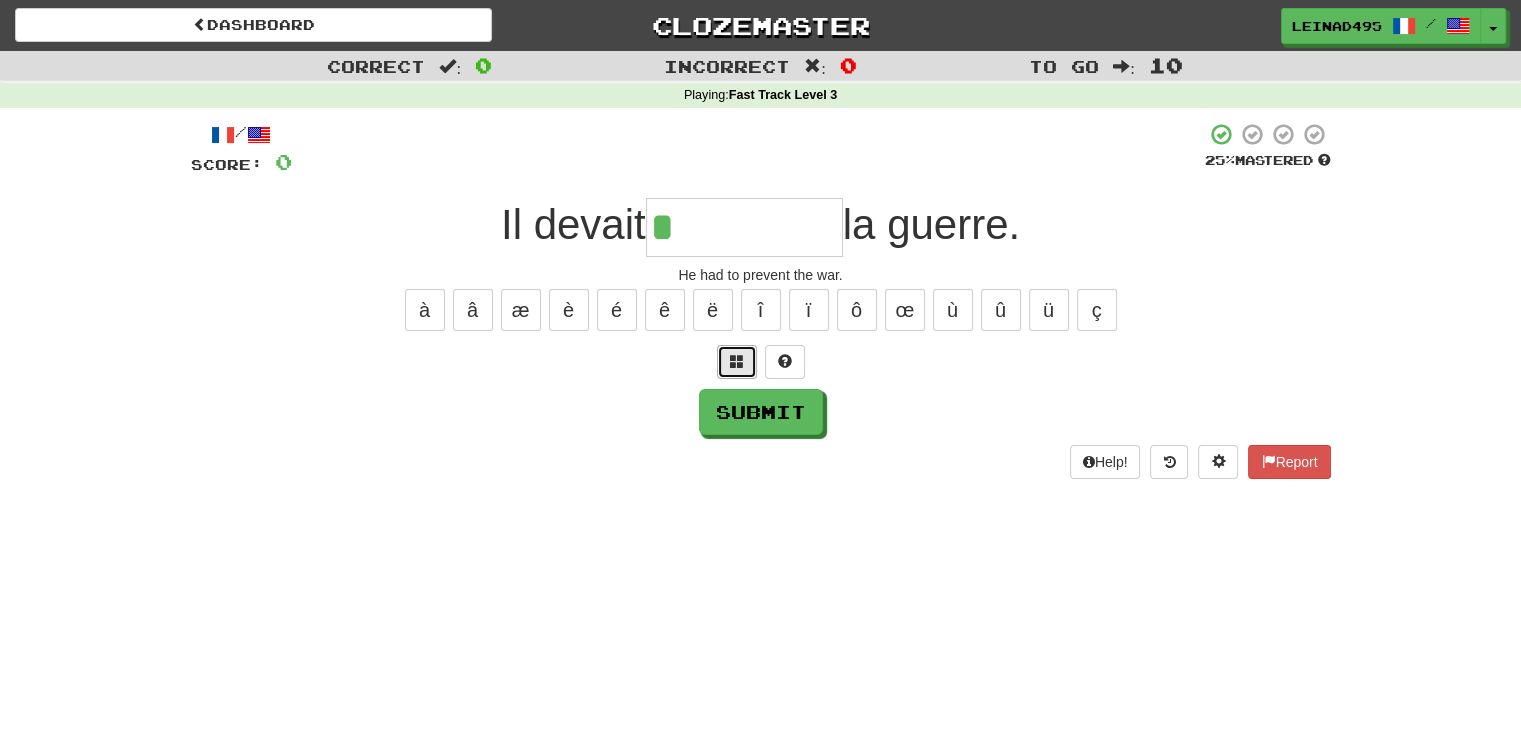 click at bounding box center (737, 361) 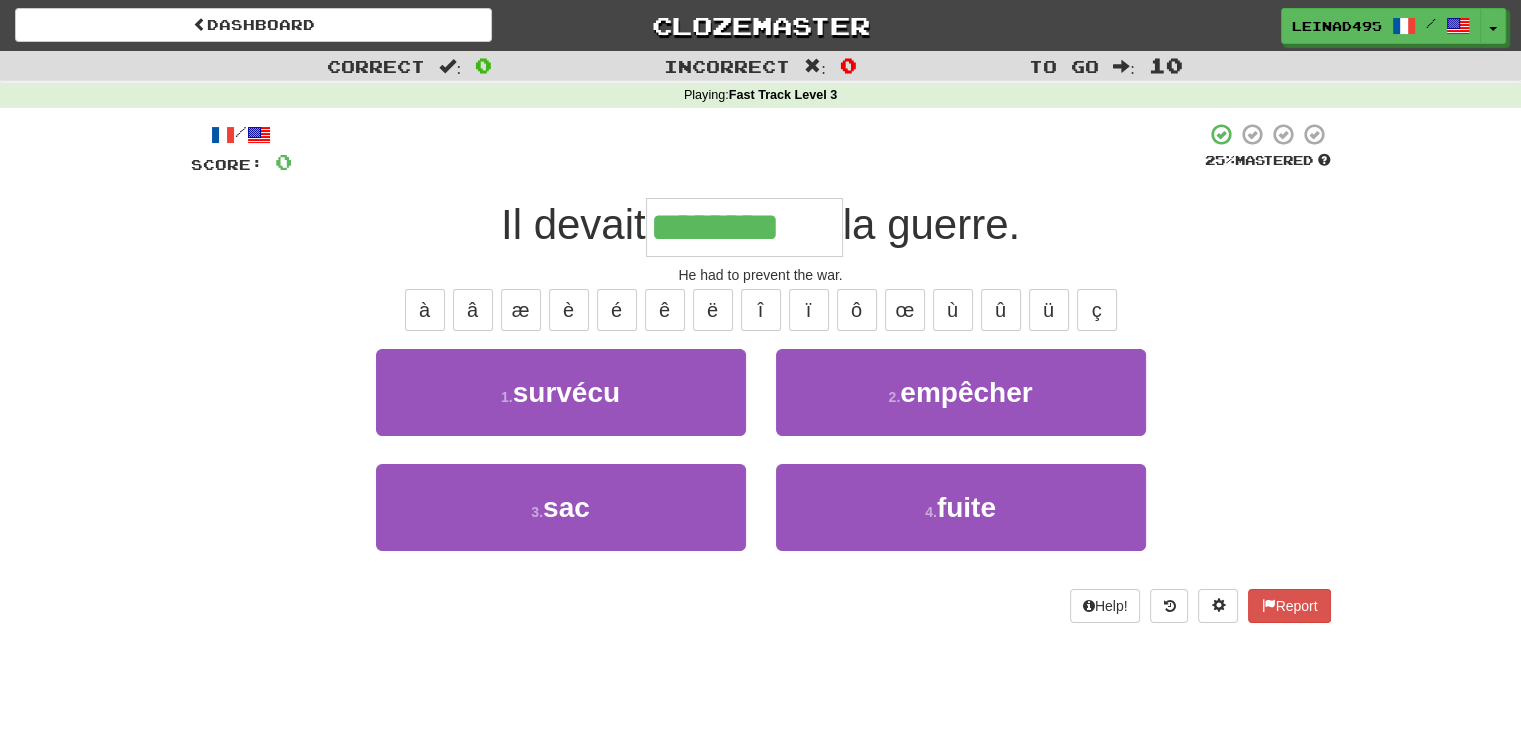 type on "********" 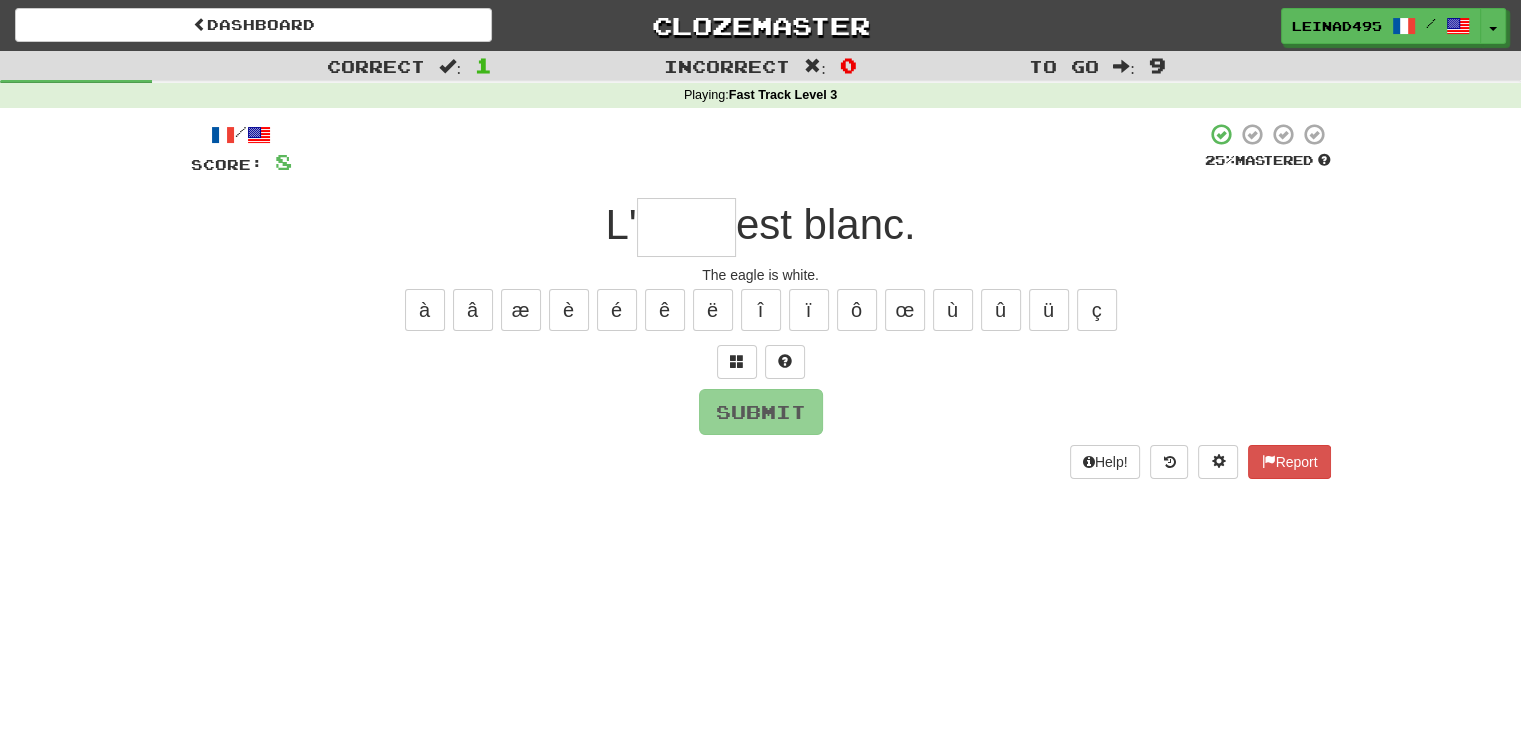 type on "*" 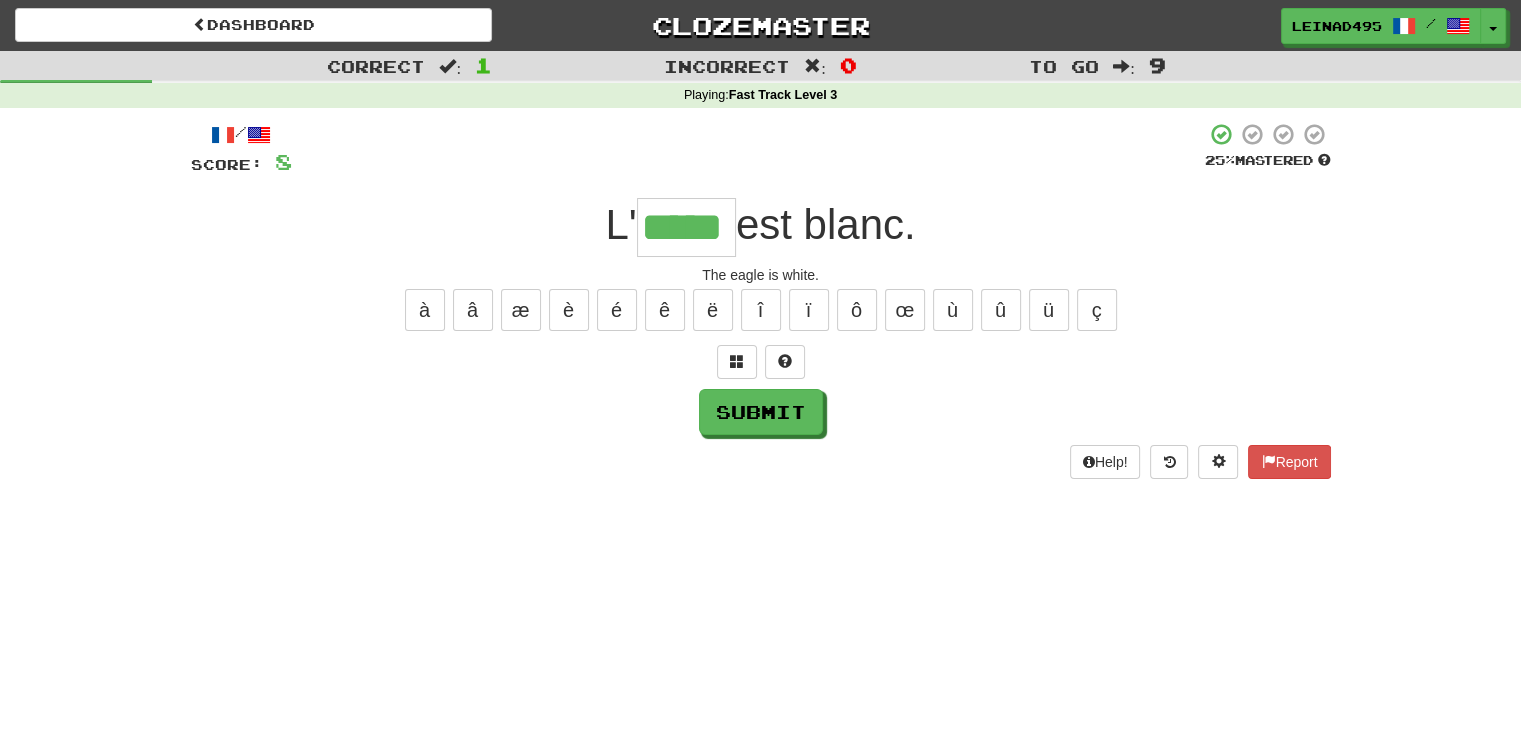 type on "*****" 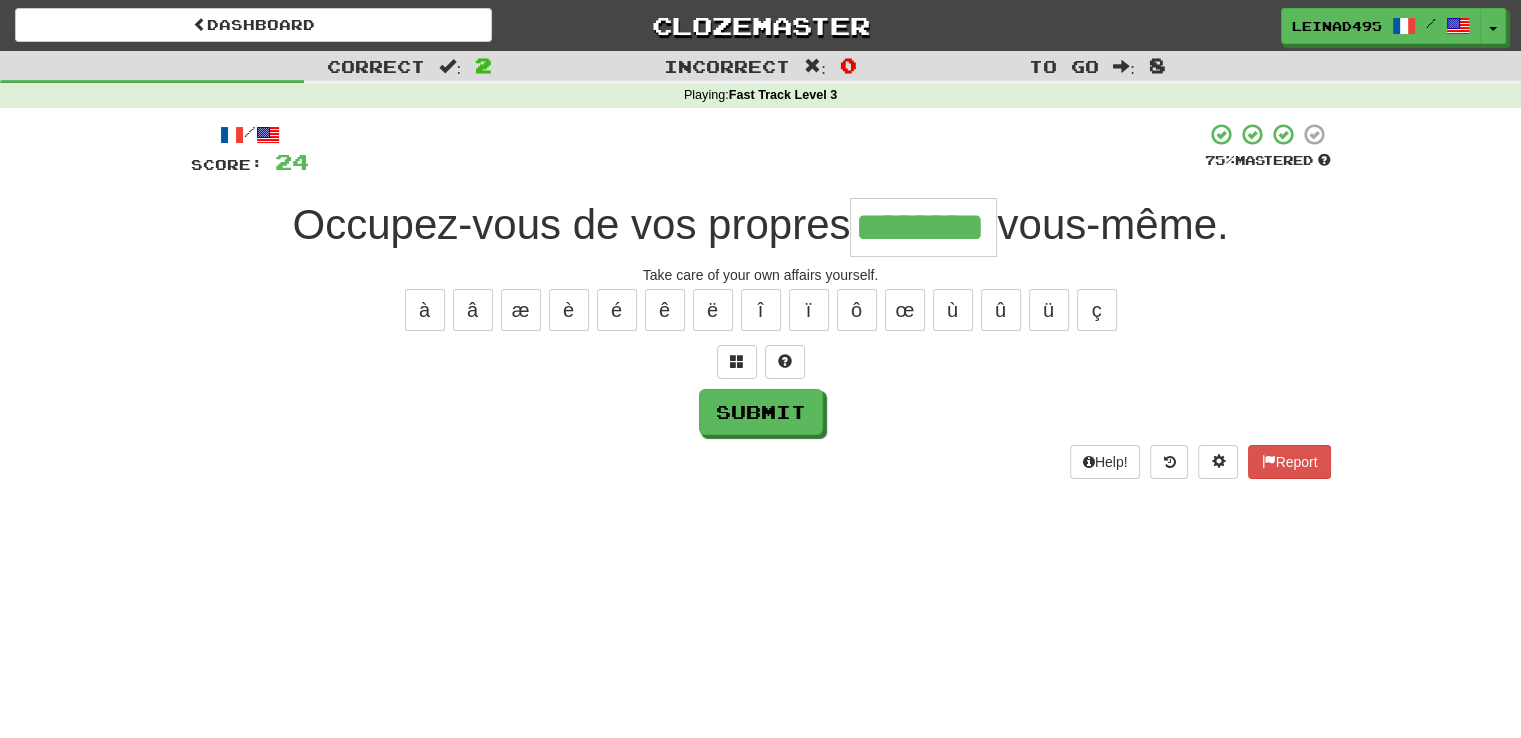 type on "********" 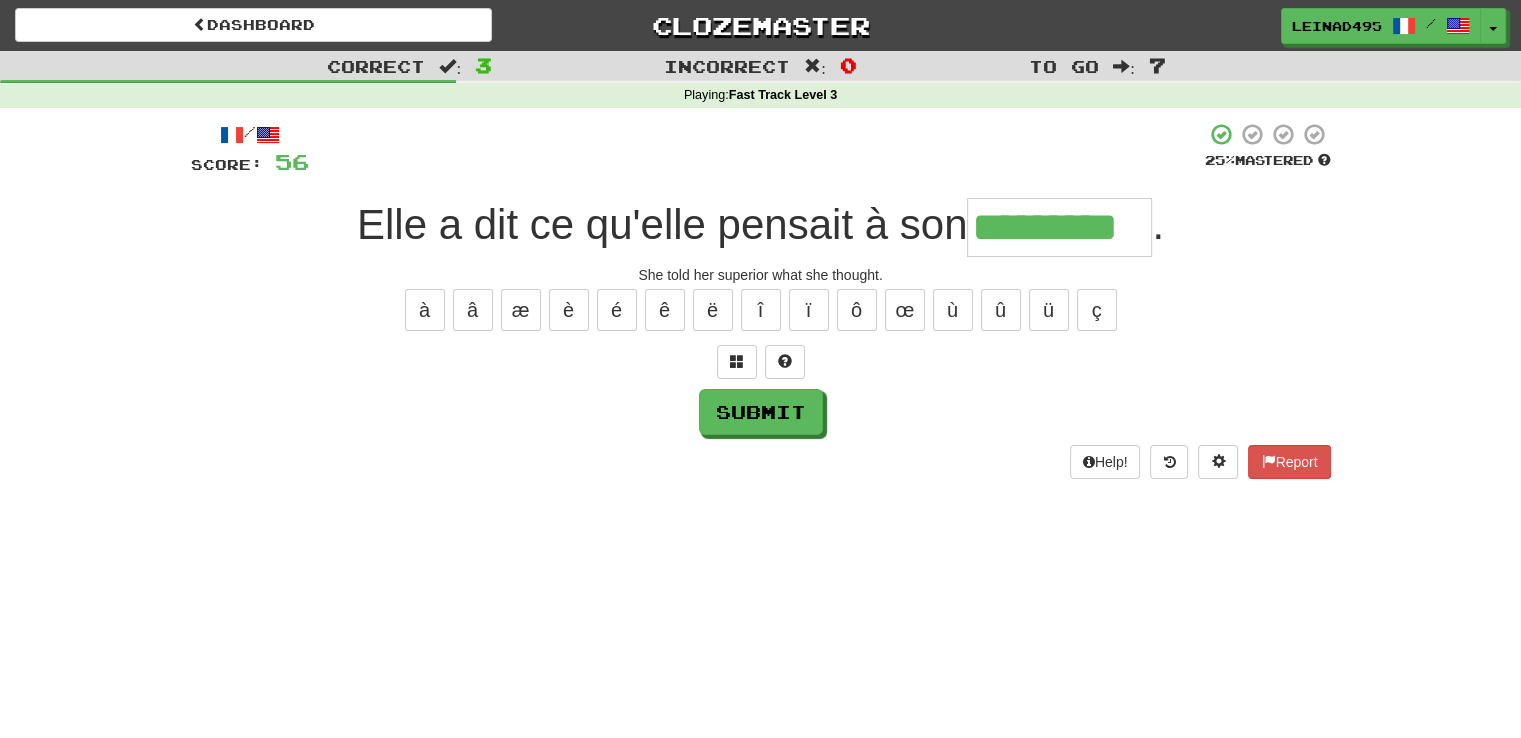 type on "*********" 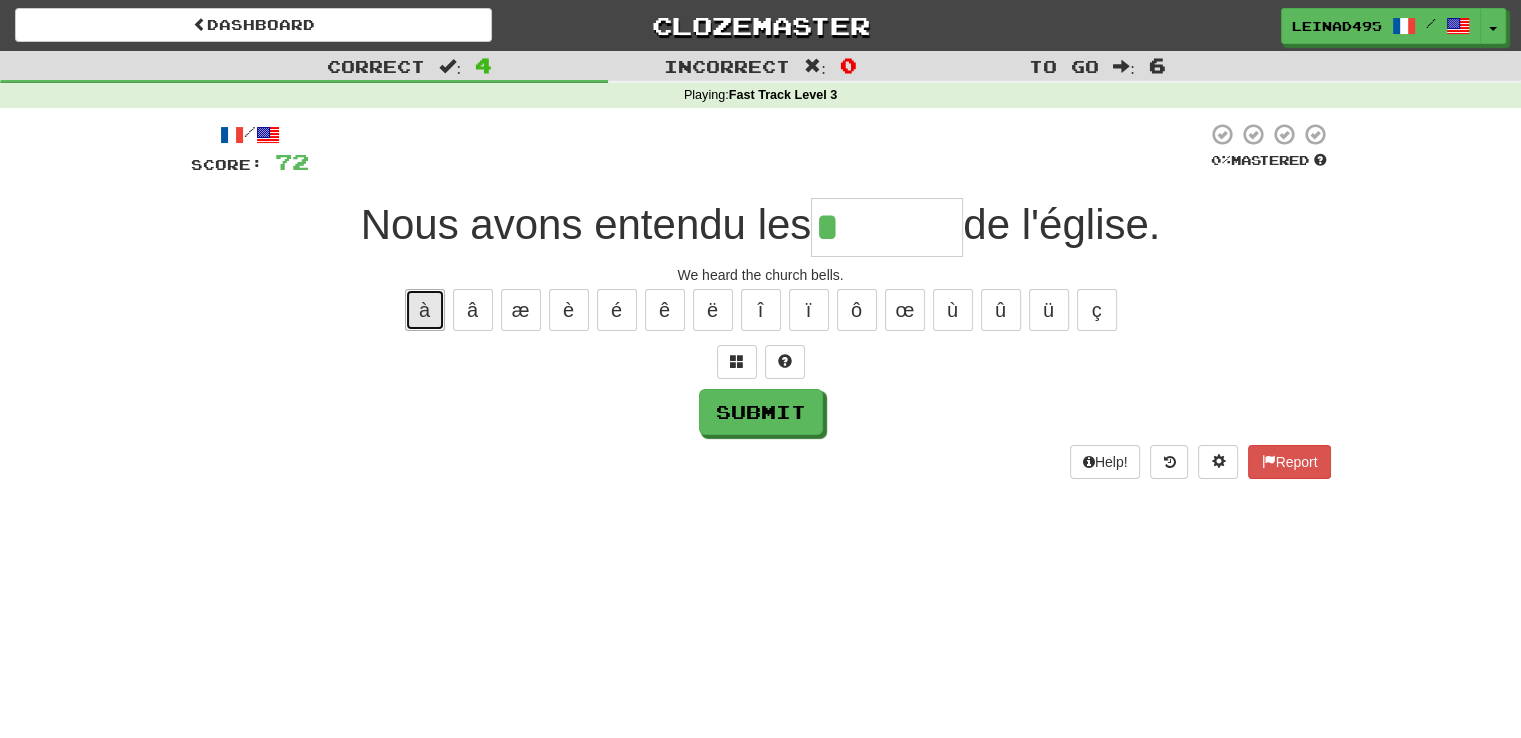 click on "à" at bounding box center (425, 310) 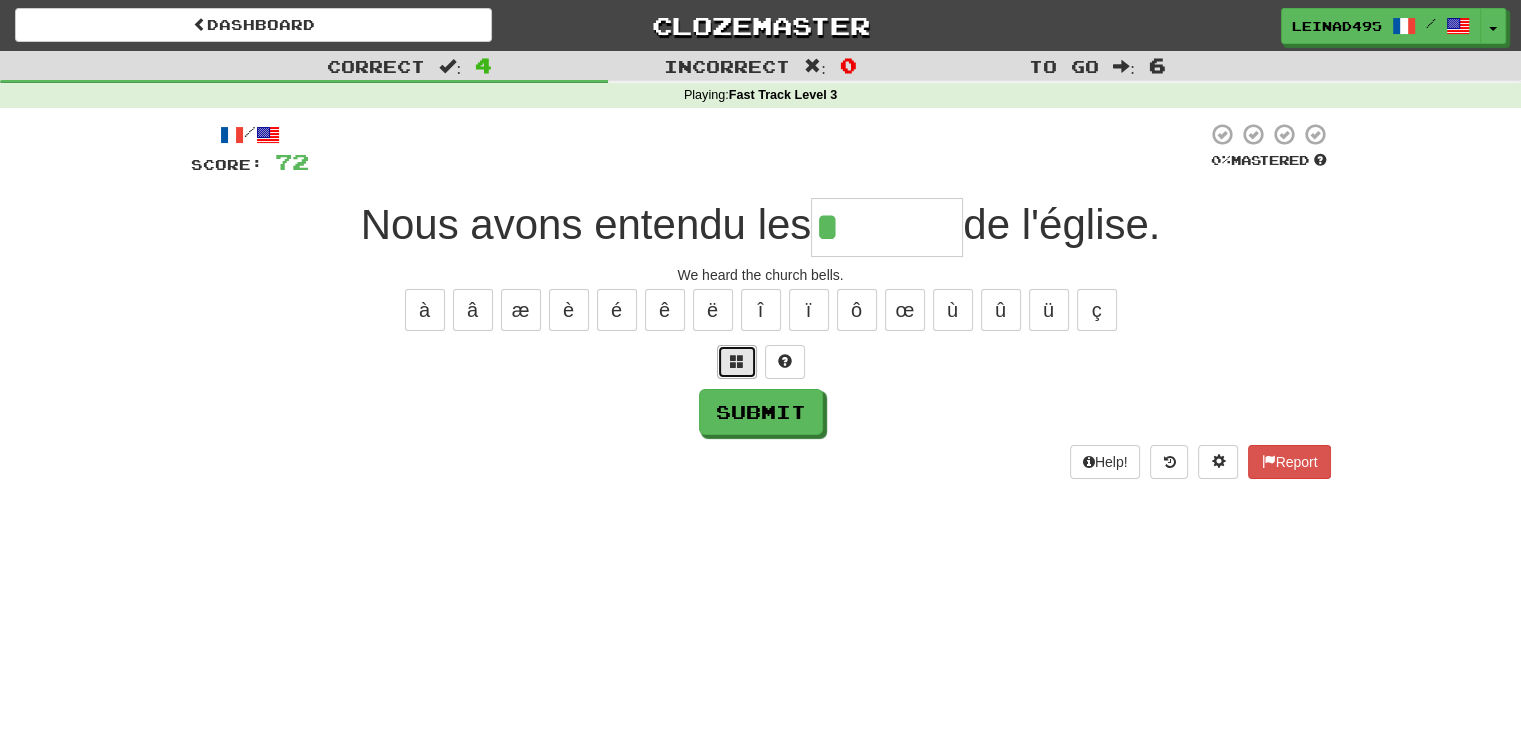 click at bounding box center [737, 361] 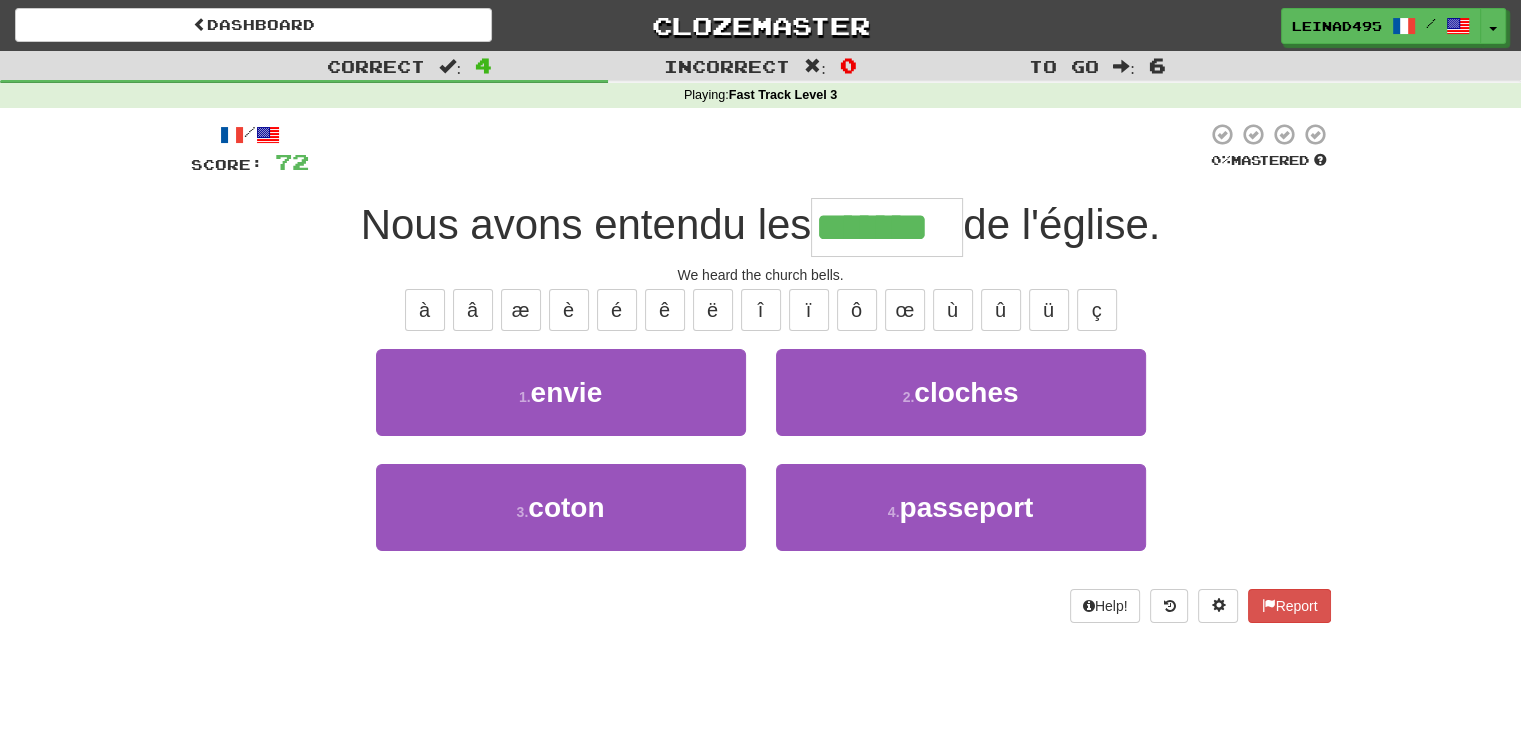 type on "*******" 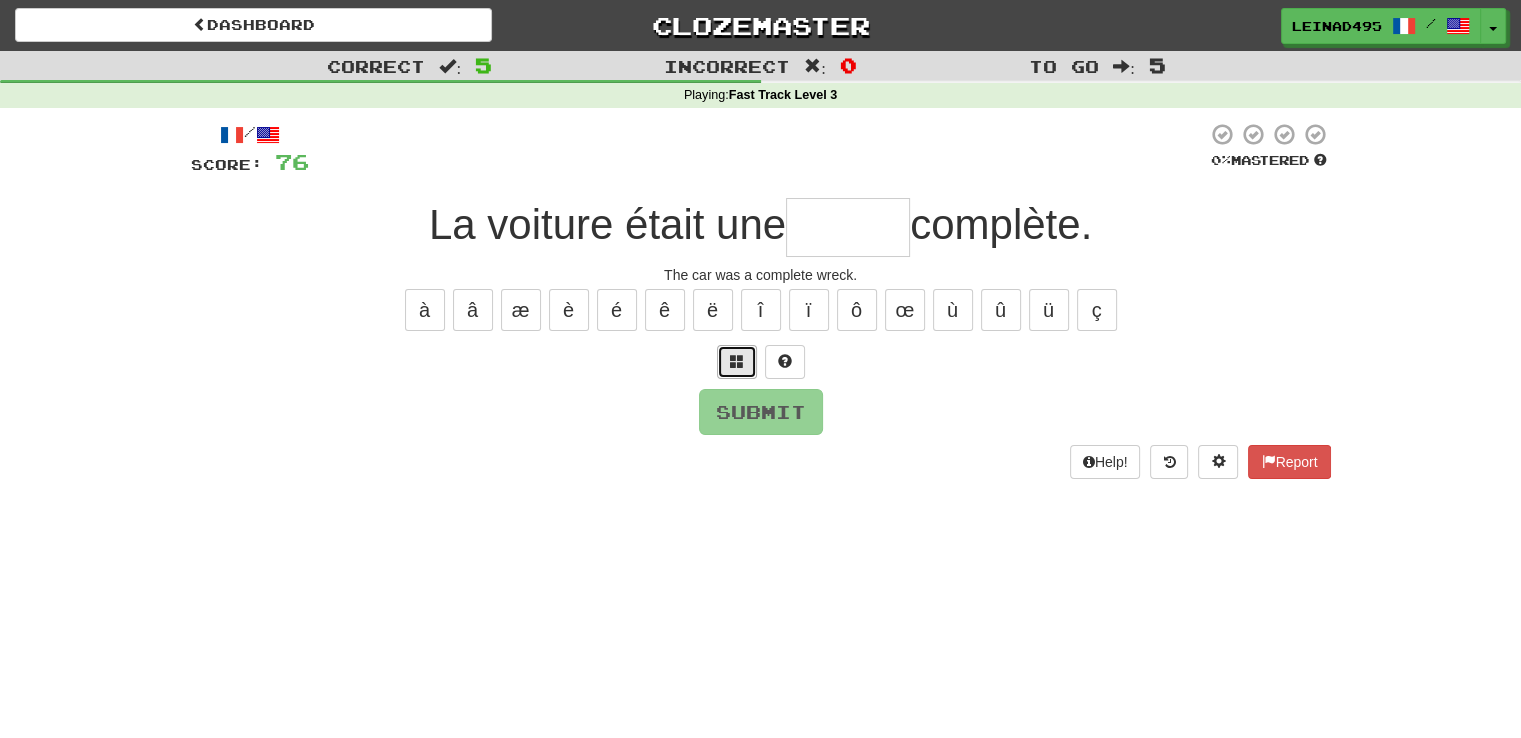 click at bounding box center (737, 361) 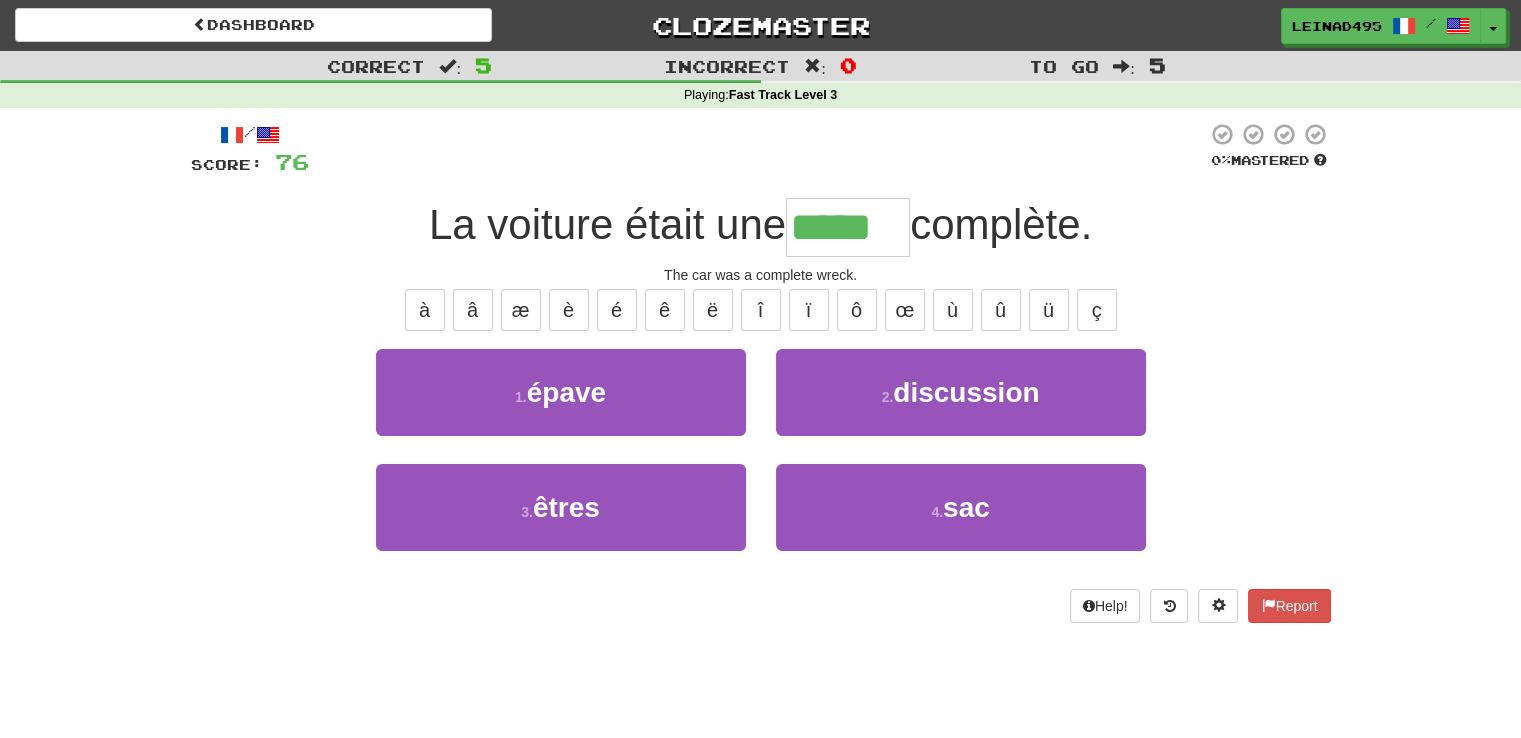 type on "*****" 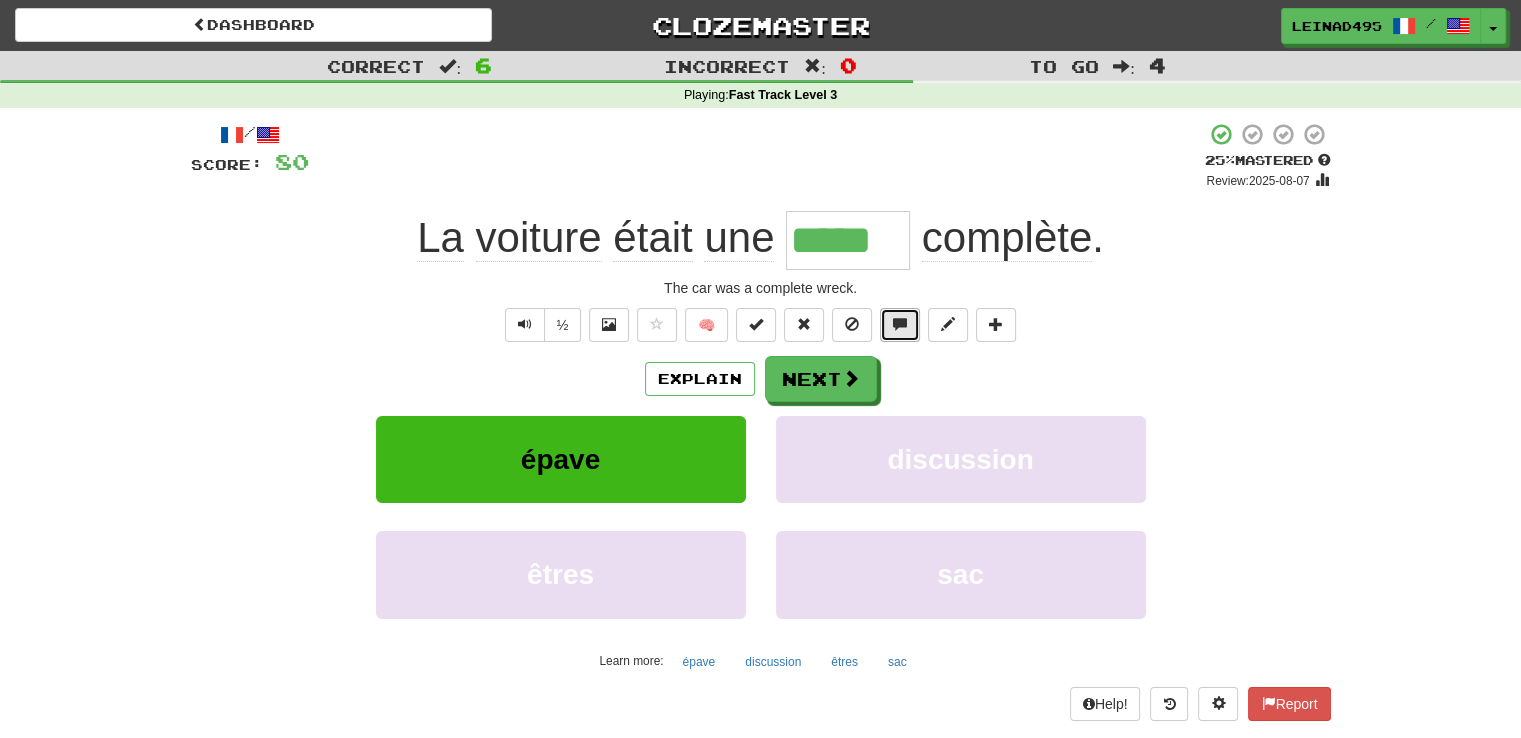 click at bounding box center [900, 324] 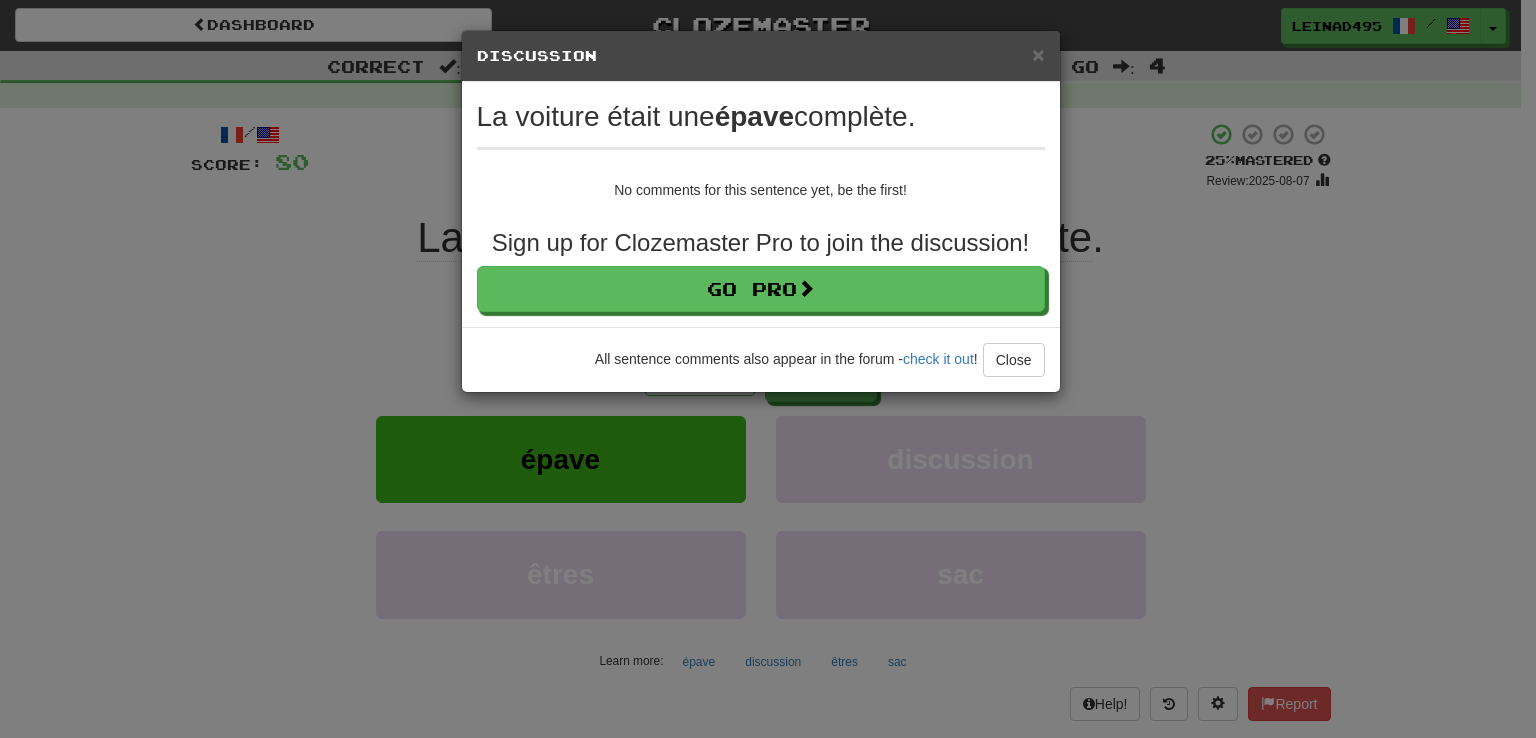 click on "× Discussion View in the forum  La voiture était une  épave  complète. No comments for this sentence yet, be the first! Sign up for Clozemaster Pro to join the discussion! Go Pro  All sentence comments also appear in the forum -  check it out ! Close Loading .." at bounding box center [761, 211] 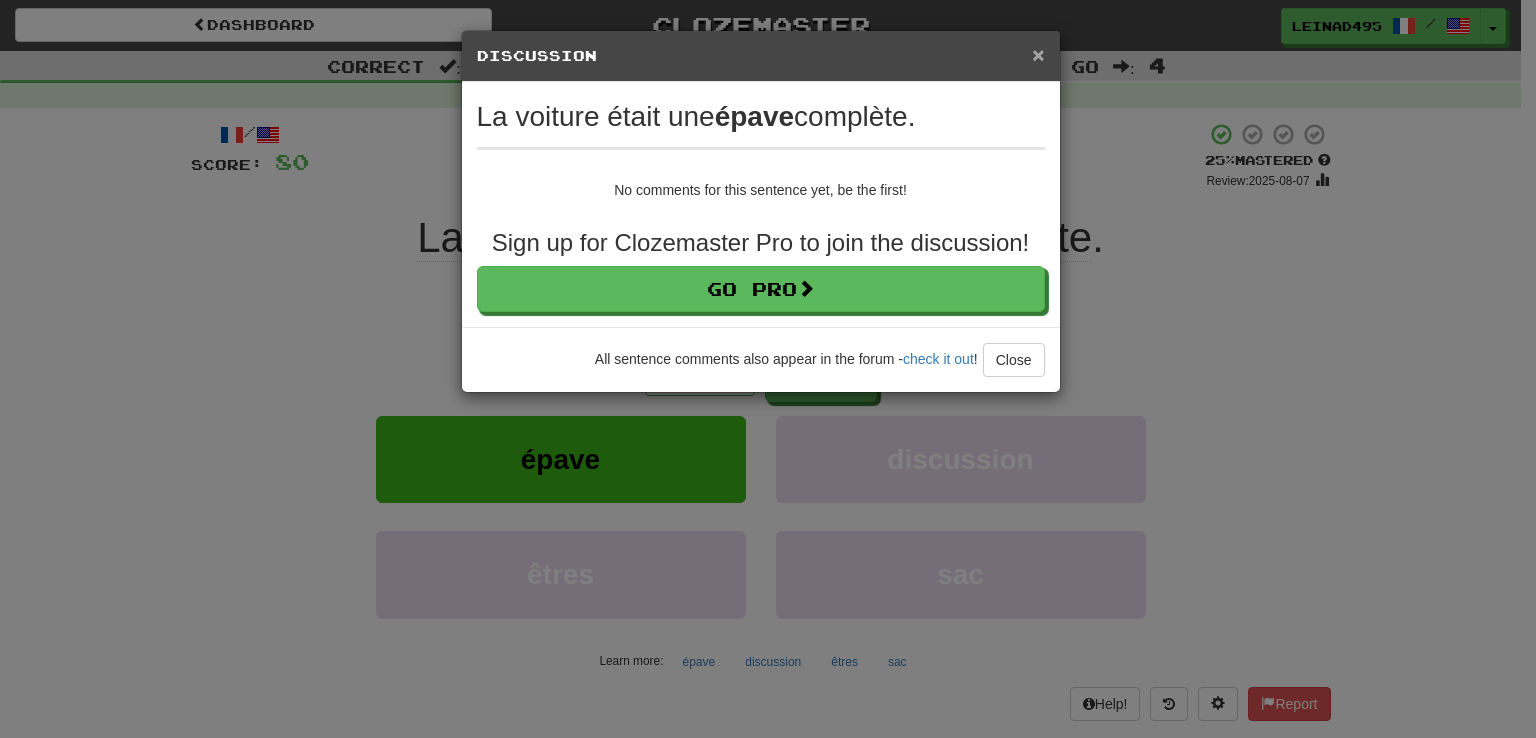 click on "×" at bounding box center [1038, 54] 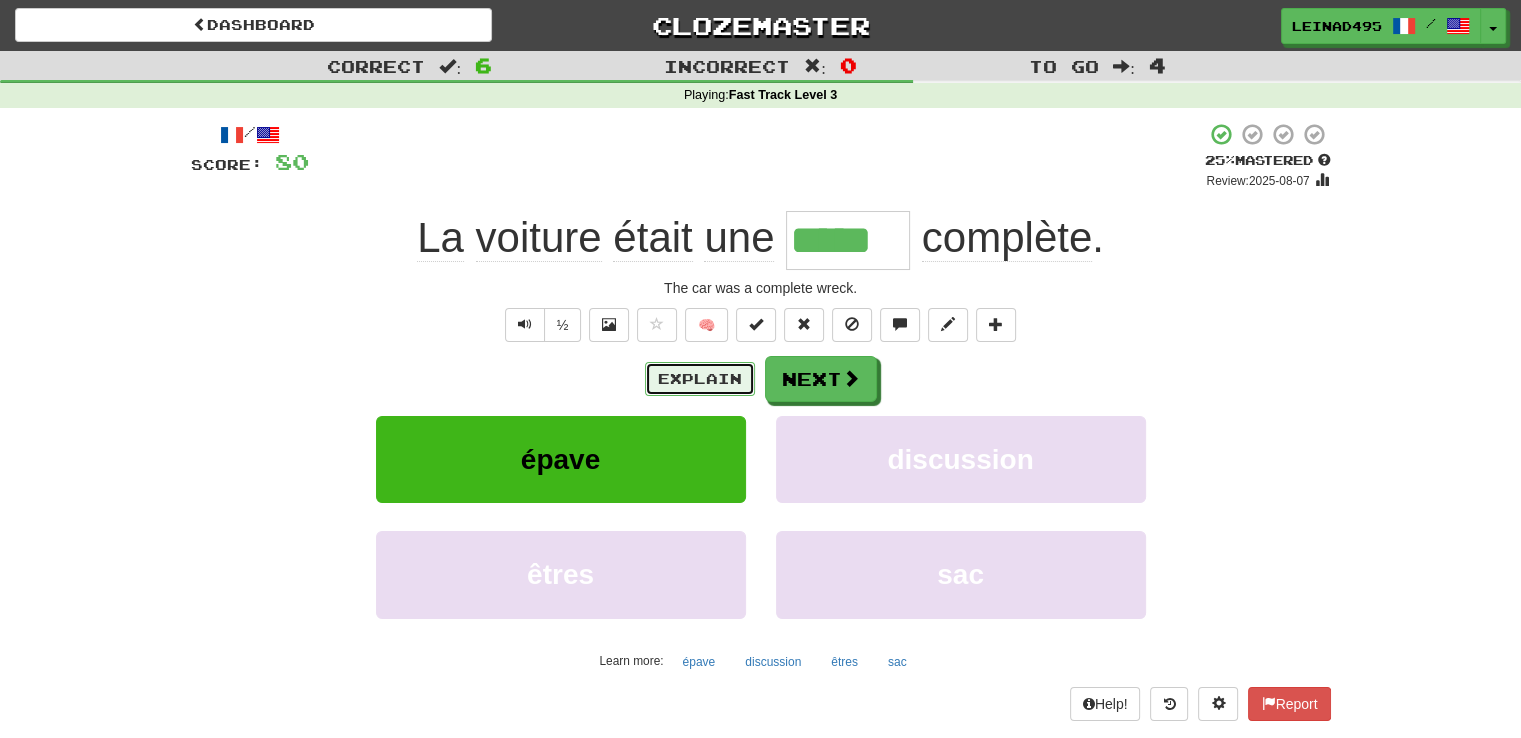click on "Explain" at bounding box center [700, 379] 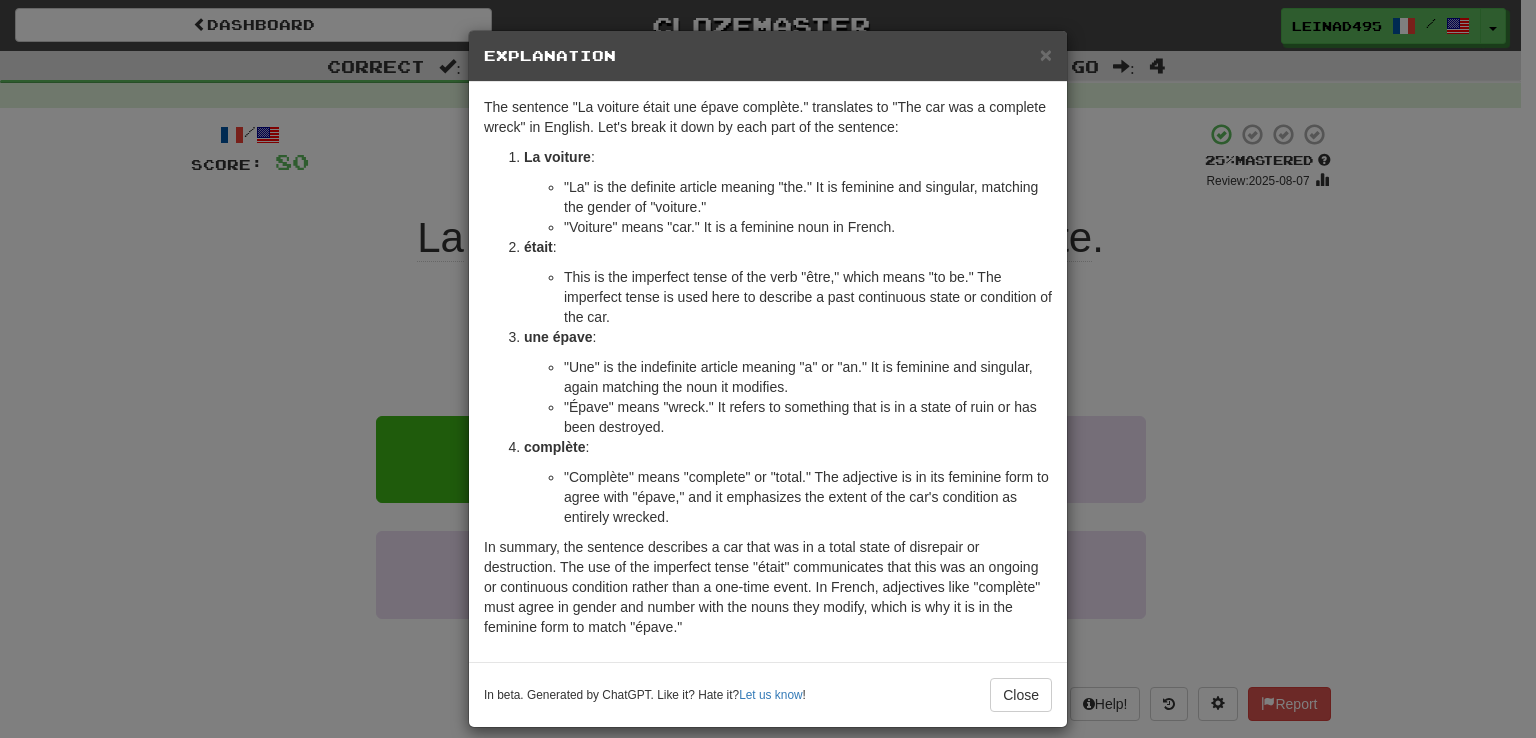 scroll, scrollTop: 19, scrollLeft: 0, axis: vertical 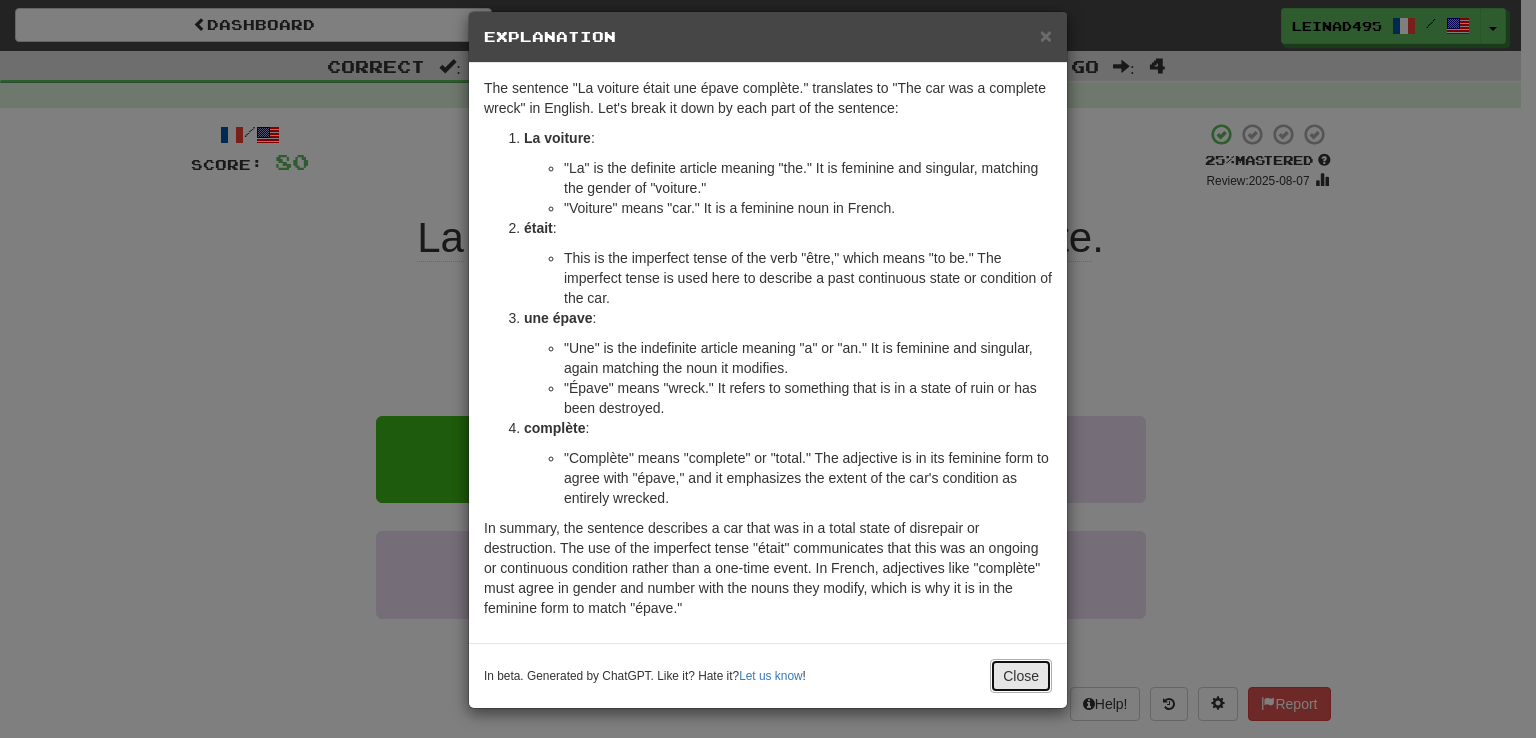 click on "Close" at bounding box center [1021, 676] 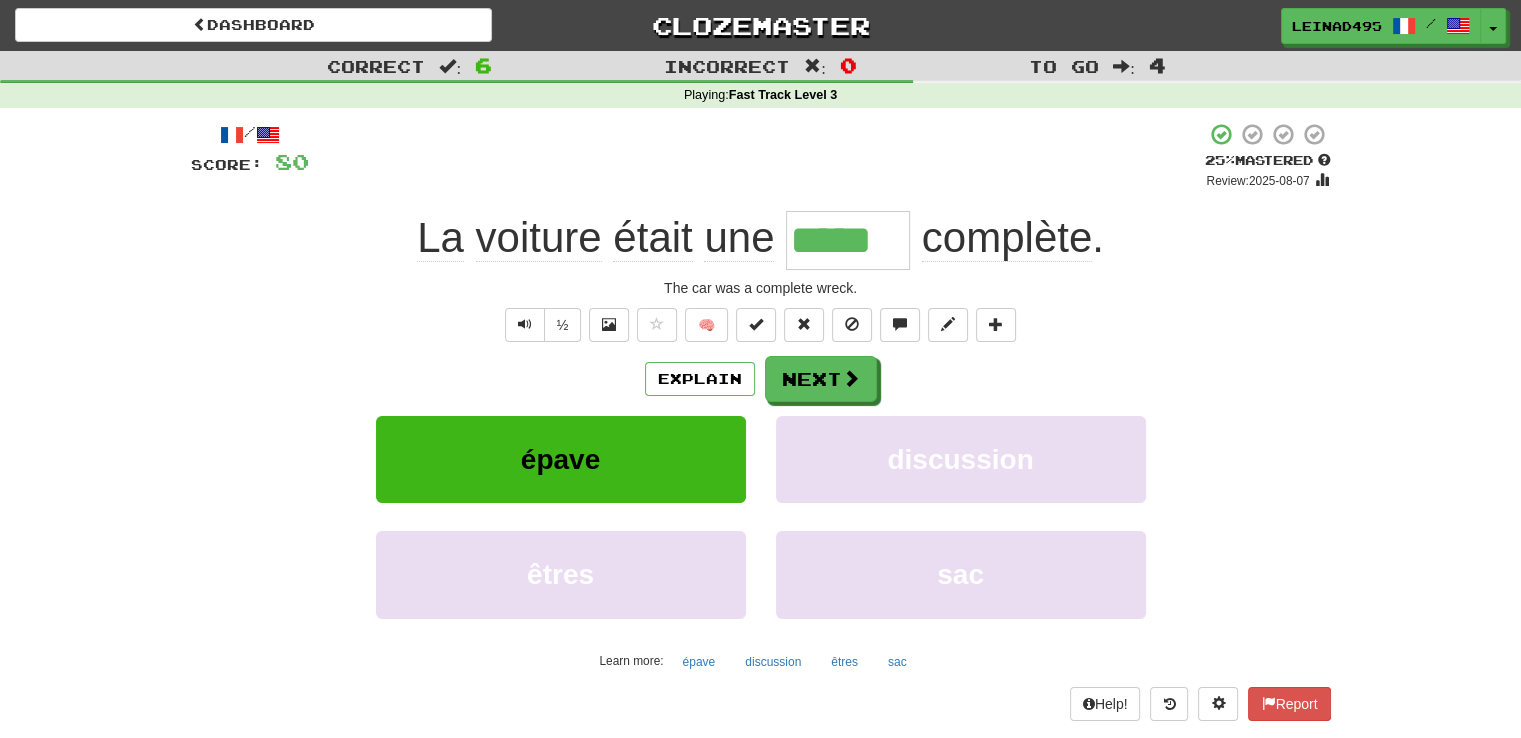click on "*****" at bounding box center [848, 240] 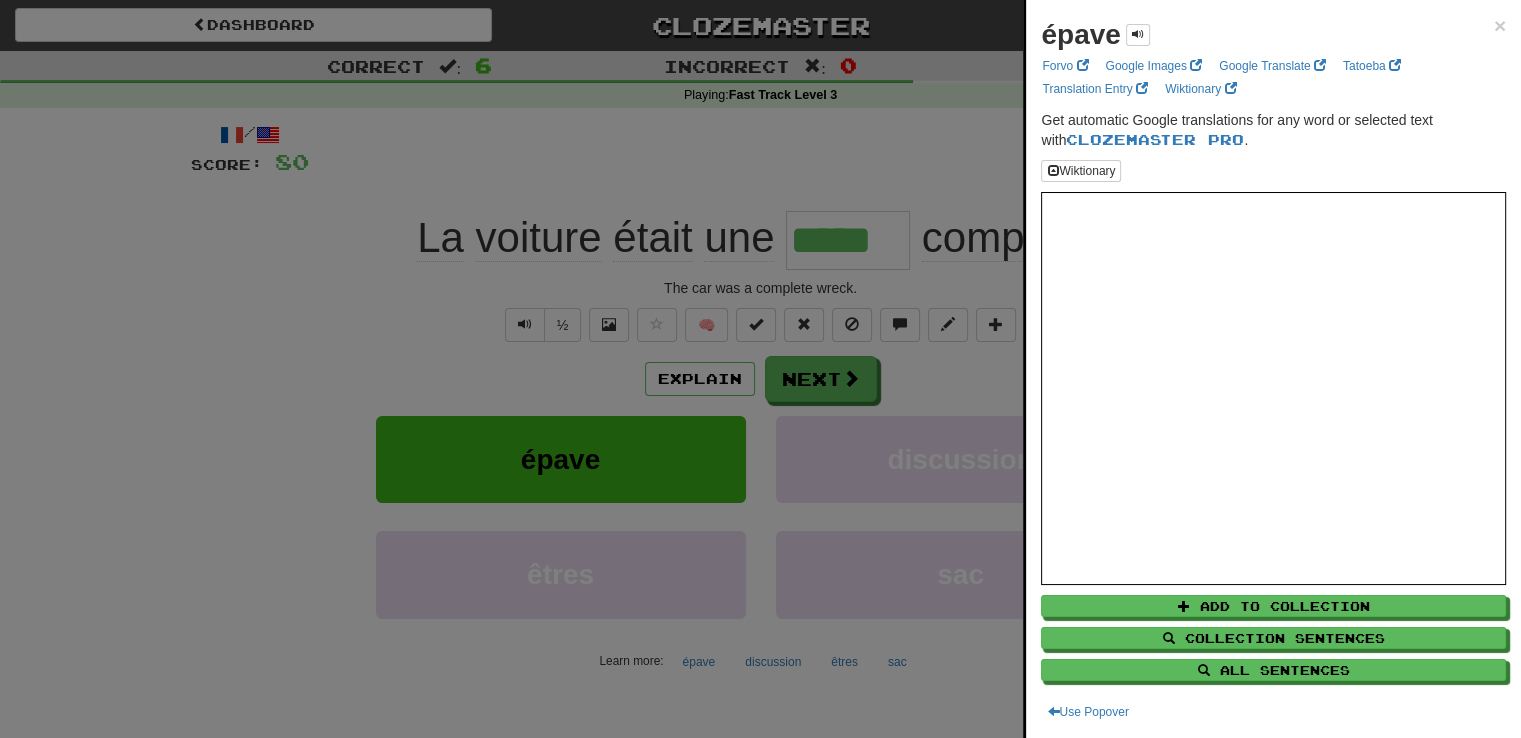 click at bounding box center (760, 369) 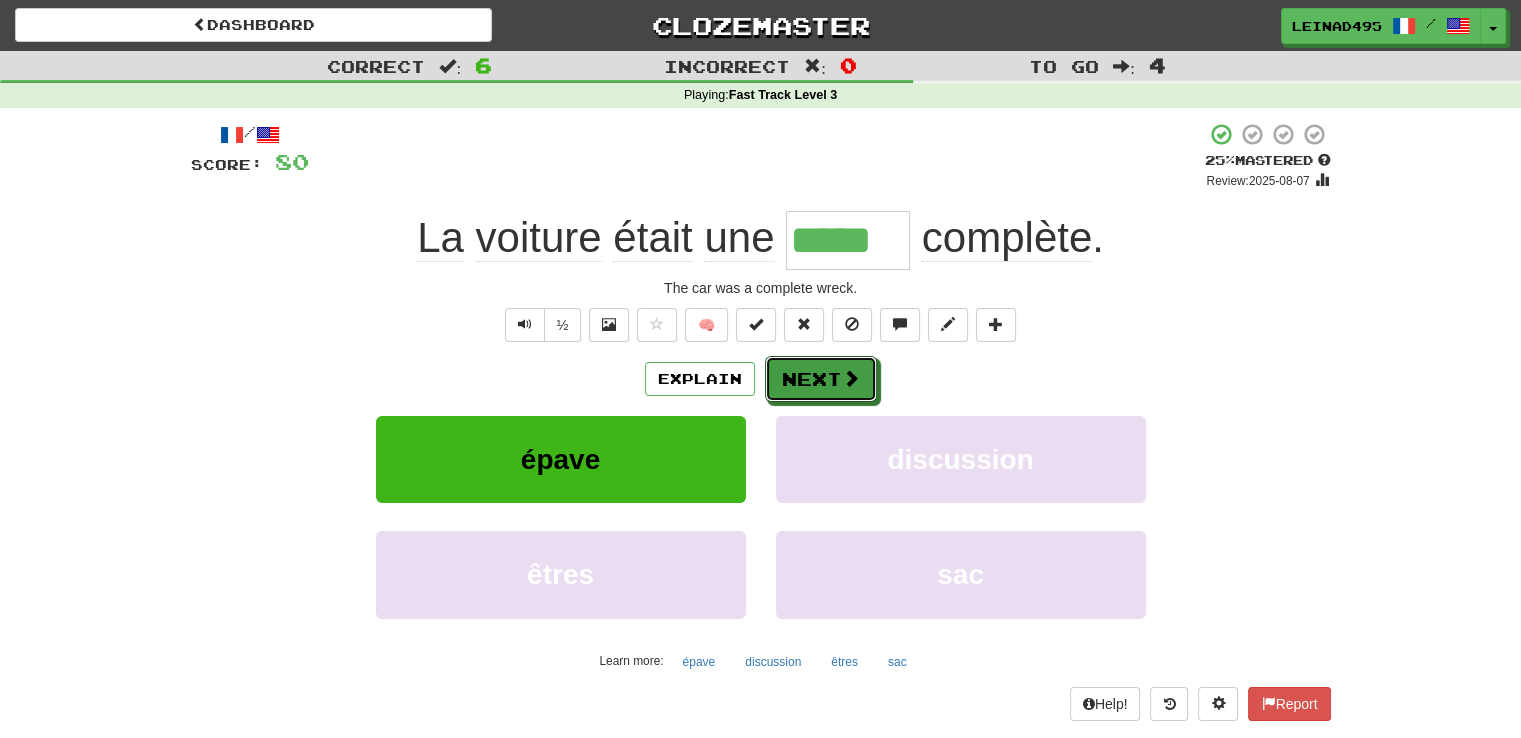 click on "Next" at bounding box center (821, 379) 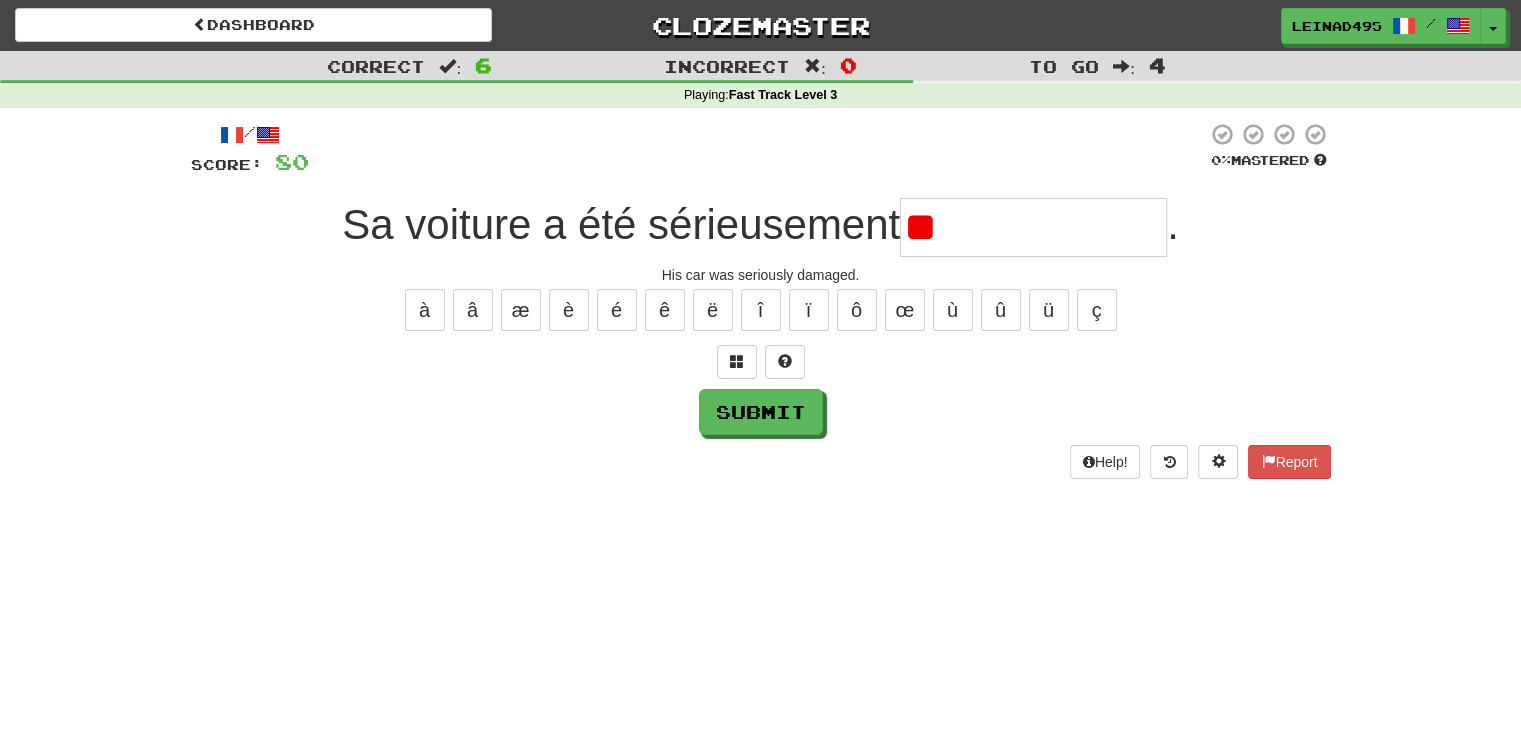 type on "*" 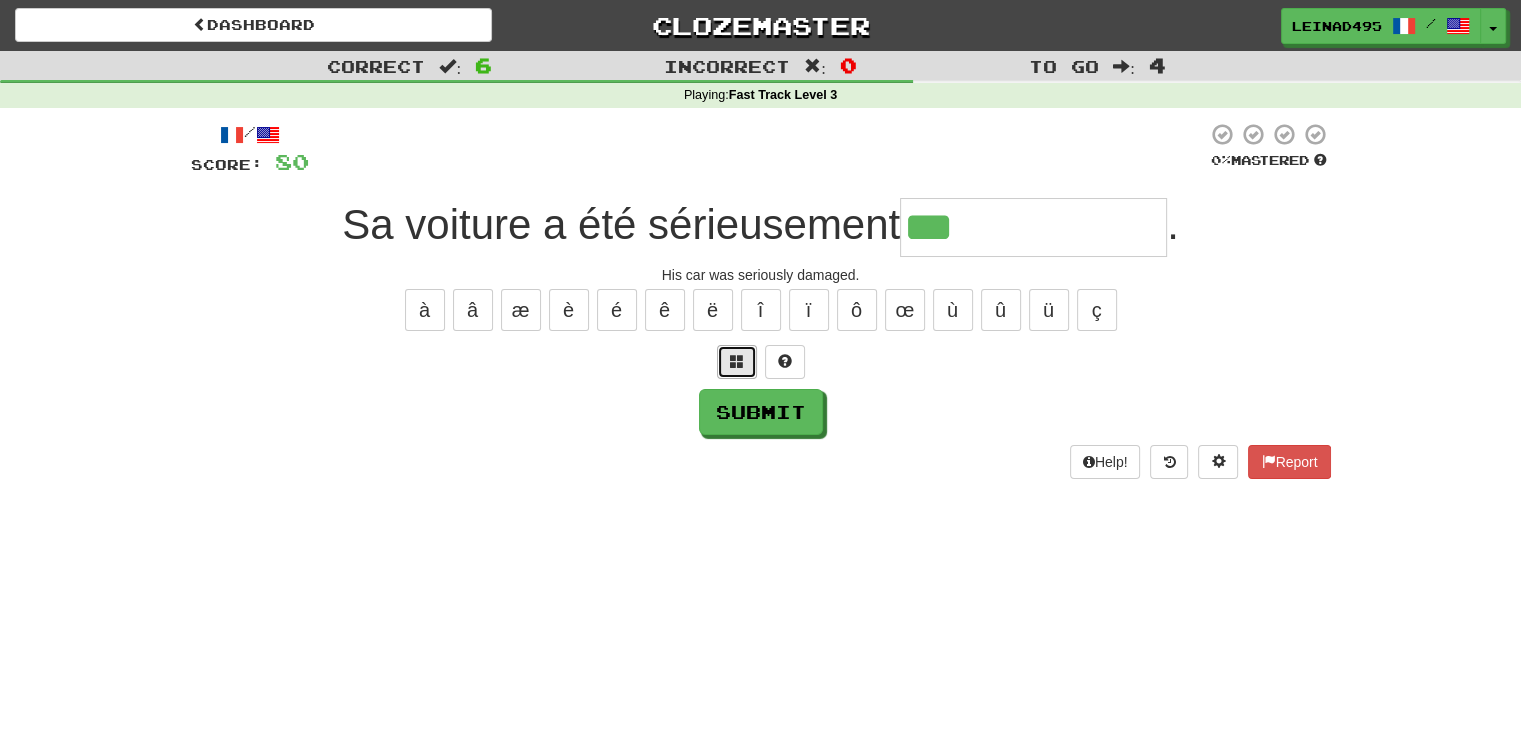 click at bounding box center (737, 361) 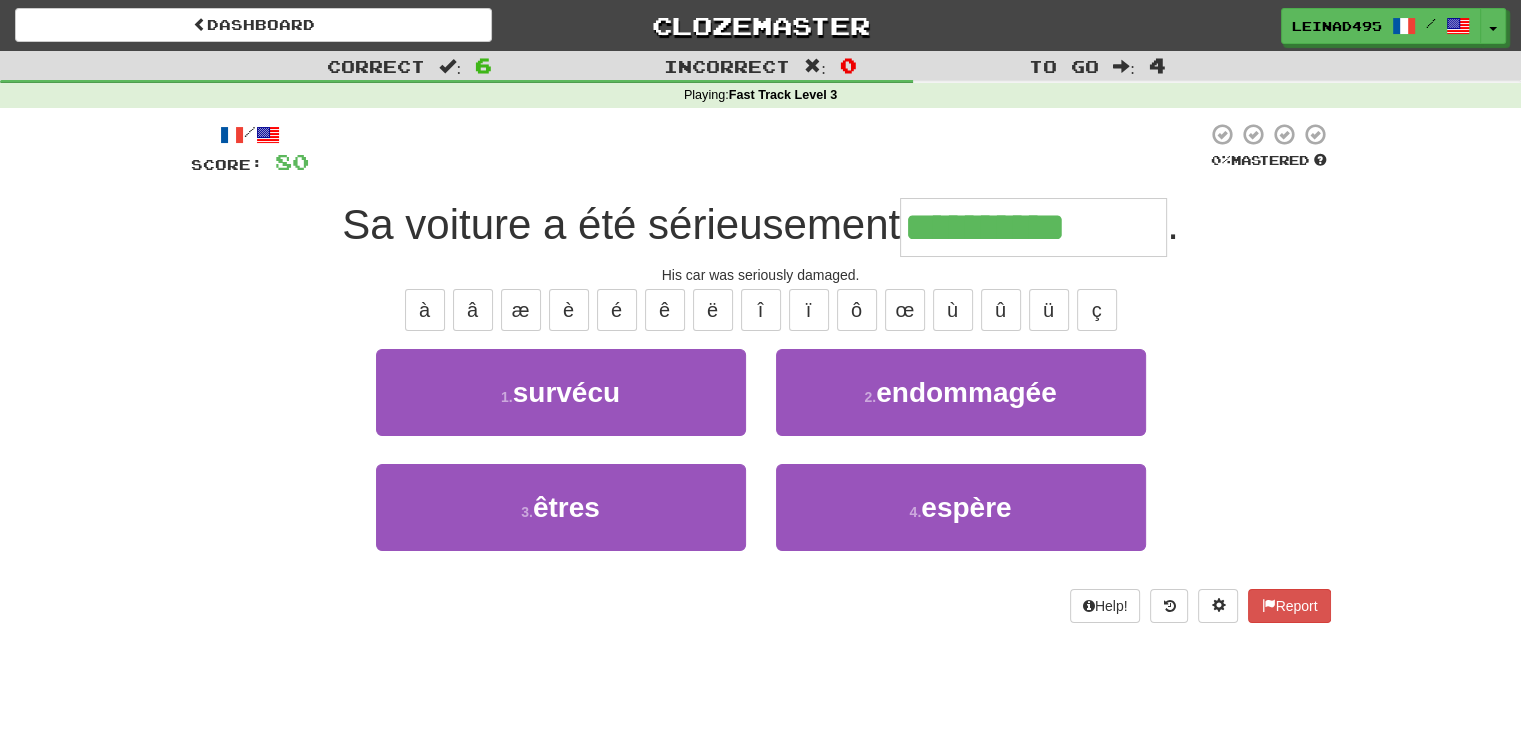 type on "**********" 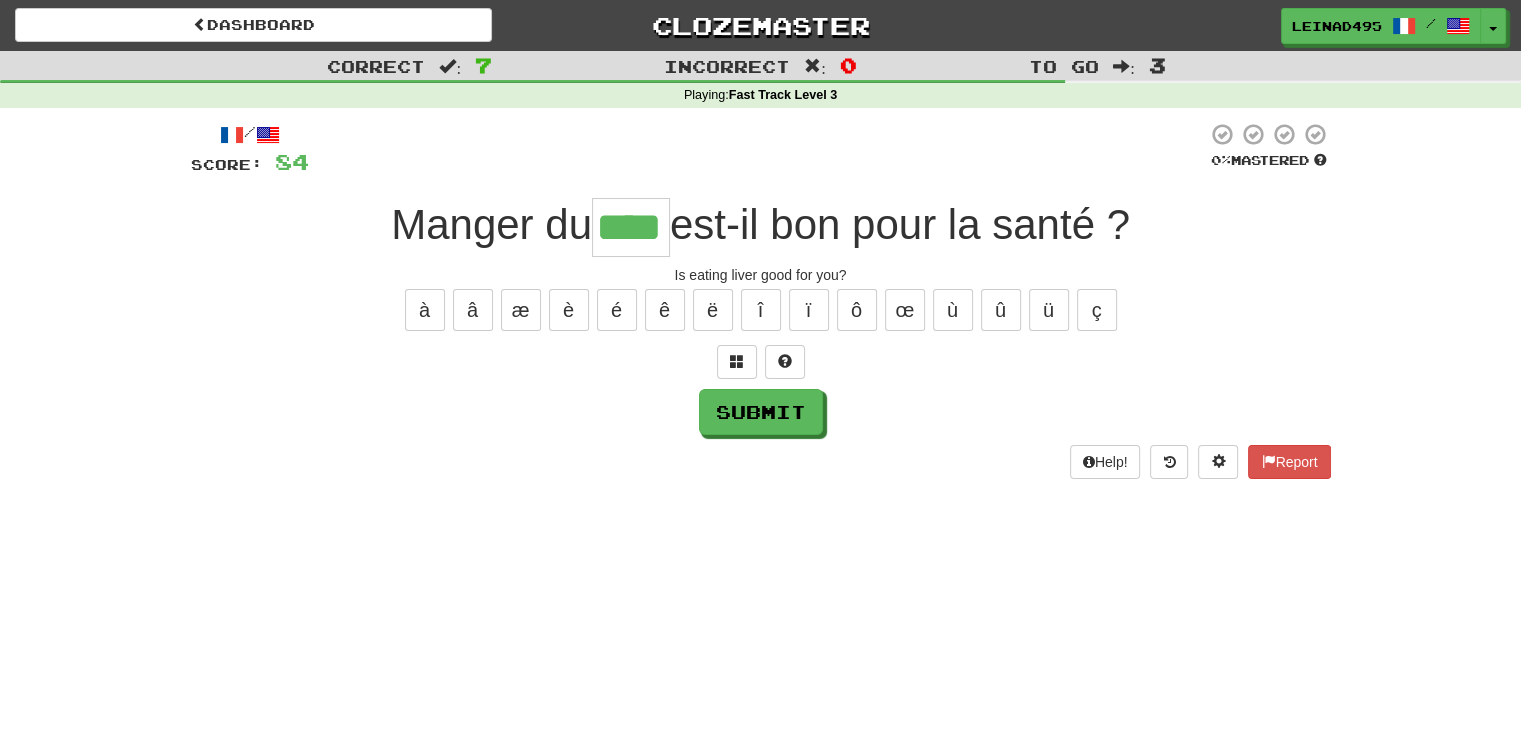 type on "****" 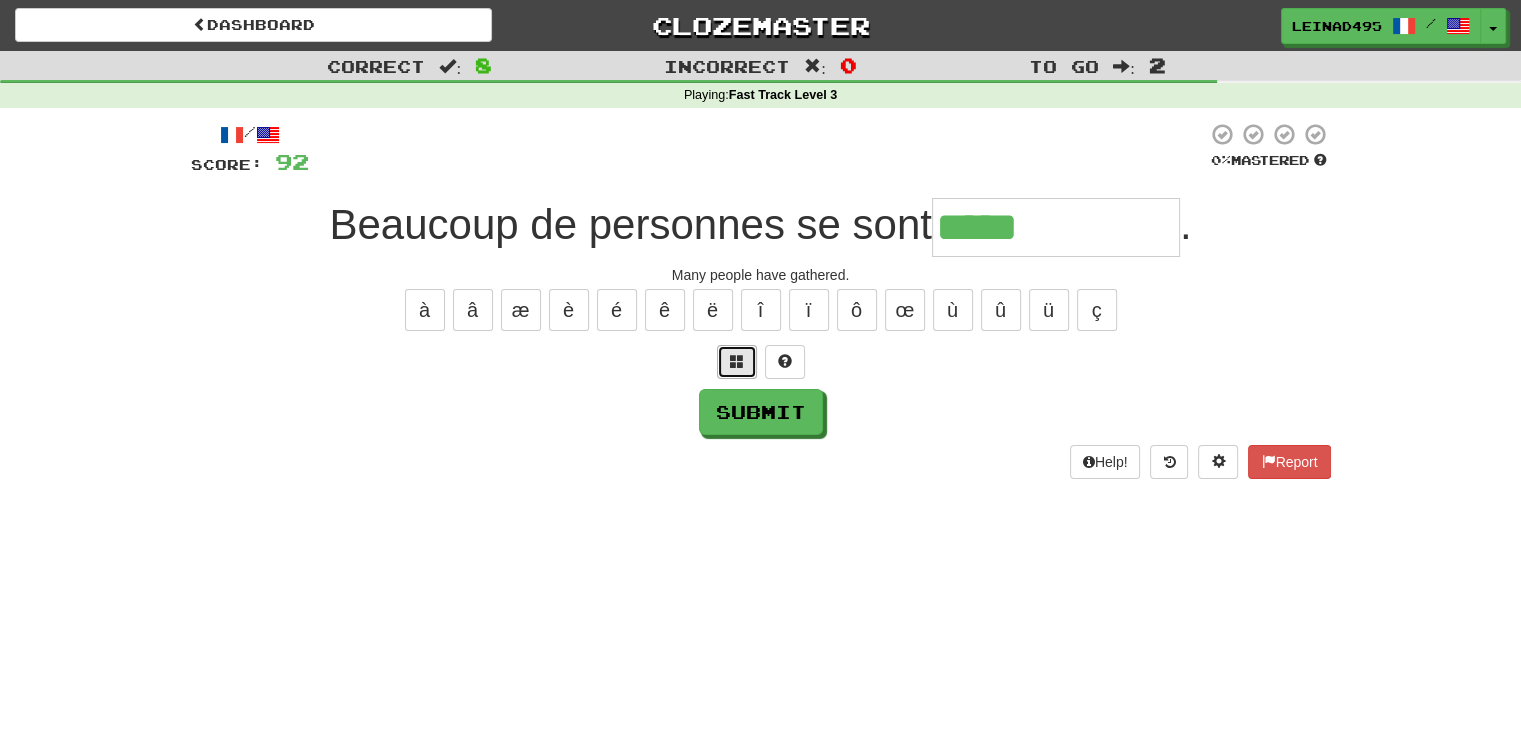 click at bounding box center [737, 361] 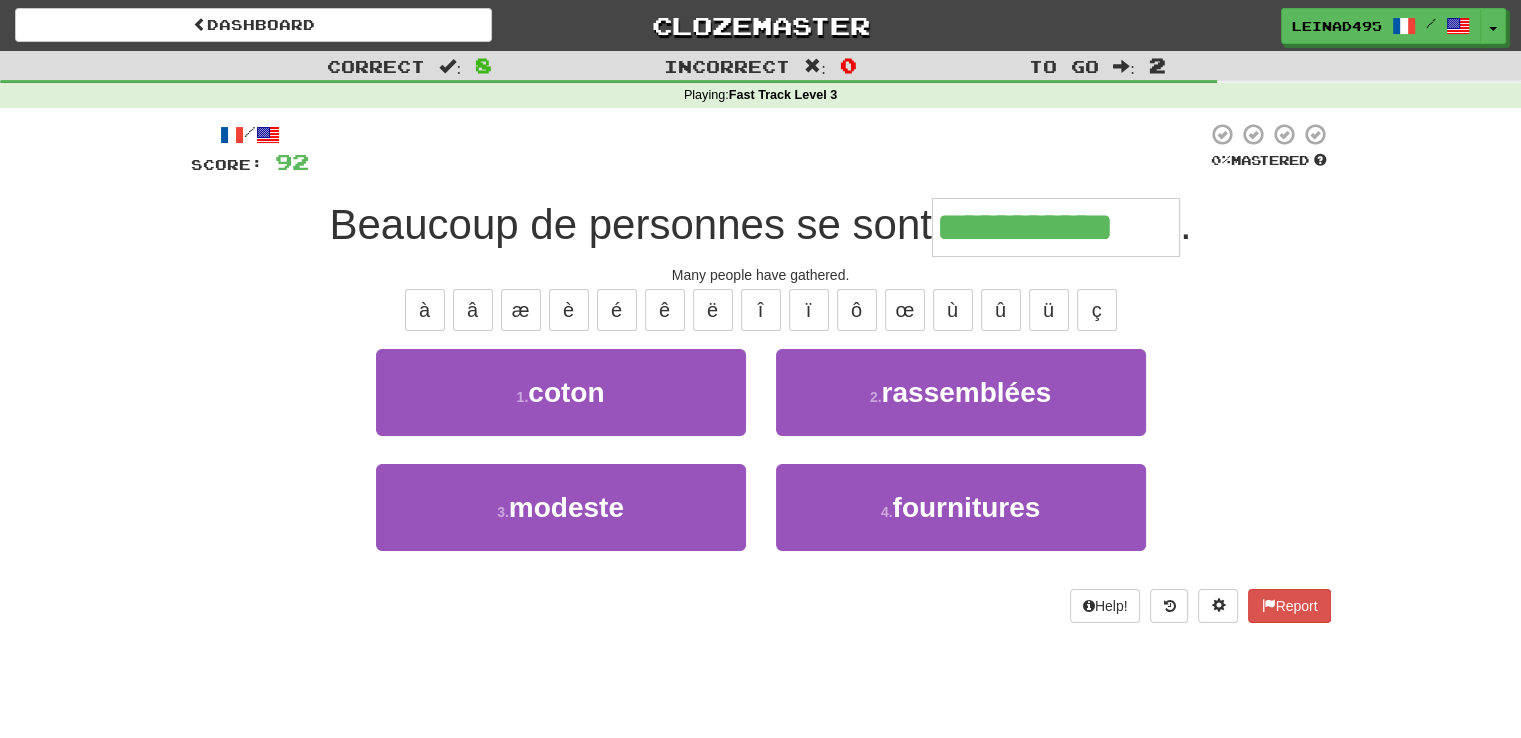 type on "**********" 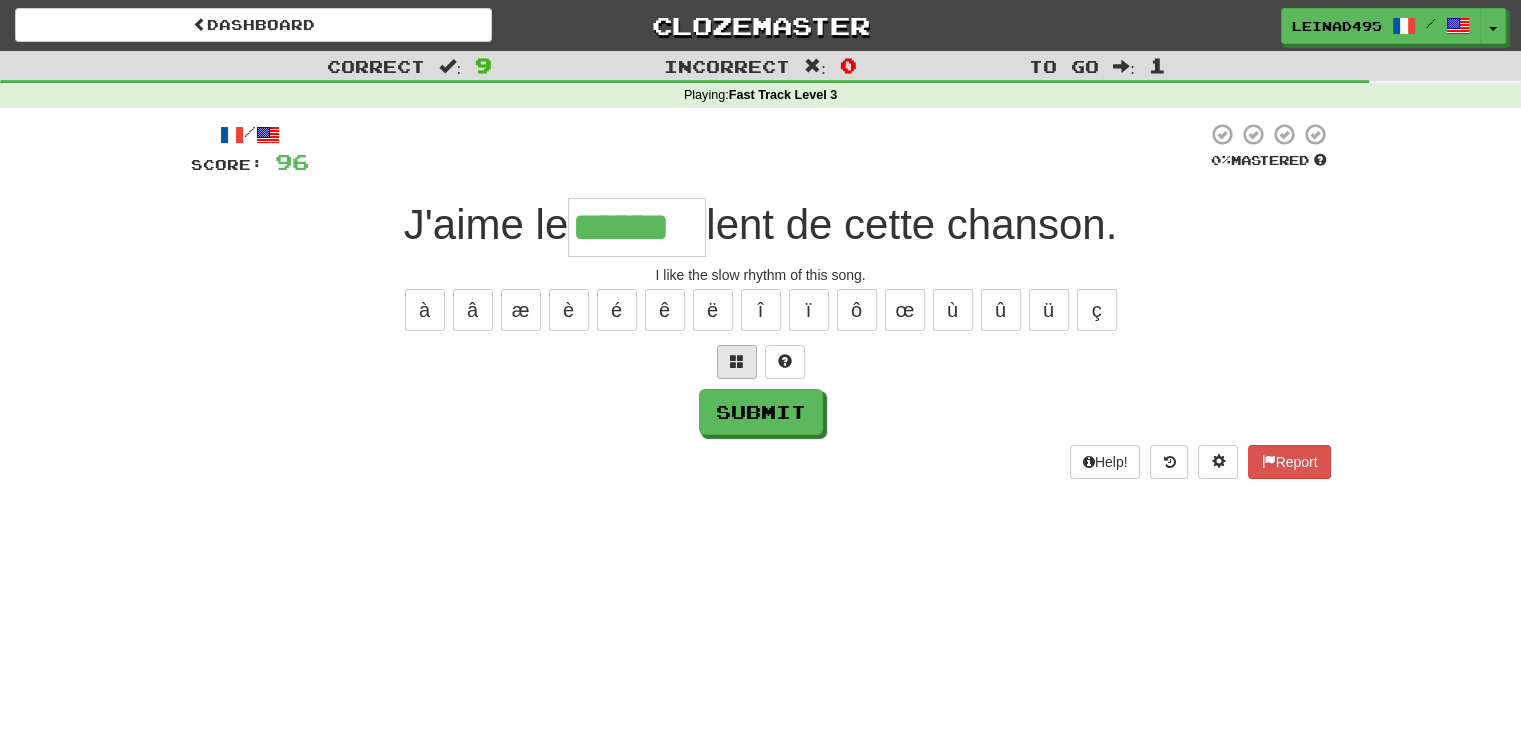 type on "******" 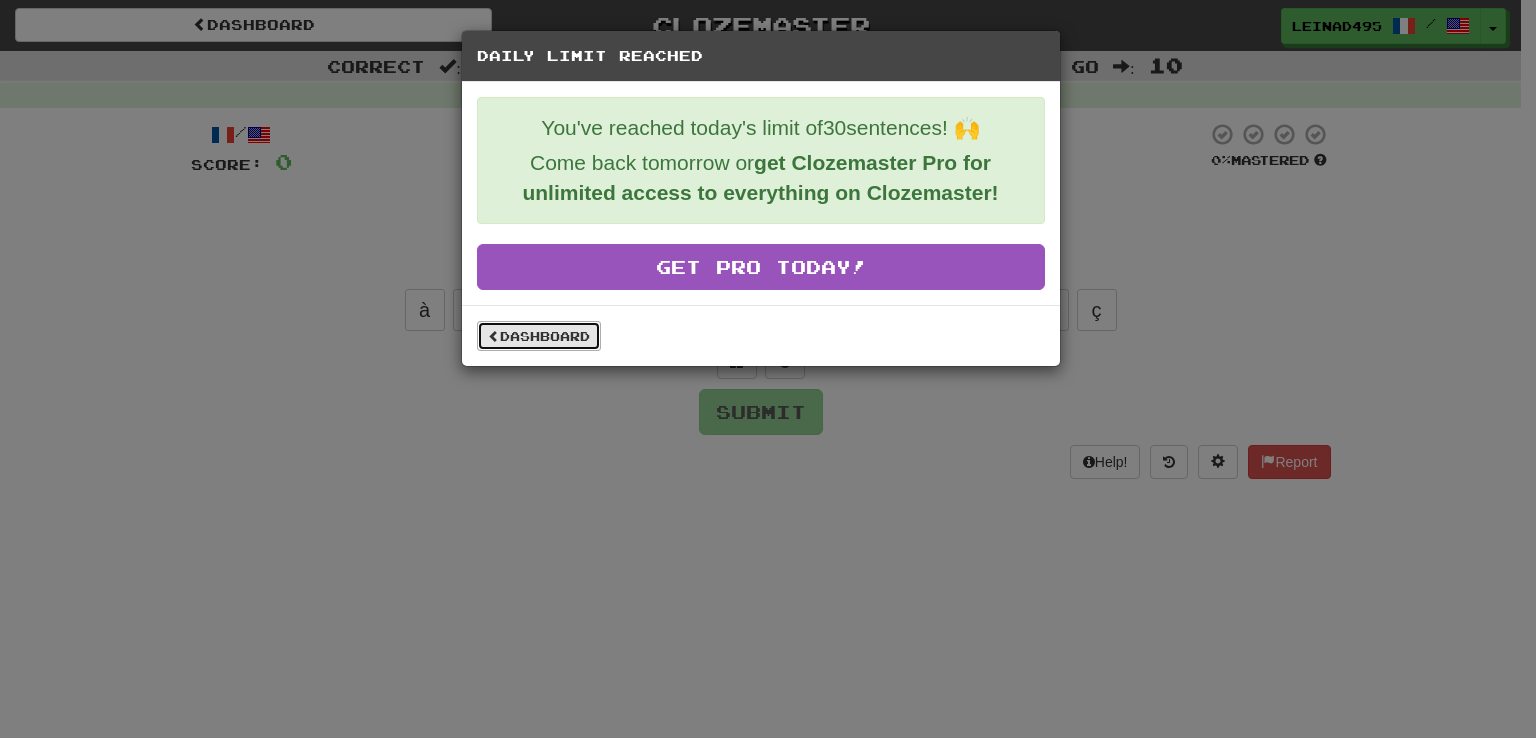 click on "Dashboard" at bounding box center [539, 336] 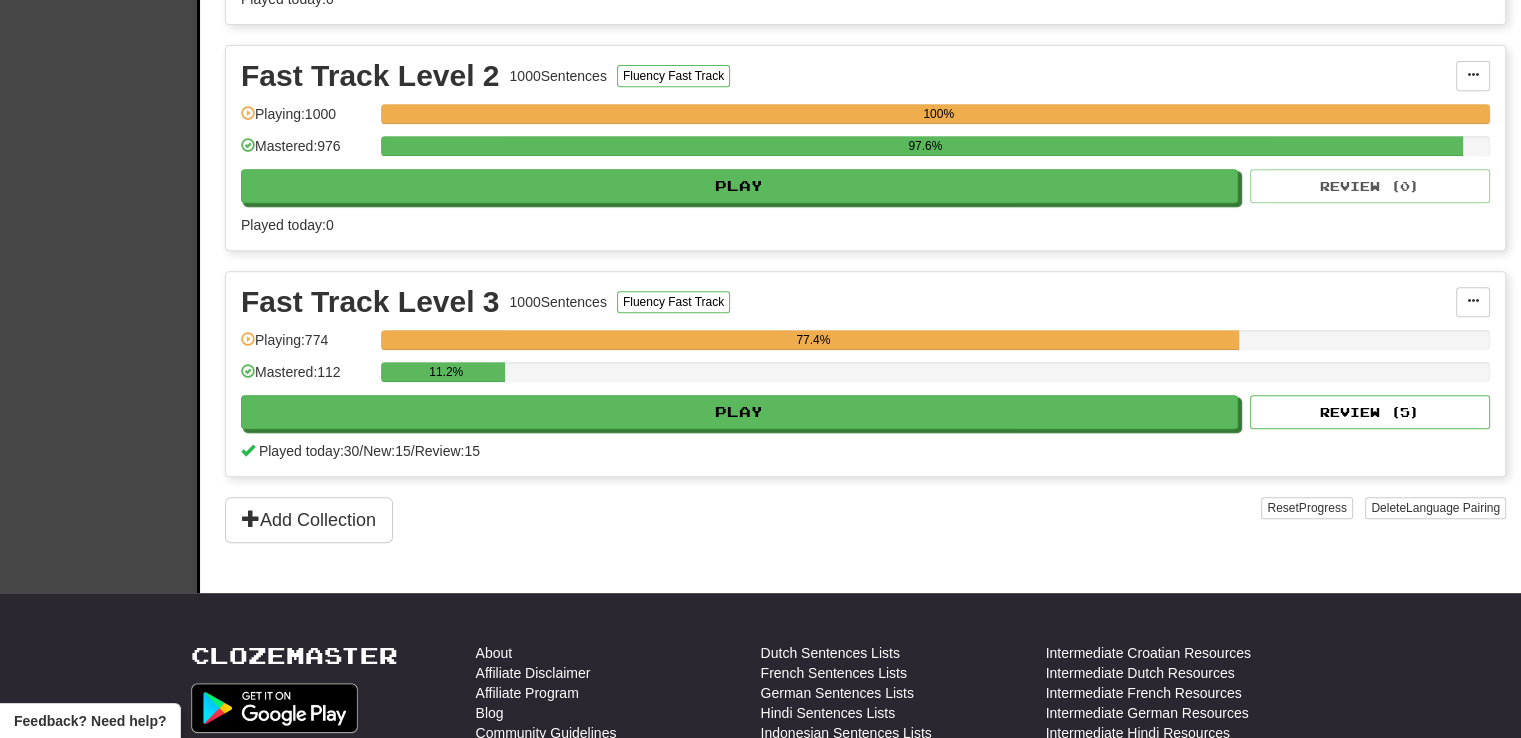 scroll, scrollTop: 863, scrollLeft: 0, axis: vertical 